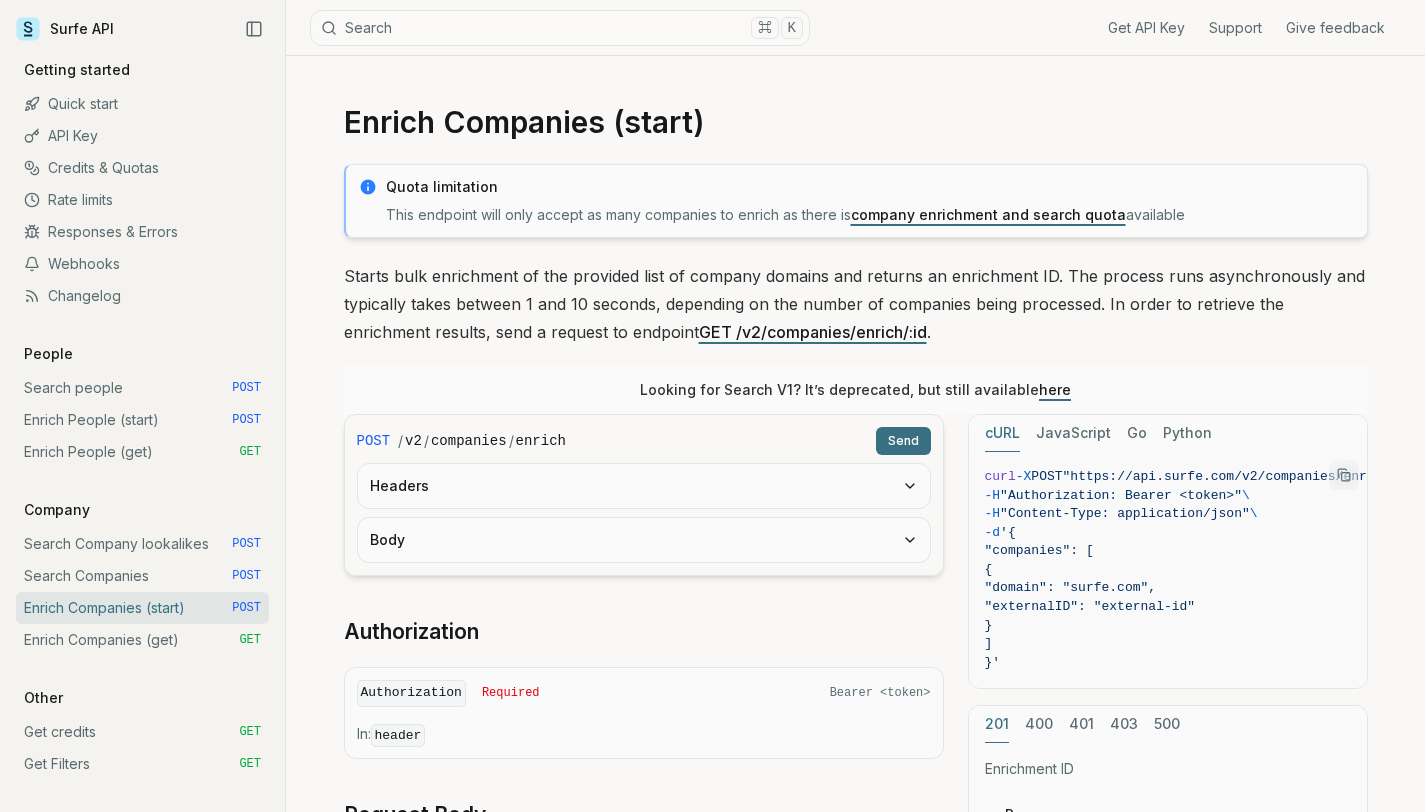 scroll, scrollTop: 0, scrollLeft: 0, axis: both 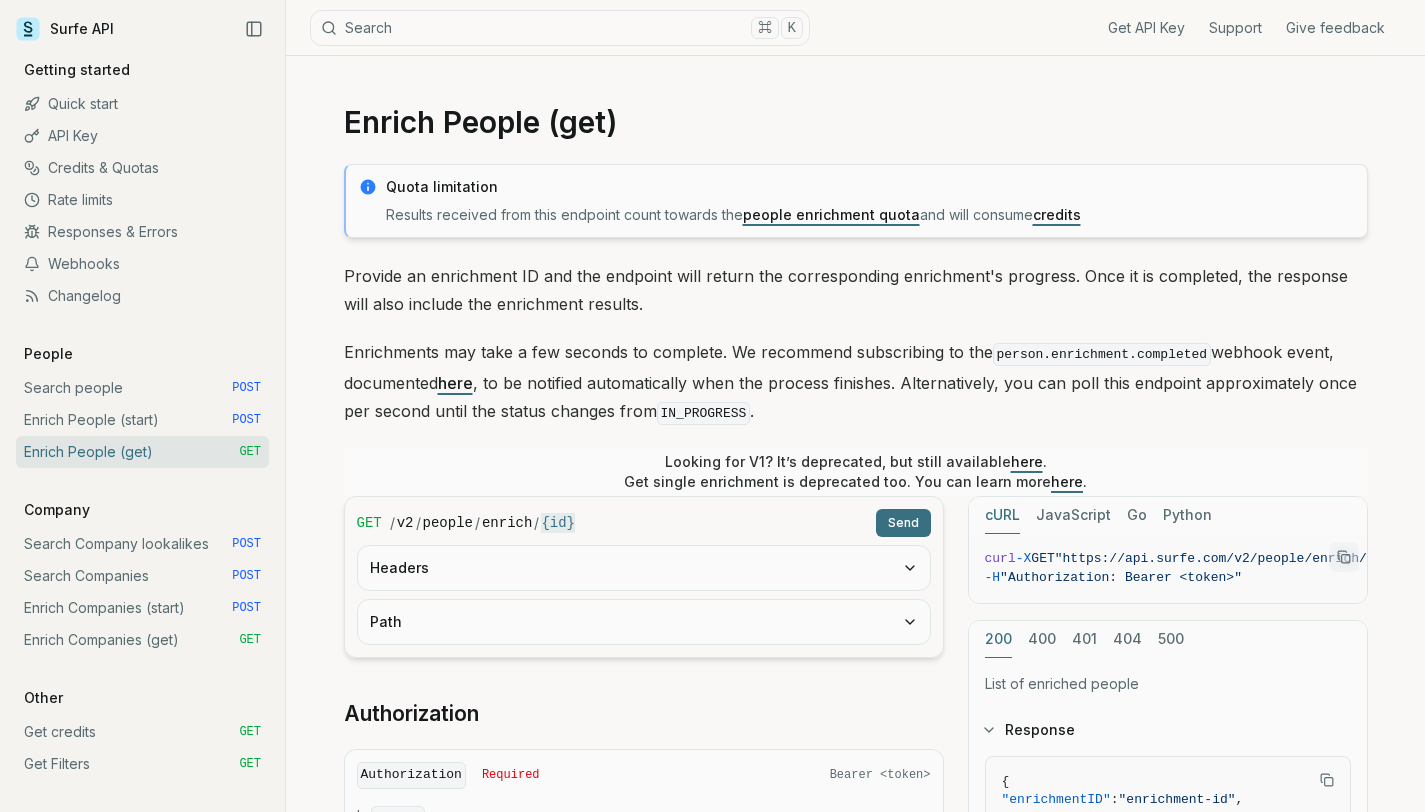 click on "Enrich People (start)   POST" at bounding box center [142, 420] 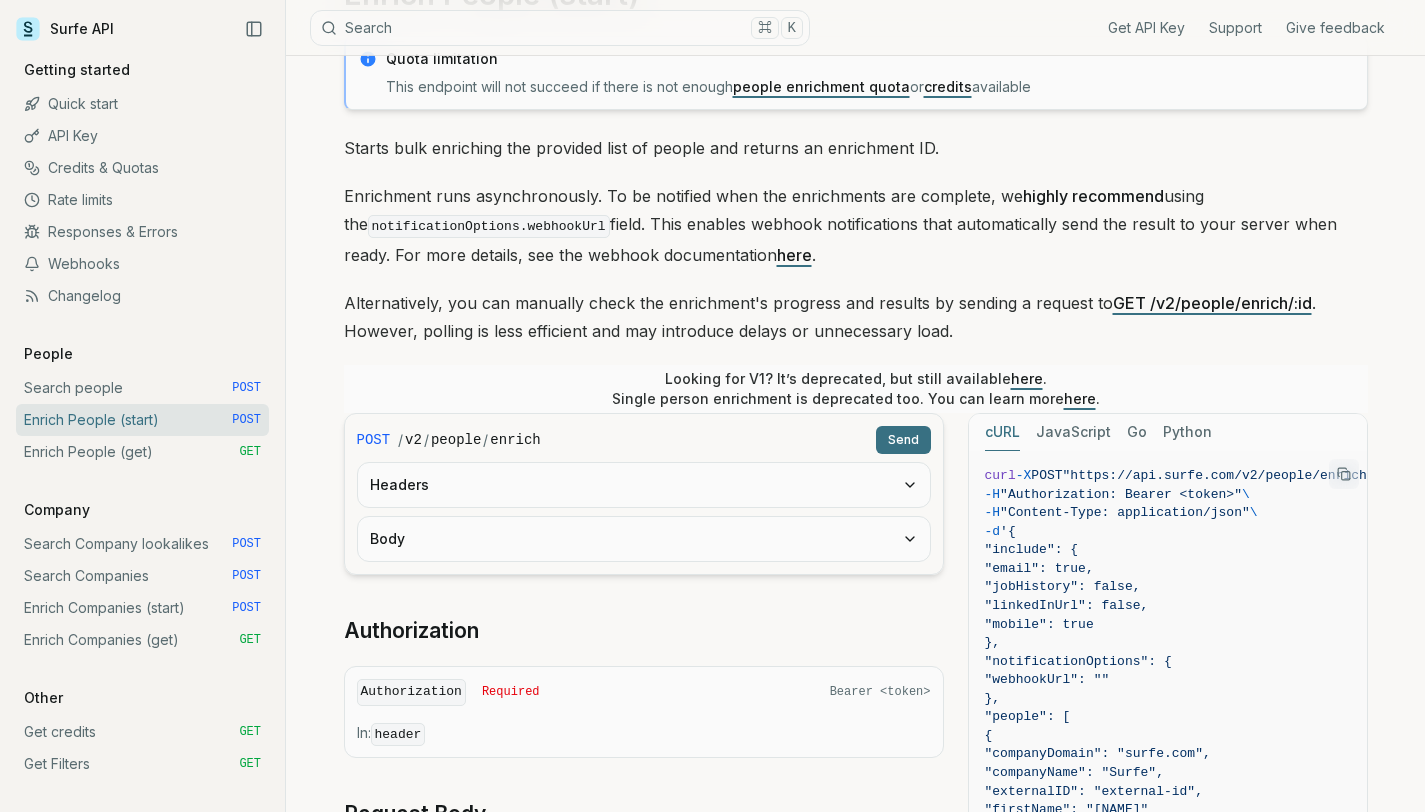 scroll, scrollTop: 357, scrollLeft: 0, axis: vertical 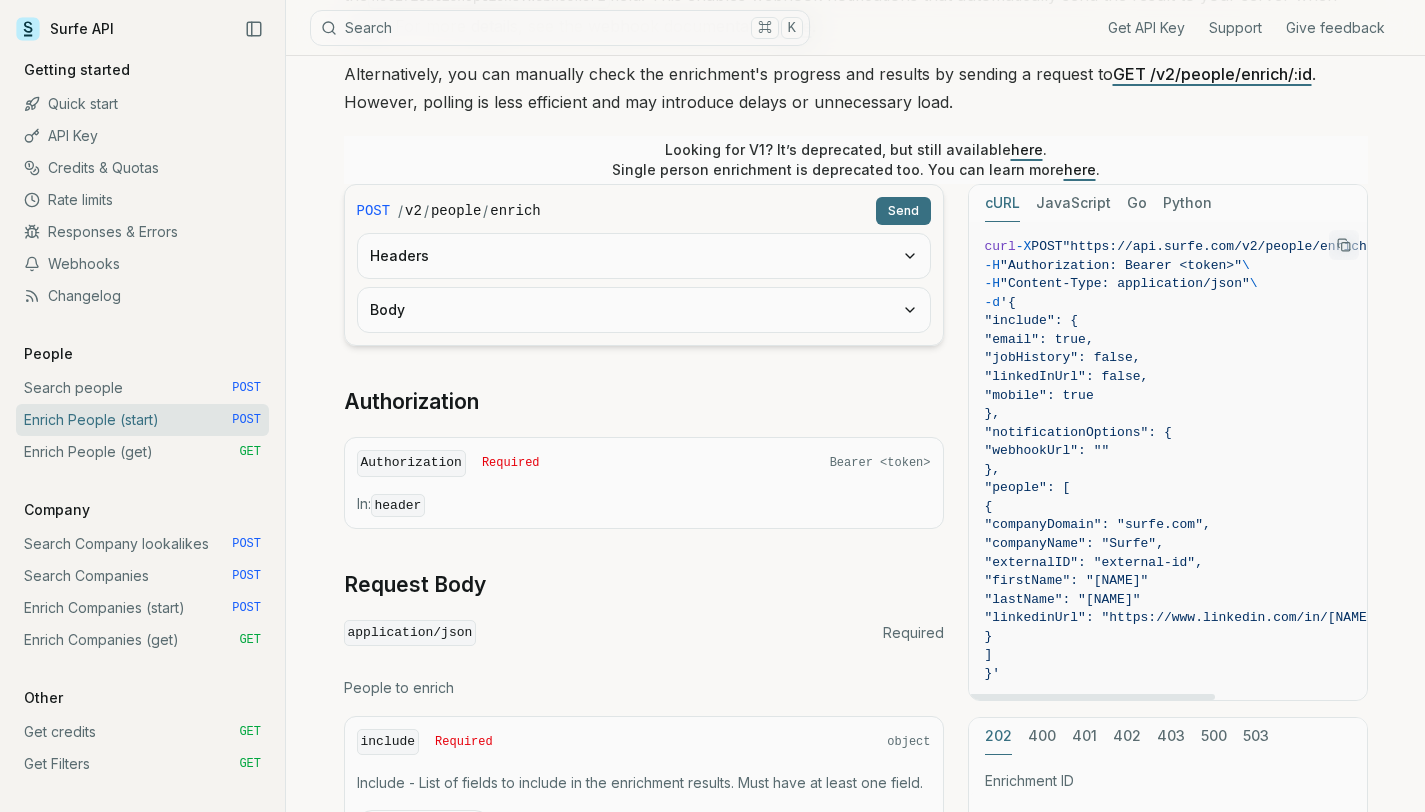 click on "Headers" at bounding box center (644, 256) 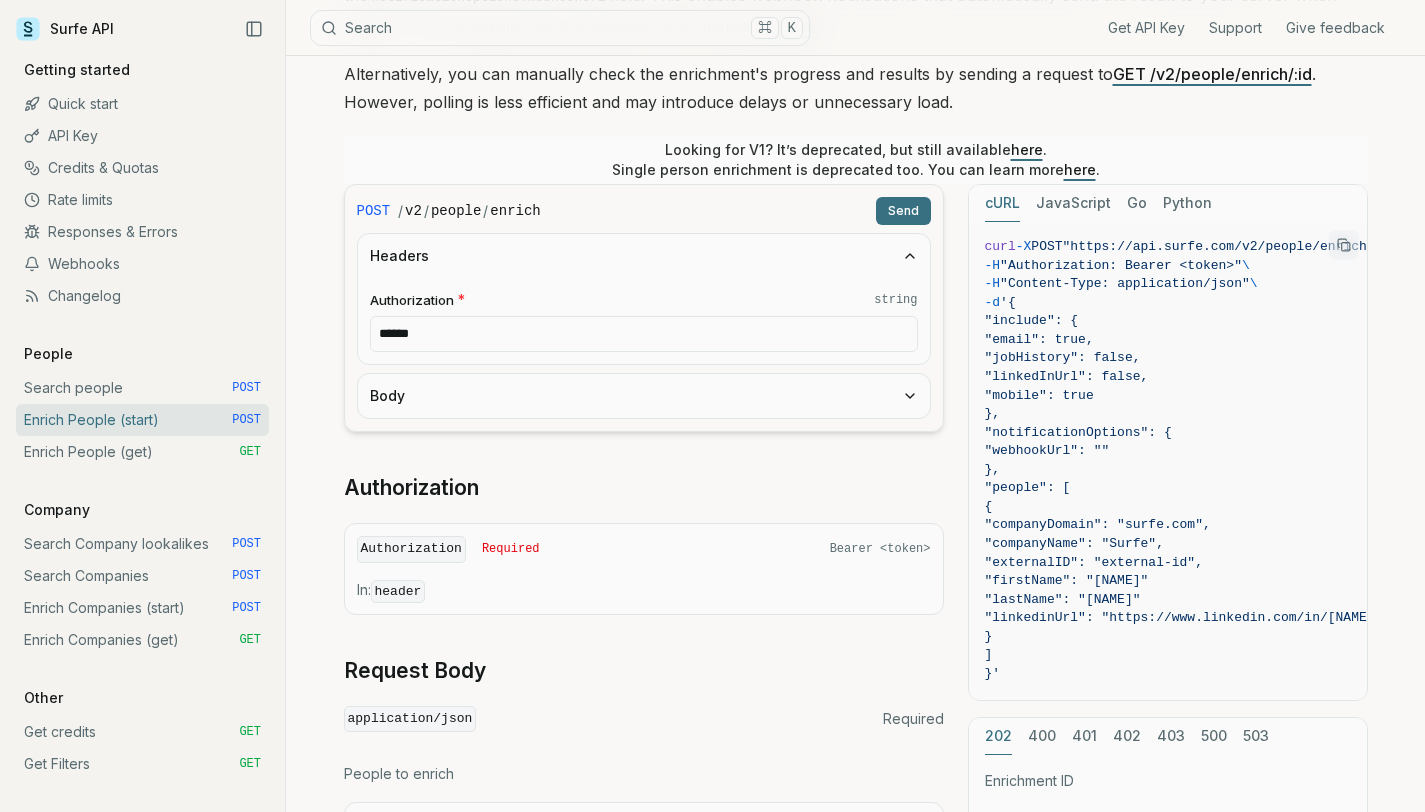 click on "******" at bounding box center (644, 334) 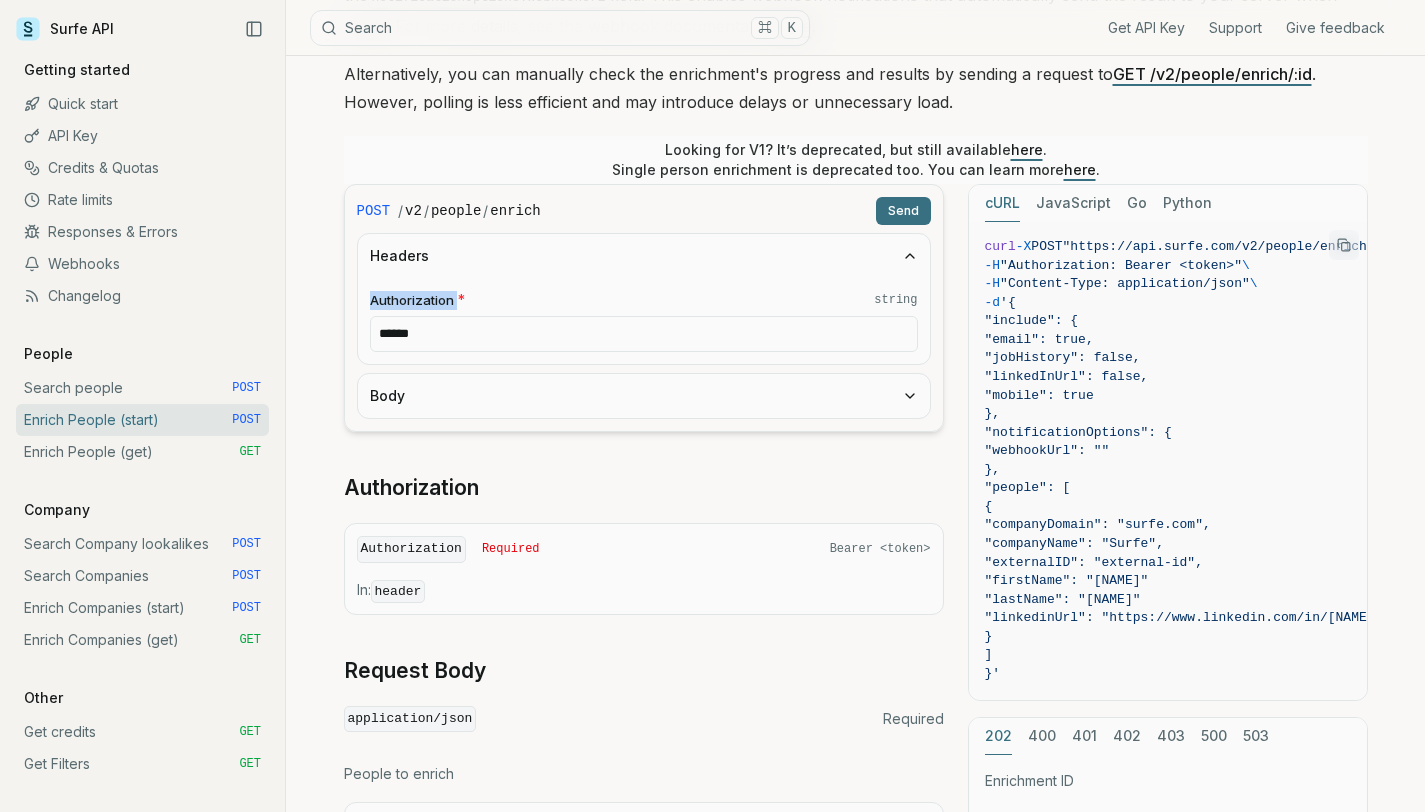 click on "Authorization" at bounding box center (412, 300) 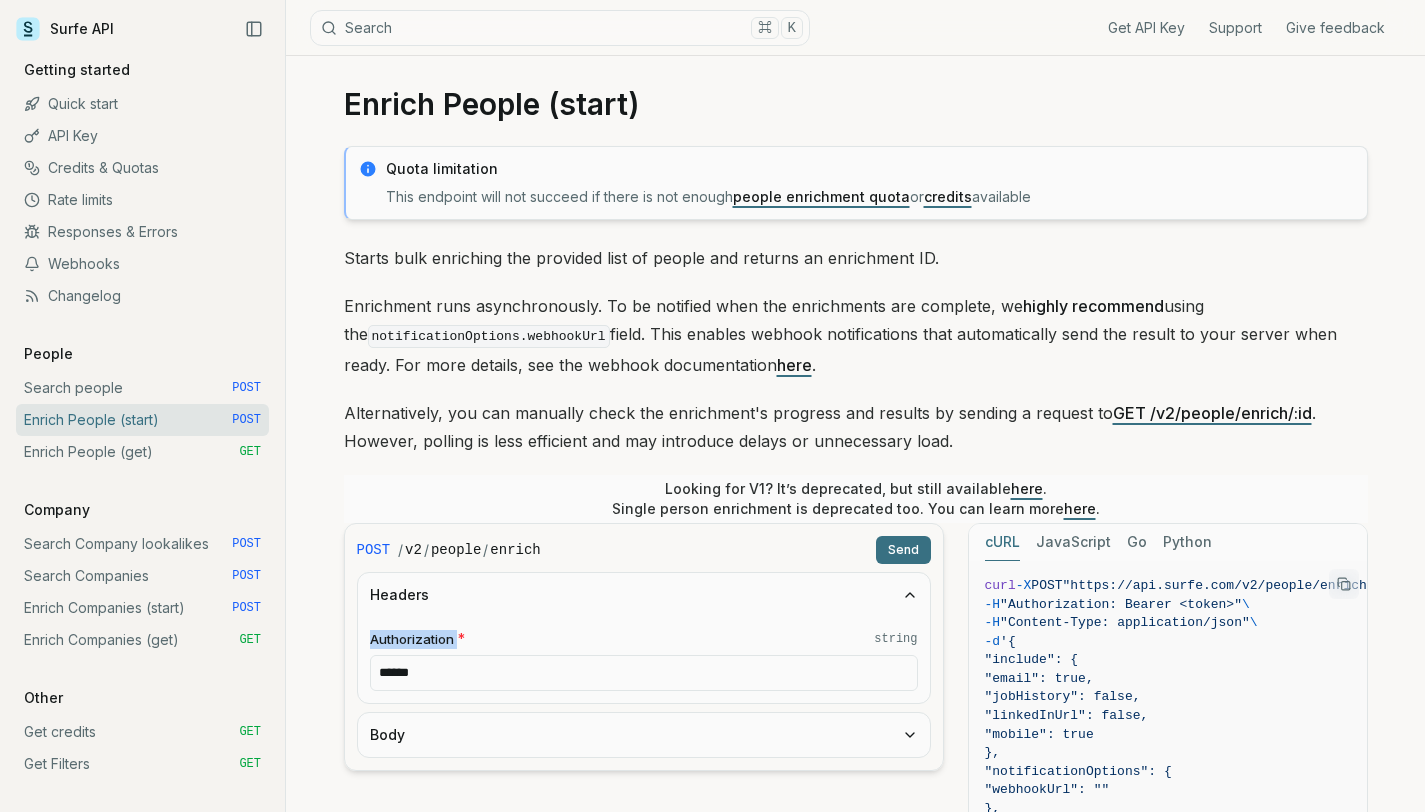 scroll, scrollTop: 38, scrollLeft: 0, axis: vertical 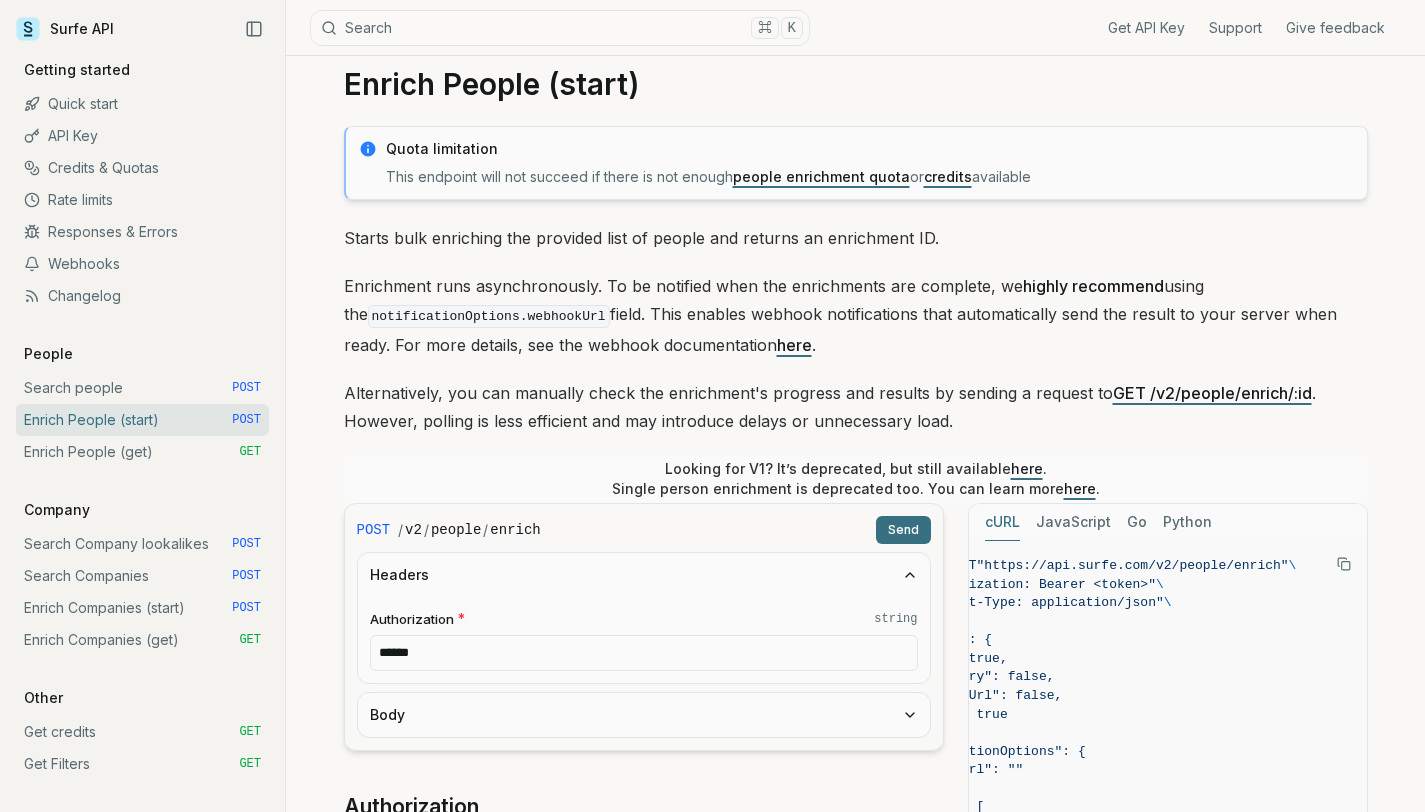 drag, startPoint x: 1141, startPoint y: 567, endPoint x: 1272, endPoint y: 565, distance: 131.01526 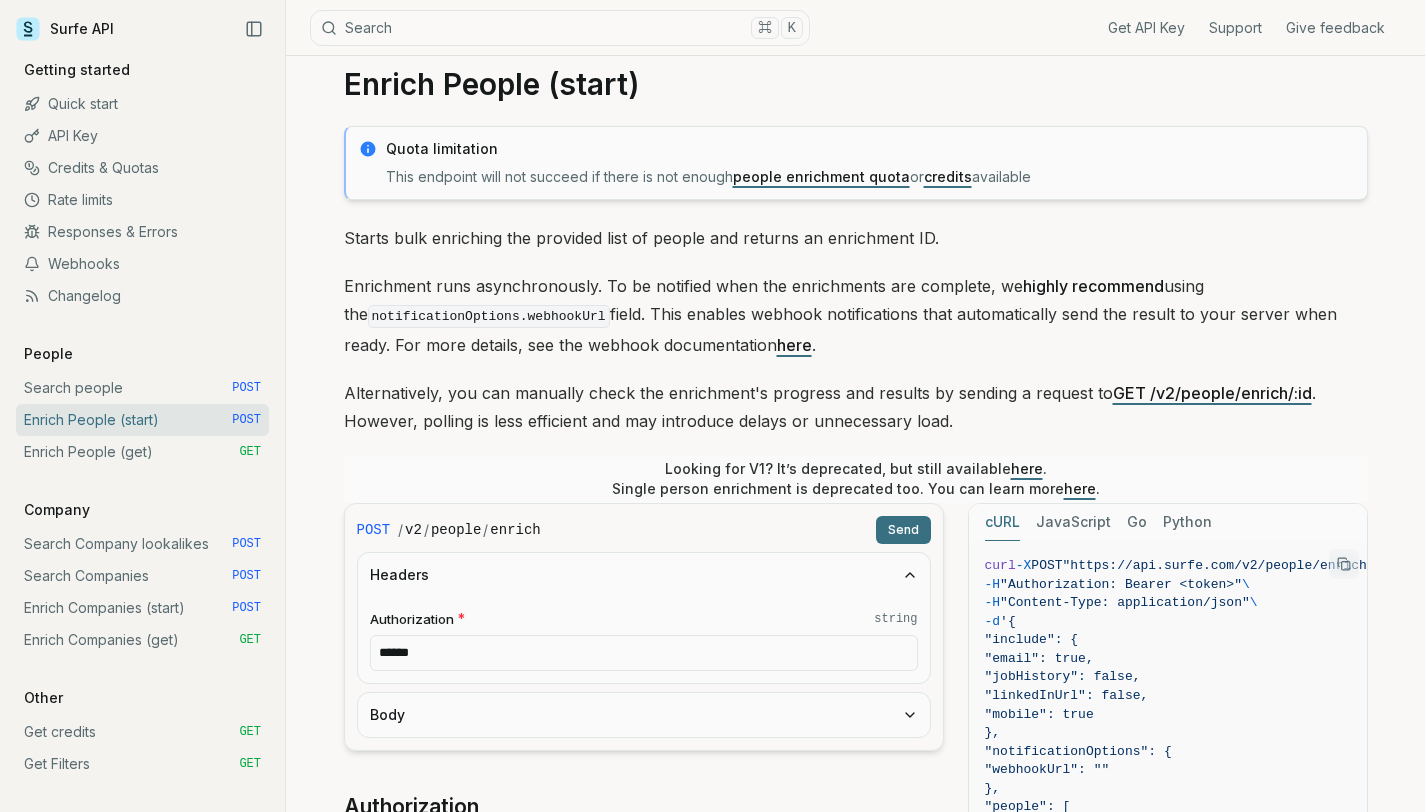 drag, startPoint x: 1173, startPoint y: 564, endPoint x: 1090, endPoint y: 569, distance: 83.15047 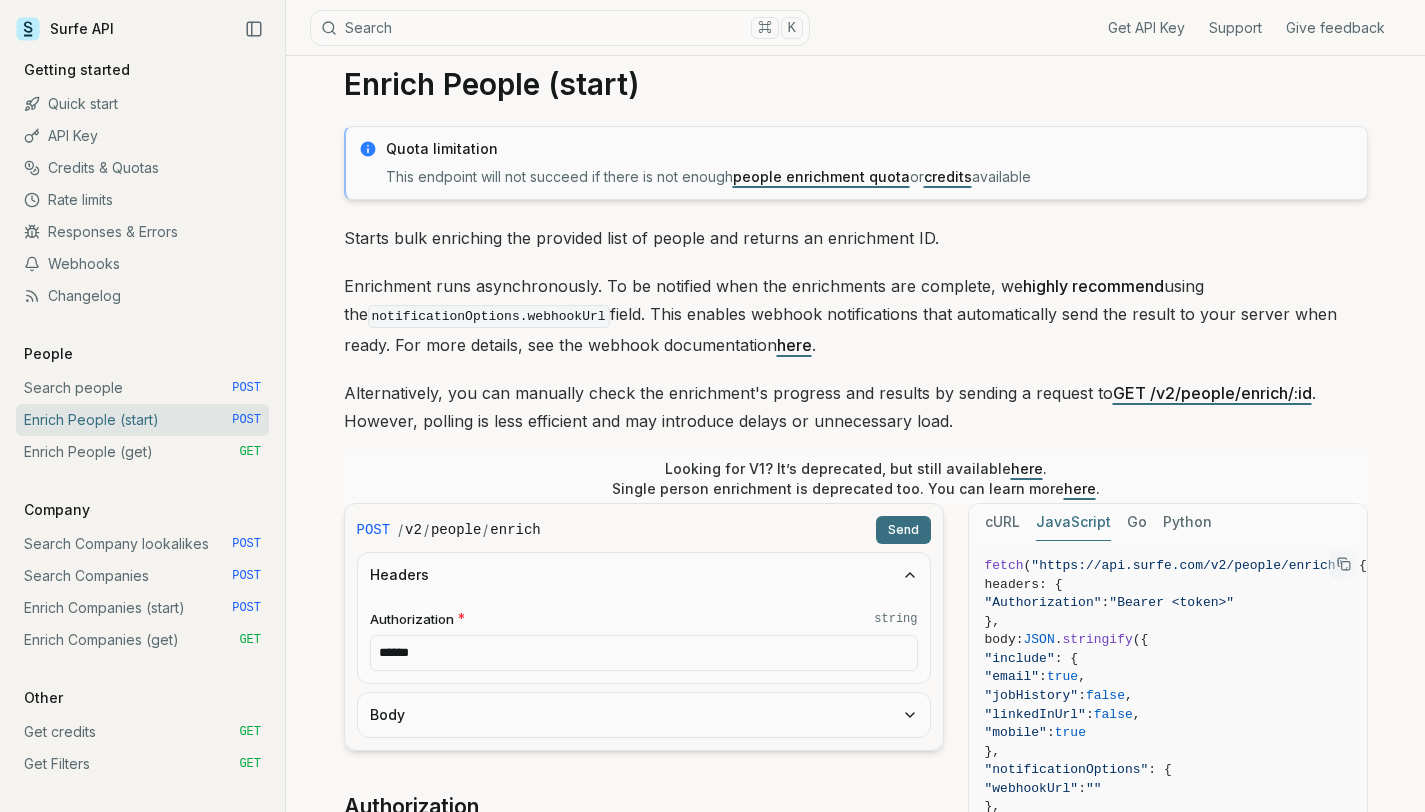 click on "JavaScript" at bounding box center [1073, 522] 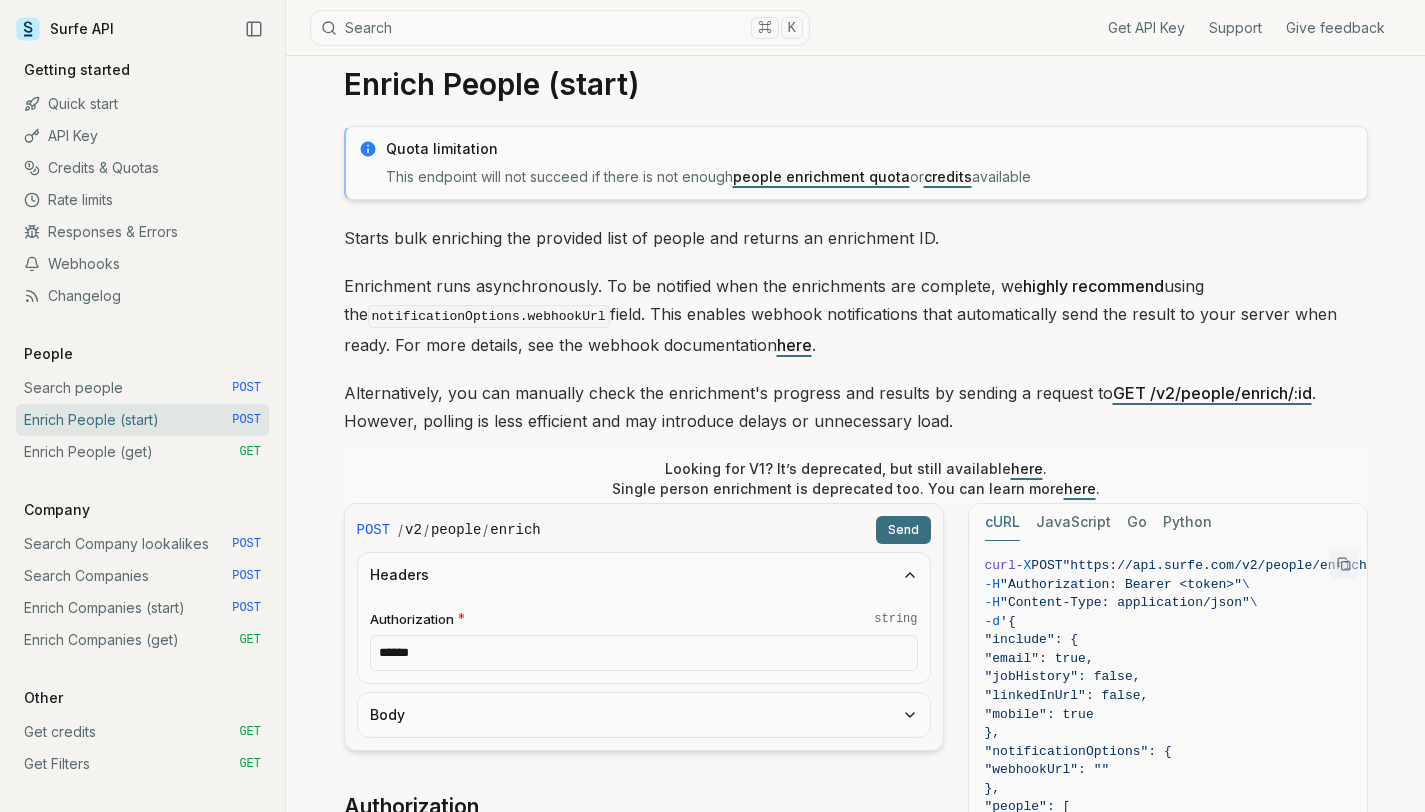 click on "cURL" at bounding box center [1002, 522] 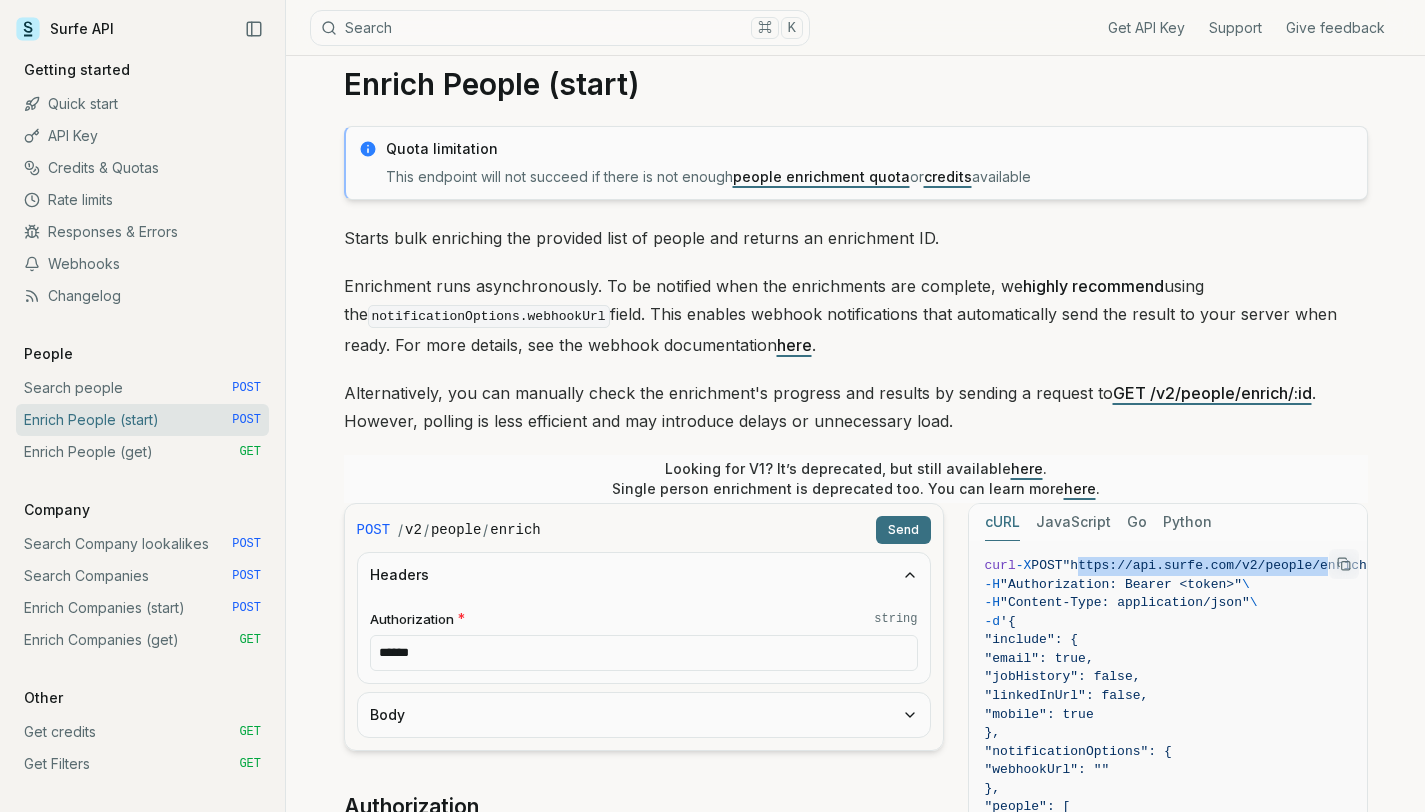 scroll, scrollTop: 0, scrollLeft: 245, axis: horizontal 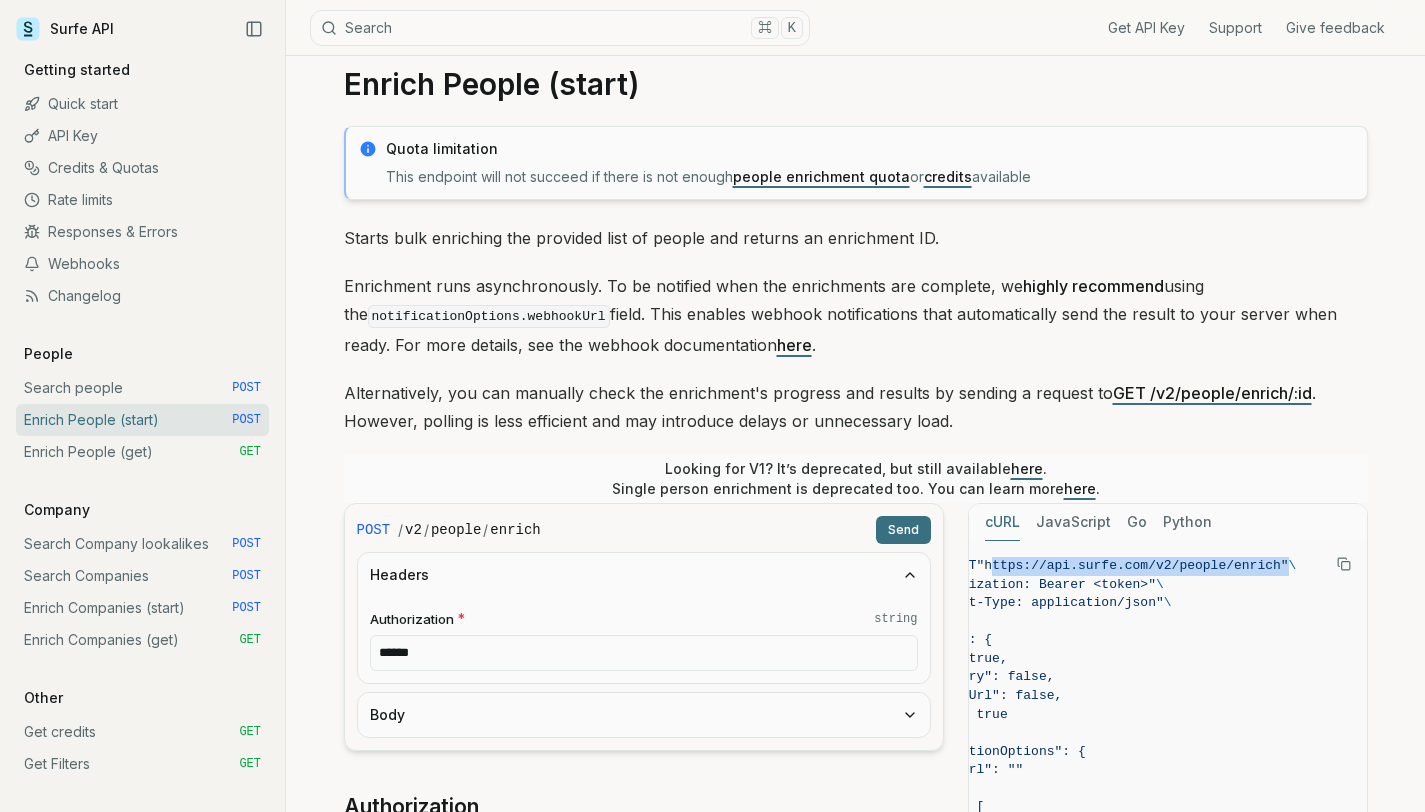 drag, startPoint x: 1096, startPoint y: 563, endPoint x: 1156, endPoint y: 564, distance: 60.00833 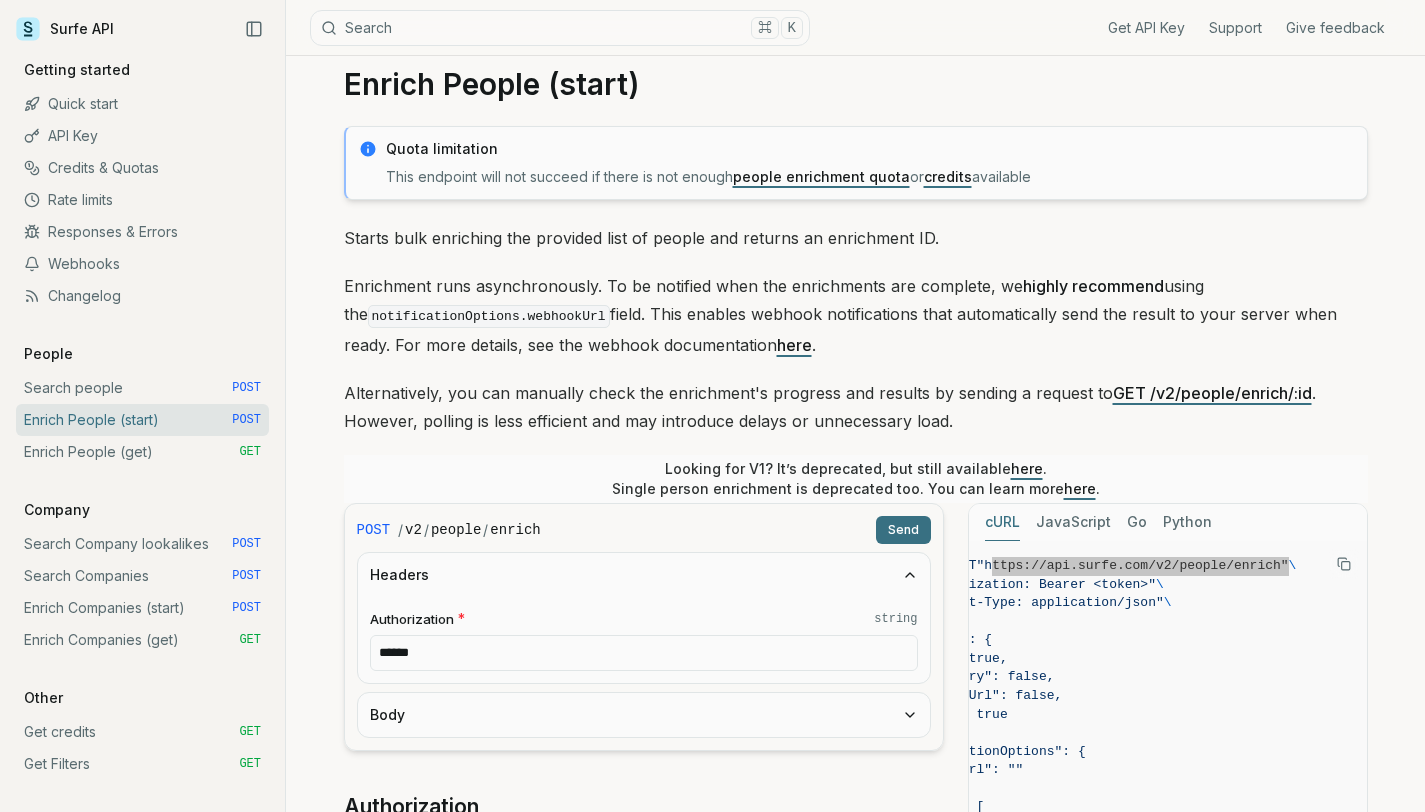 scroll, scrollTop: 0, scrollLeft: 0, axis: both 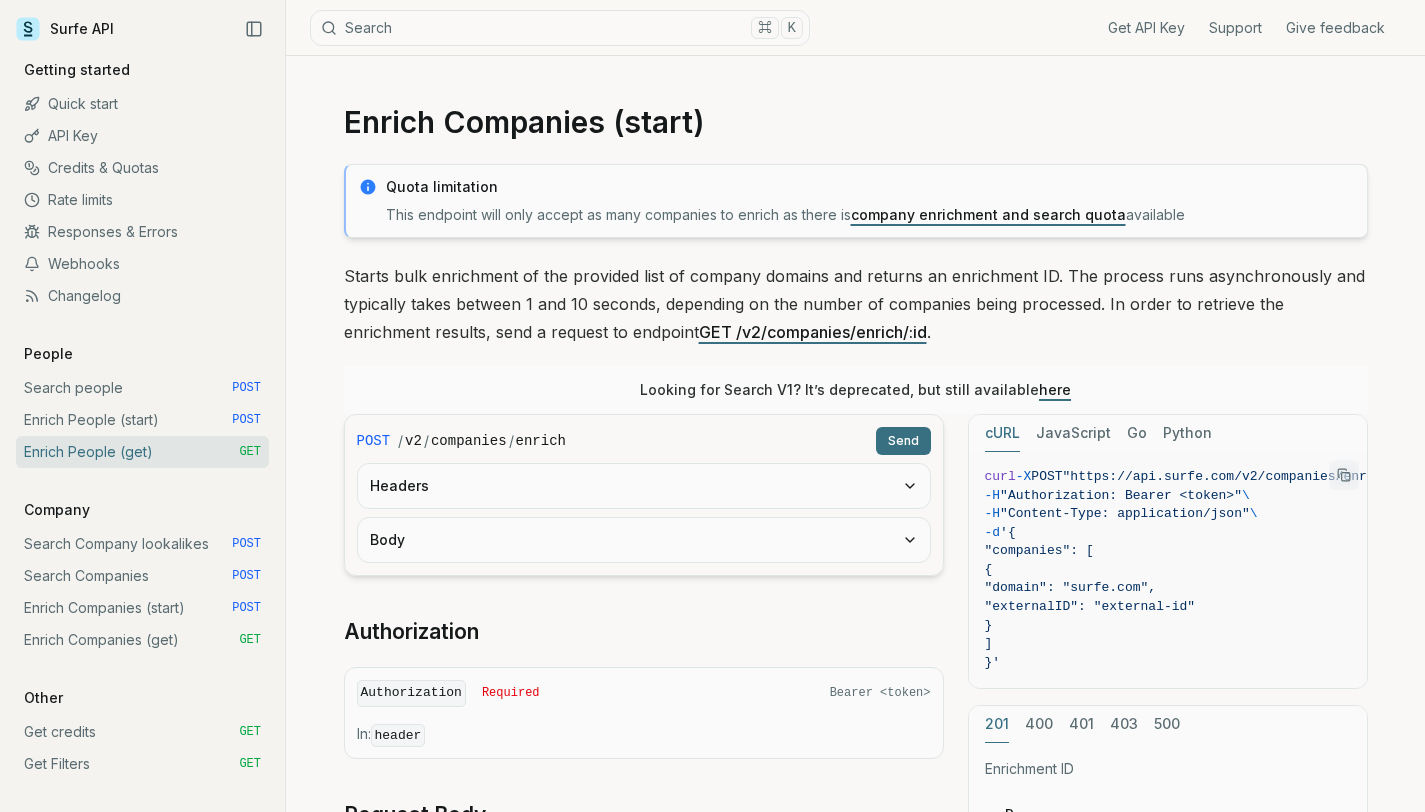 click on "Enrich People (start)   POST" at bounding box center [142, 420] 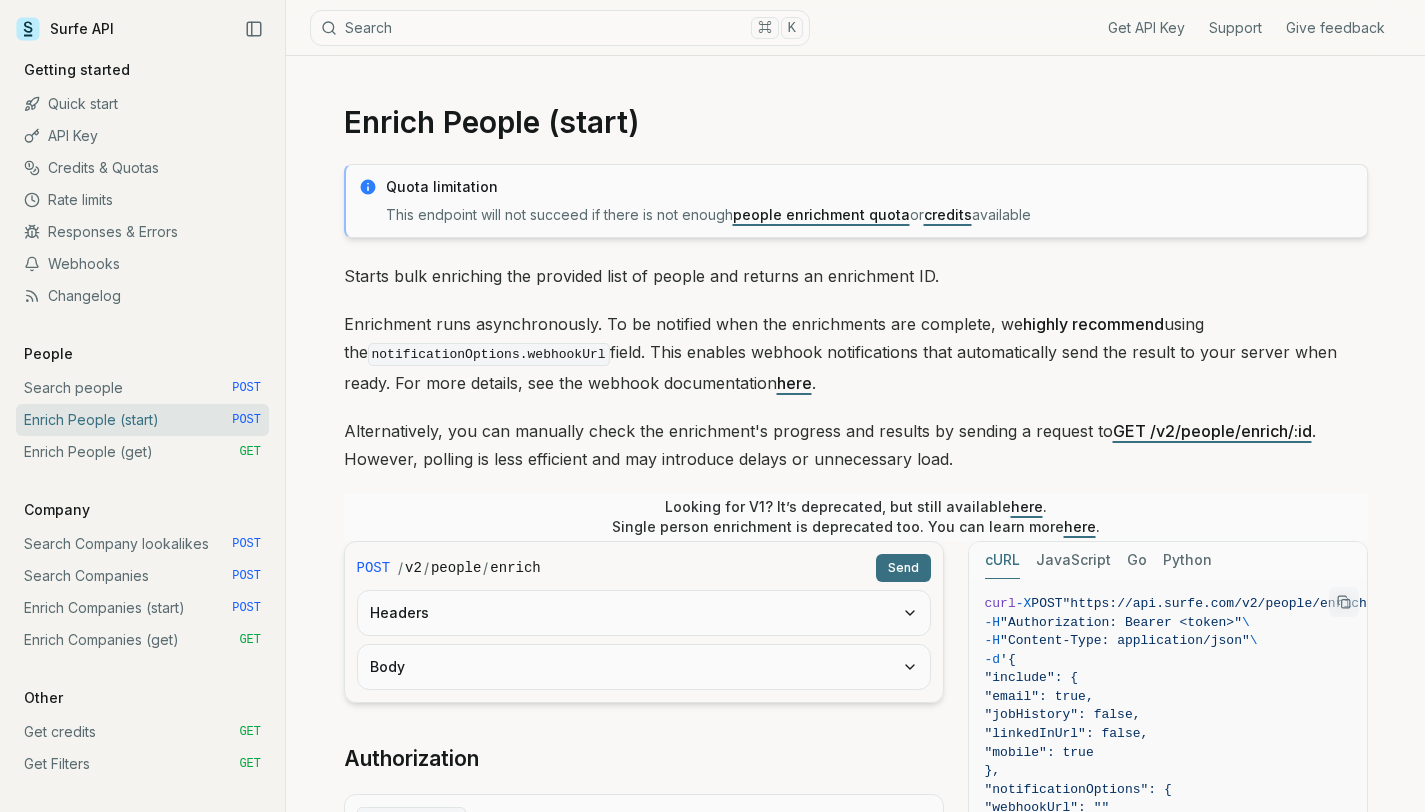click on "Headers" at bounding box center [644, 613] 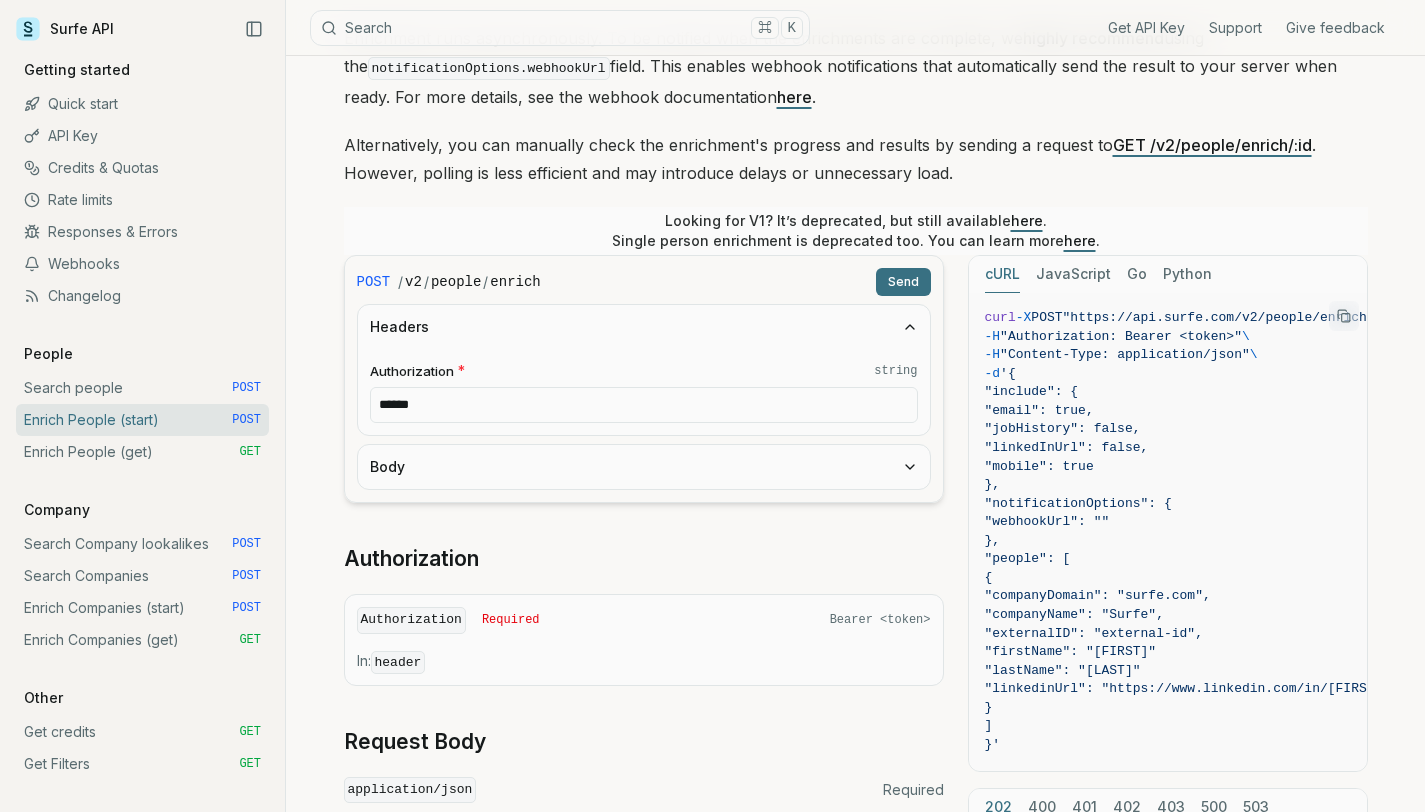 scroll, scrollTop: 428, scrollLeft: 0, axis: vertical 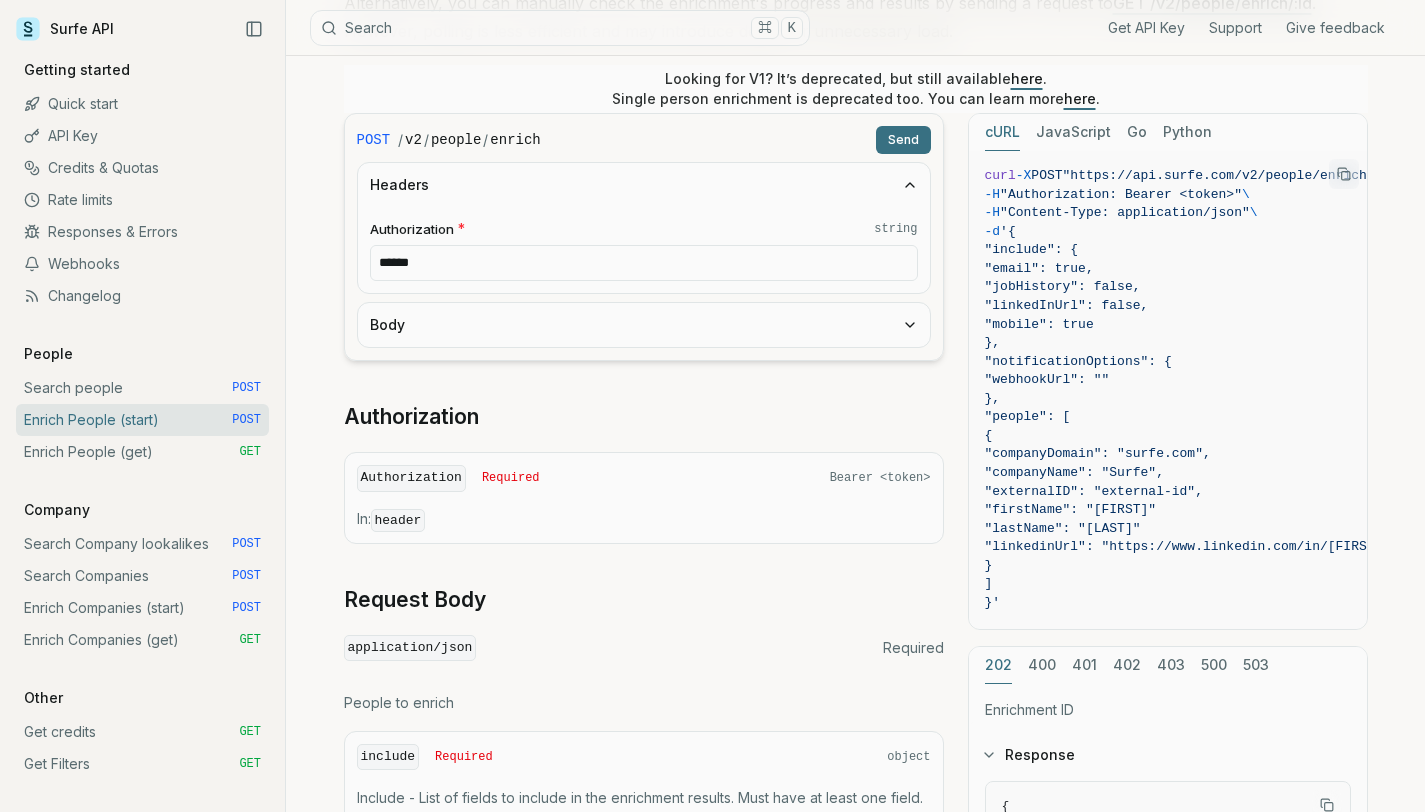 click on "Body" at bounding box center [644, 325] 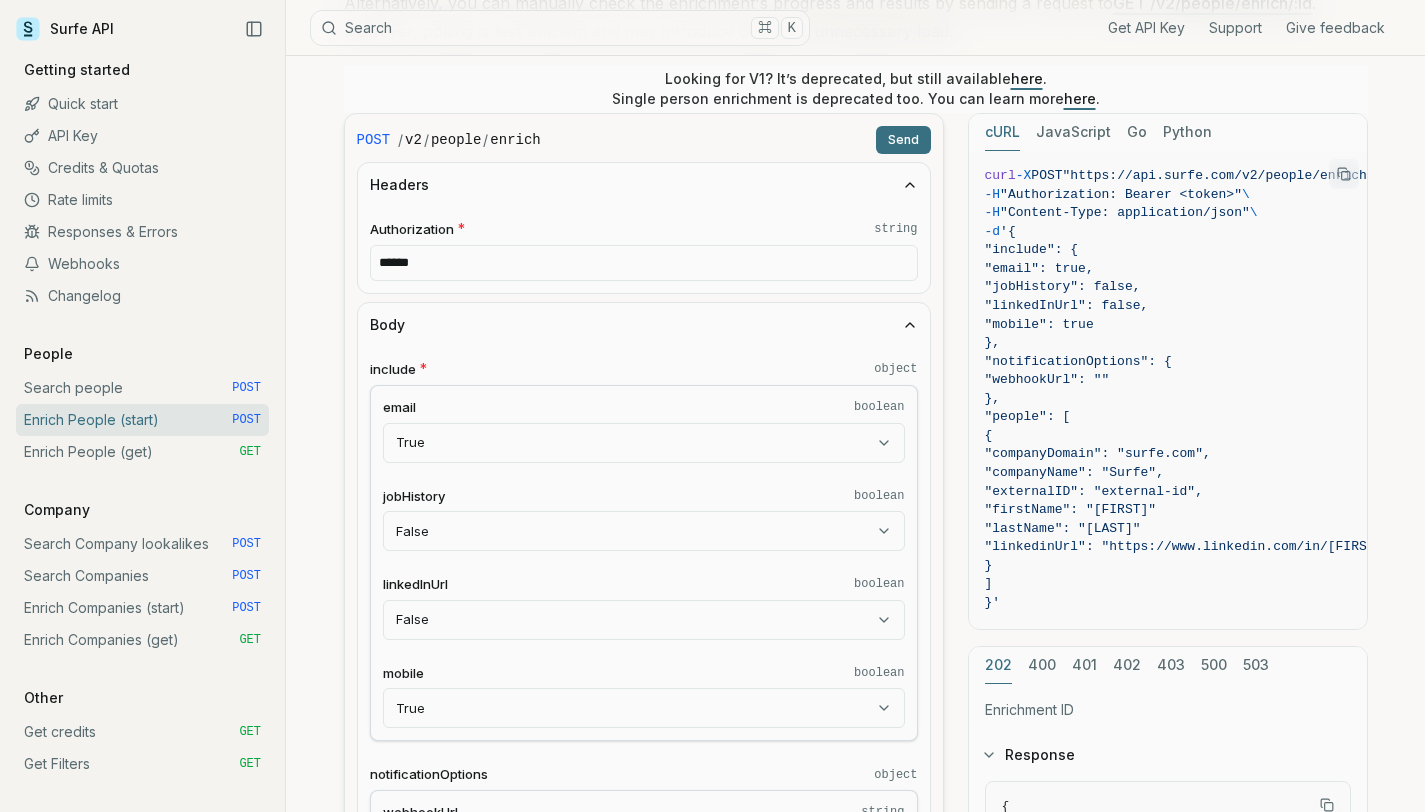 scroll, scrollTop: 466, scrollLeft: 0, axis: vertical 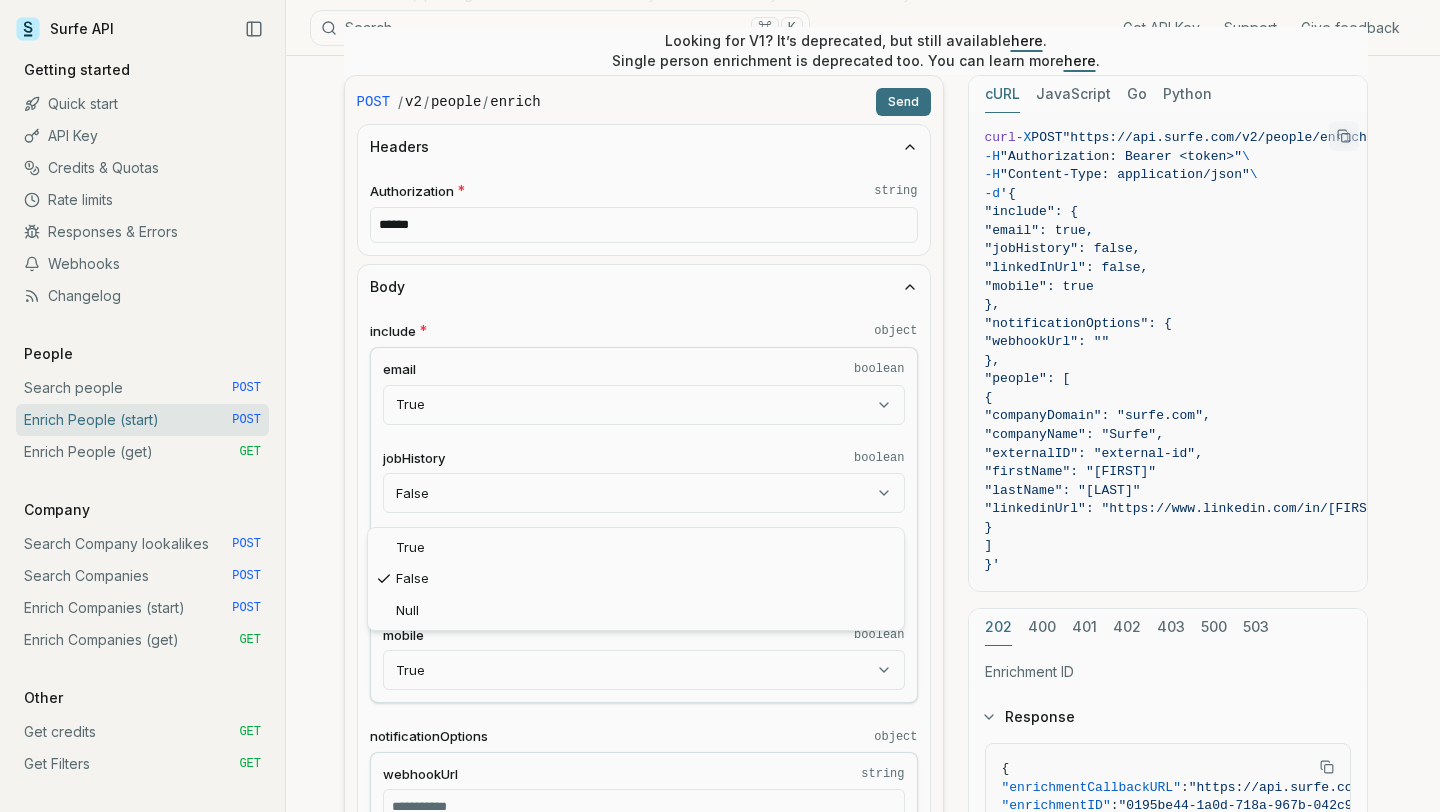 click on "Surfe API Get API Key Support Give feedback Getting started Quick start API Key Credits & Quotas Rate limits Responses & Errors Webhooks Changelog People Search people   POST Enrich People (start)   POST Enrich People (get)   GET Company Search Company lookalikes   POST Search Companies   POST Enrich Companies (start)   POST Enrich Companies (get)   GET Other Get credits   GET Get Filters   GET Surfe API Search ⌘ K Get API Key Support Give feedback Enrich People (start) Quota limitation This endpoint will not succeed if there is not enough  people enrichment quota  or  credits  available
Starts bulk enriching the provided list of people and returns an enrichment ID.
Enrichment runs asynchronously. To be notified when the enrichments are complete, we  highly recommend  using the  notificationOptions.webhookUrl  field. This enables webhook notifications that automatically send the result to your server when ready. For more details, see the webhook documentation  here .
GET /v2/people/enrich/:id
here ." at bounding box center (712, 1201) 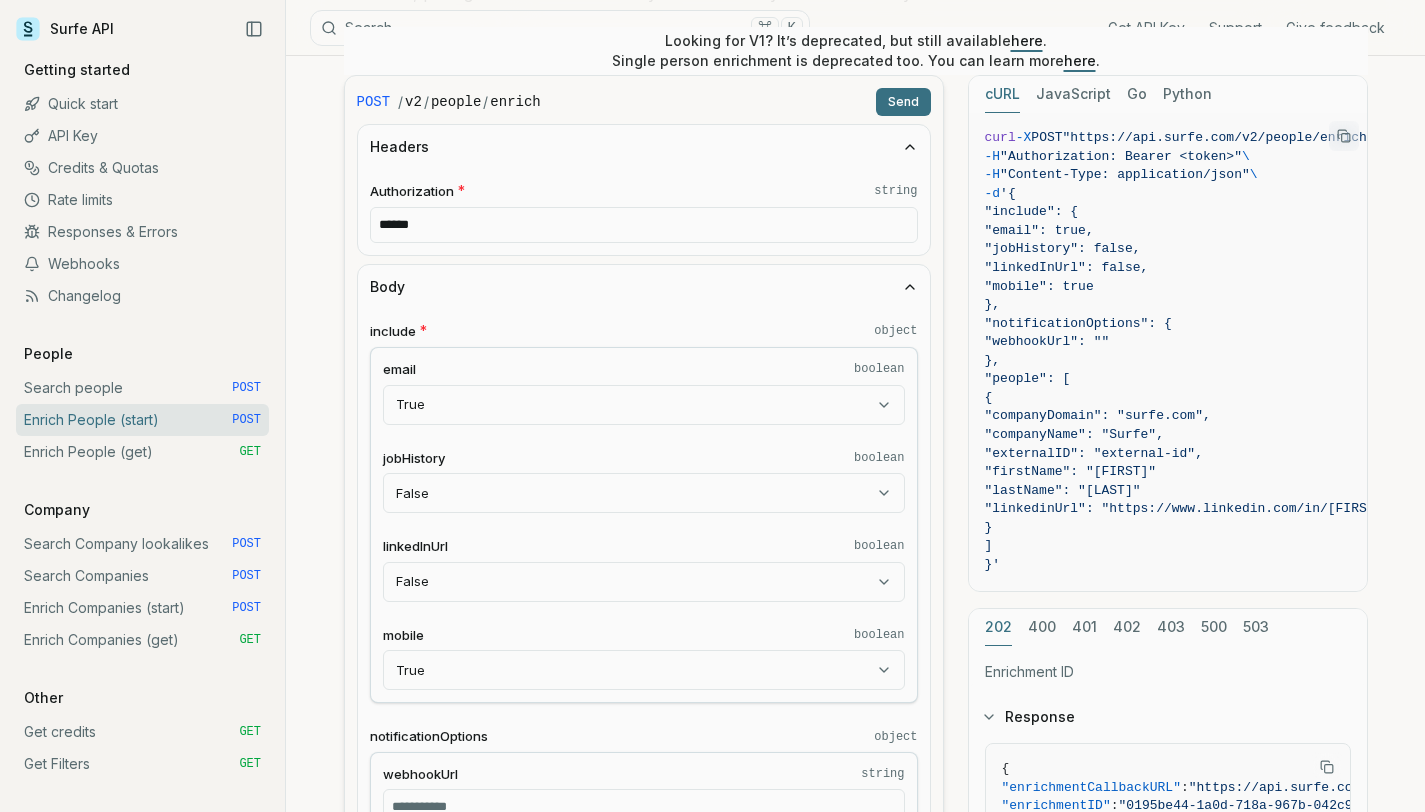 click on "Surfe API Get API Key Support Give feedback Getting started Quick start API Key Credits & Quotas Rate limits Responses & Errors Webhooks Changelog People Search people   POST Enrich People (start)   POST Enrich People (get)   GET Company Search Company lookalikes   POST Search Companies   POST Enrich Companies (start)   POST Enrich Companies (get)   GET Other Get credits   GET Get Filters   GET Surfe API Search ⌘ K Get API Key Support Give feedback Enrich People (start) Quota limitation This endpoint will not succeed if there is not enough  people enrichment quota  or  credits  available
Starts bulk enriching the provided list of people and returns an enrichment ID.
Enrichment runs asynchronously. To be notified when the enrichments are complete, we  highly recommend  using the  notificationOptions.webhookUrl  field. This enables webhook notifications that automatically send the result to your server when ready. For more details, see the webhook documentation  here .
GET /v2/people/enrich/:id
here ." at bounding box center (712, 1201) 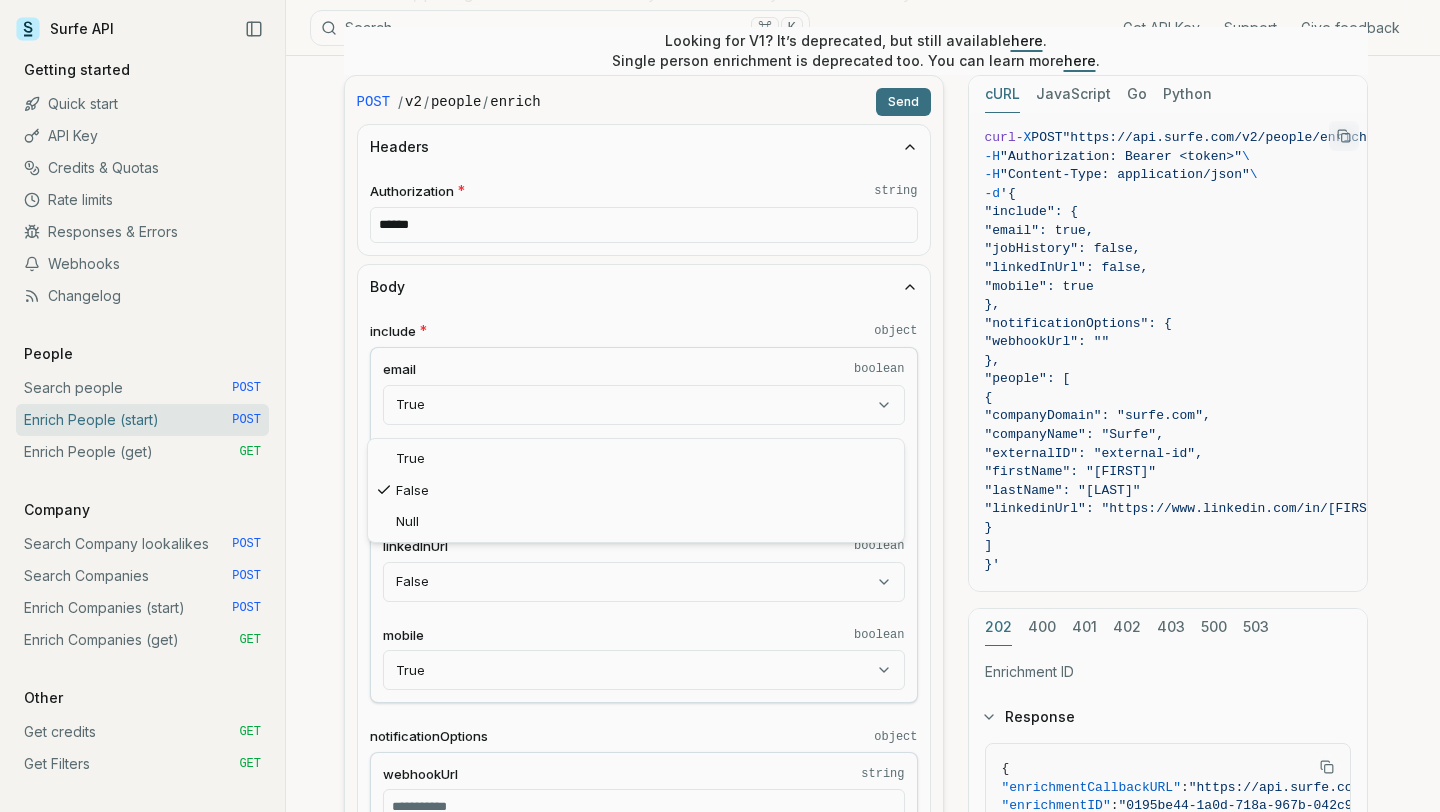 select on "****" 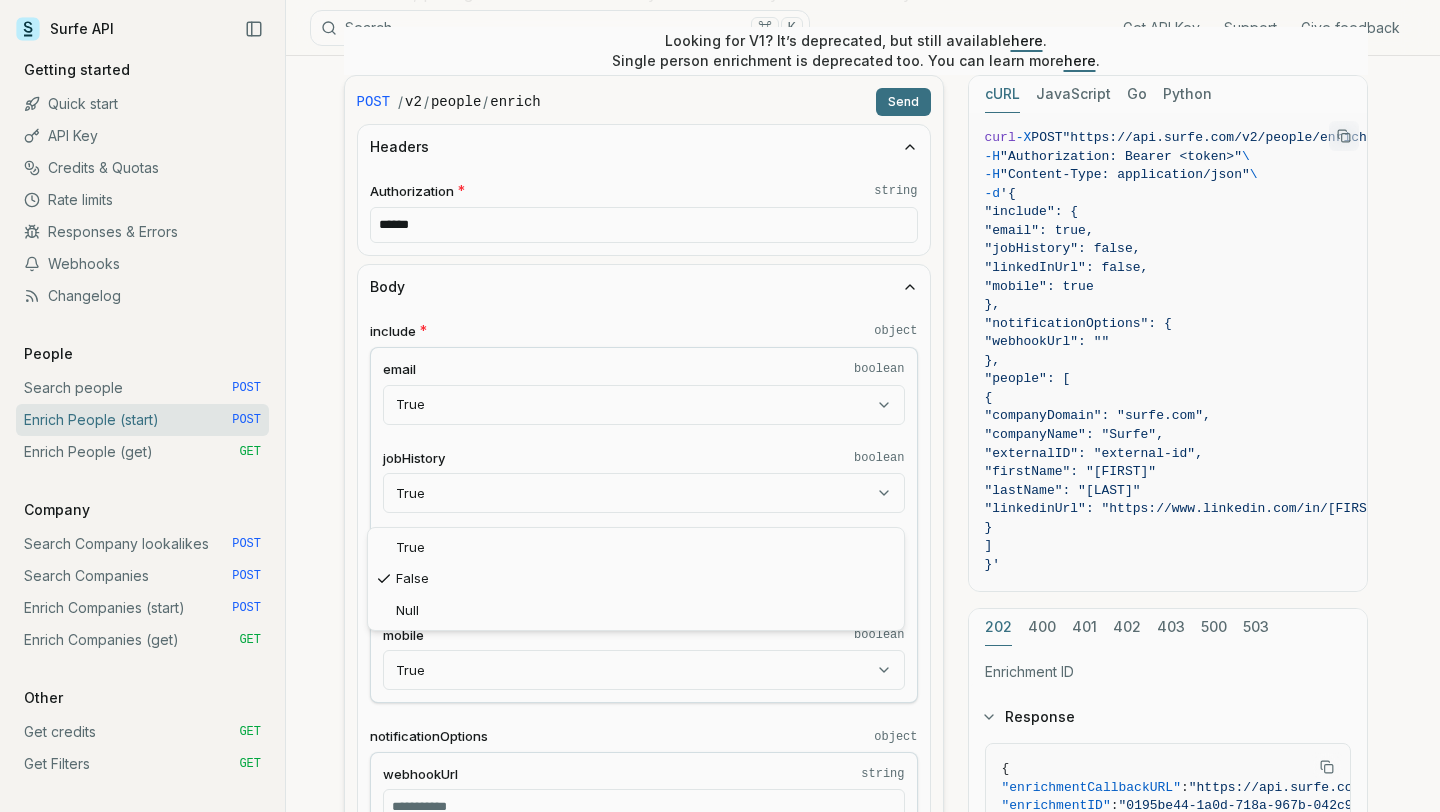 click on "Surfe API Get API Key Support Give feedback Getting started Quick start API Key Credits & Quotas Rate limits Responses & Errors Webhooks Changelog People Search people   POST Enrich People (start)   POST Enrich People (get)   GET Company Search Company lookalikes   POST Search Companies   POST Enrich Companies (start)   POST Enrich Companies (get)   GET Other Get credits   GET Get Filters   GET Surfe API Search ⌘ K Get API Key Support Give feedback Enrich People (start) Quota limitation This endpoint will not succeed if there is not enough  people enrichment quota  or  credits  available
Starts bulk enriching the provided list of people and returns an enrichment ID.
Enrichment runs asynchronously. To be notified when the enrichments are complete, we  highly recommend  using the  notificationOptions.webhookUrl  field. This enables webhook notifications that automatically send the result to your server when ready. For more details, see the webhook documentation  here .
GET /v2/people/enrich/:id
here ." at bounding box center [712, 1201] 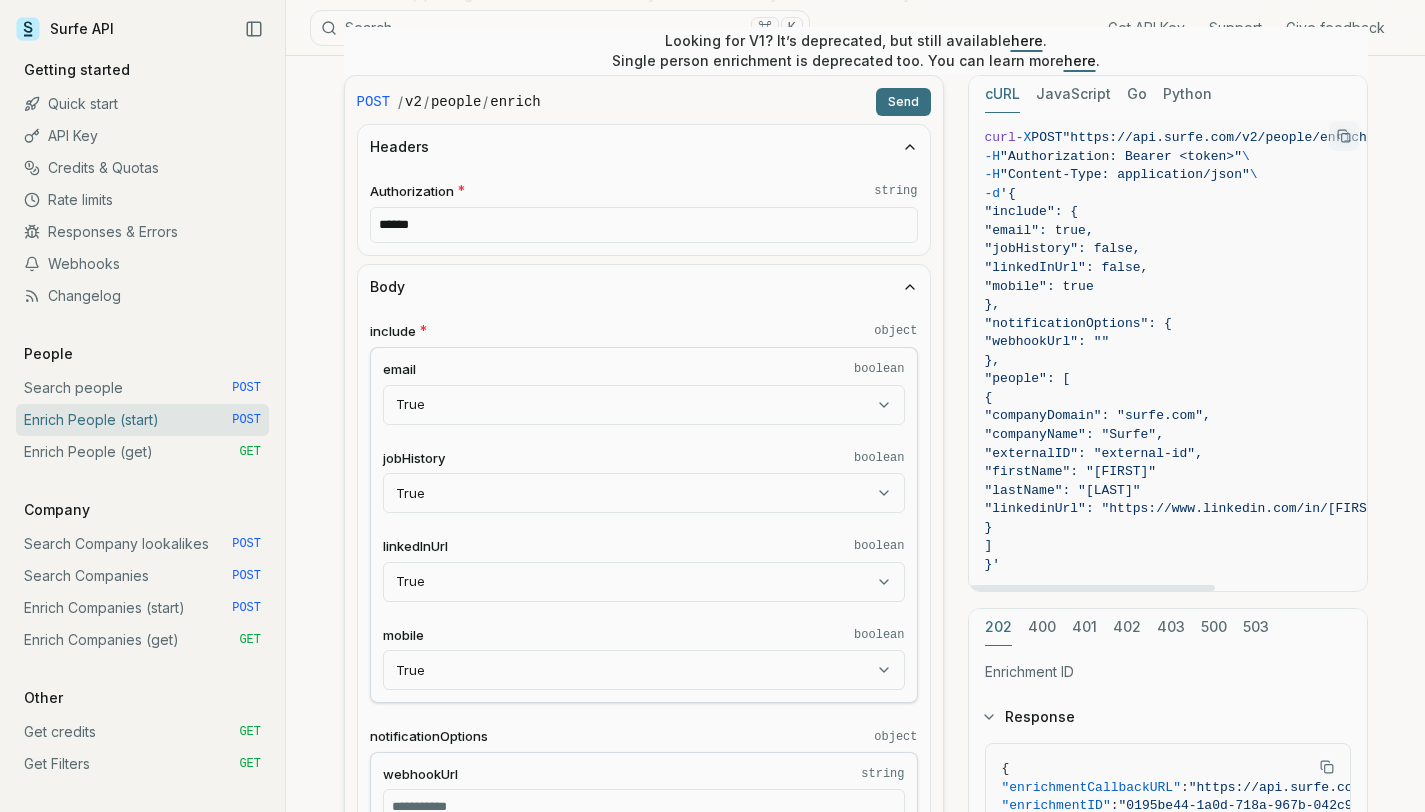drag, startPoint x: 1118, startPoint y: 207, endPoint x: 1126, endPoint y: 193, distance: 16.124516 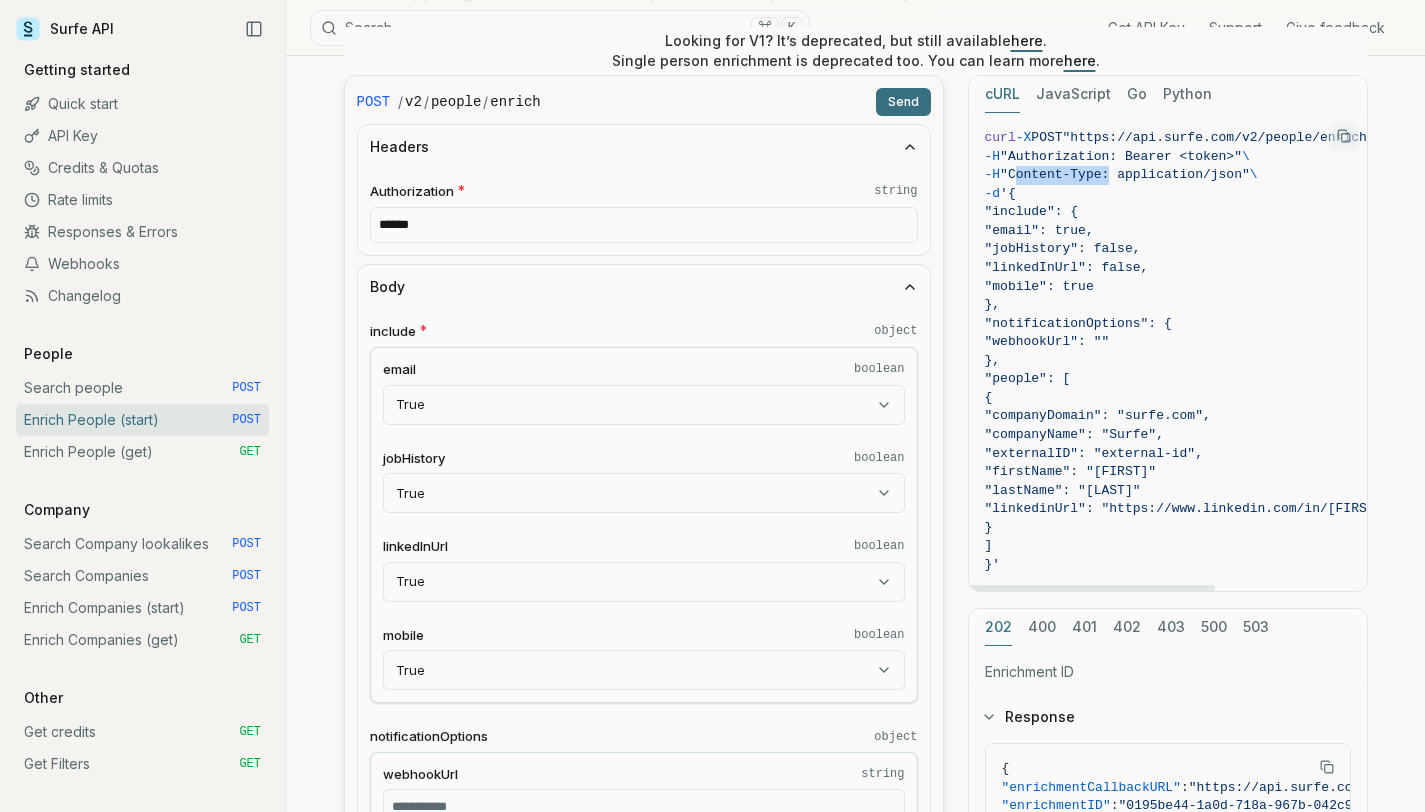 drag, startPoint x: 1126, startPoint y: 173, endPoint x: 1032, endPoint y: 175, distance: 94.02127 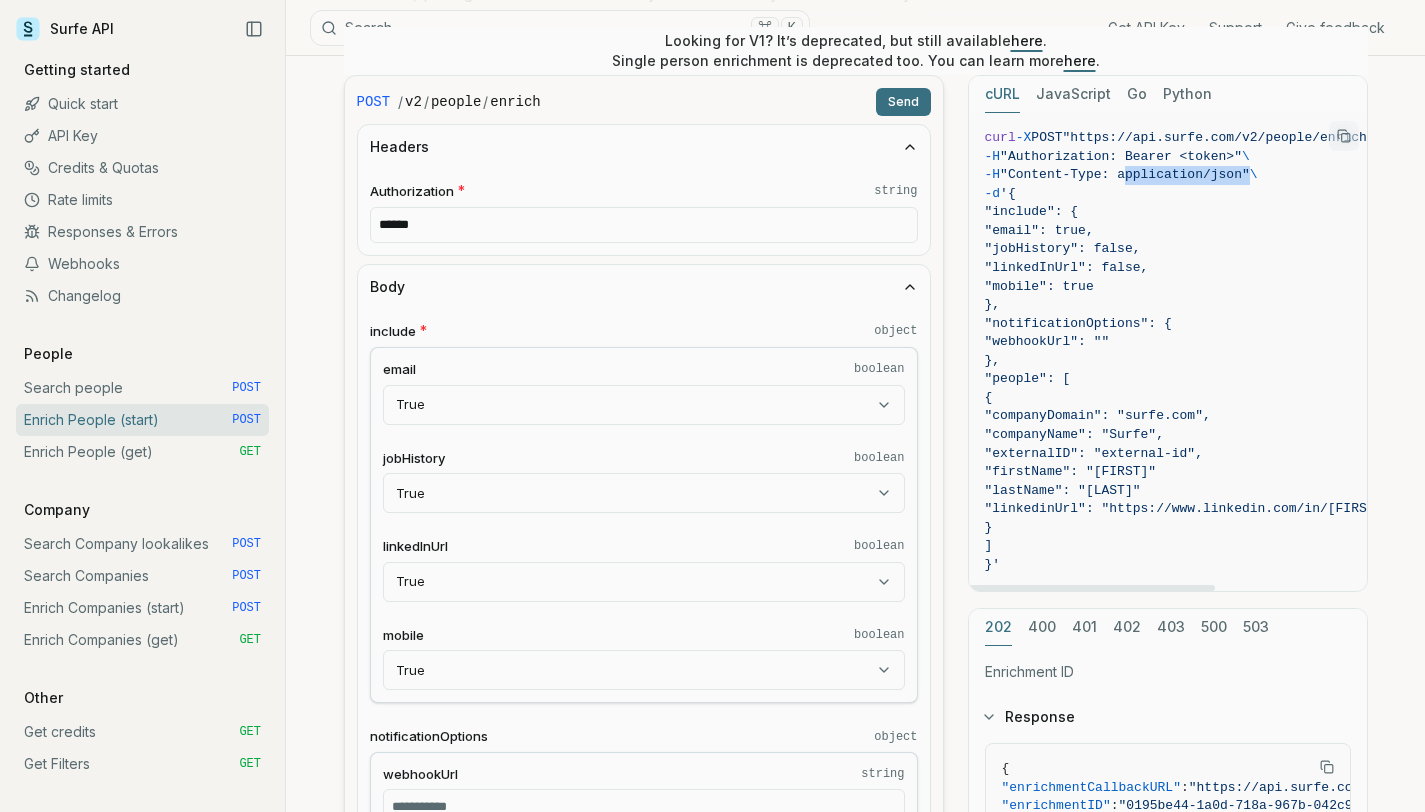 drag, startPoint x: 1144, startPoint y: 170, endPoint x: 1271, endPoint y: 177, distance: 127.192764 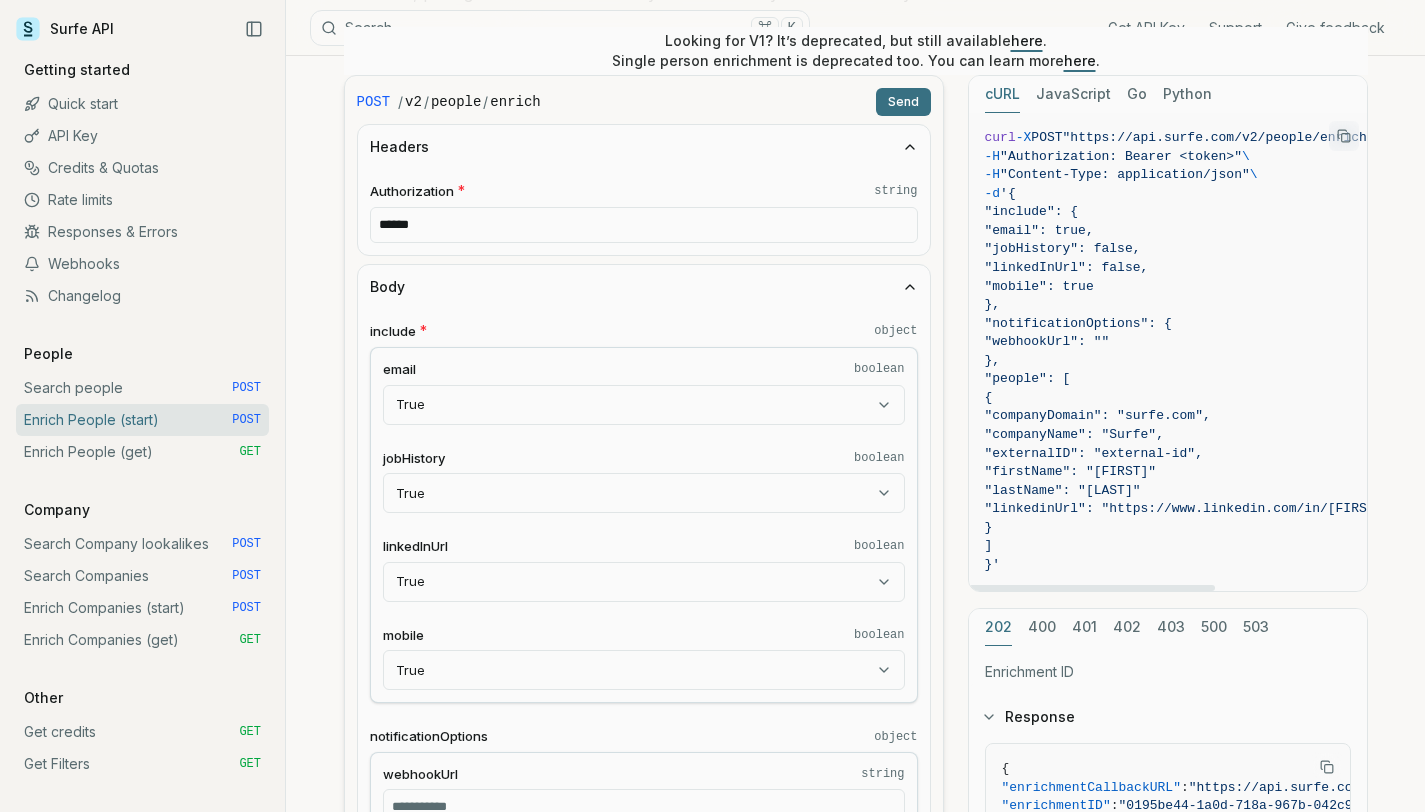click on ""webhookUrl": """ at bounding box center [1242, 342] 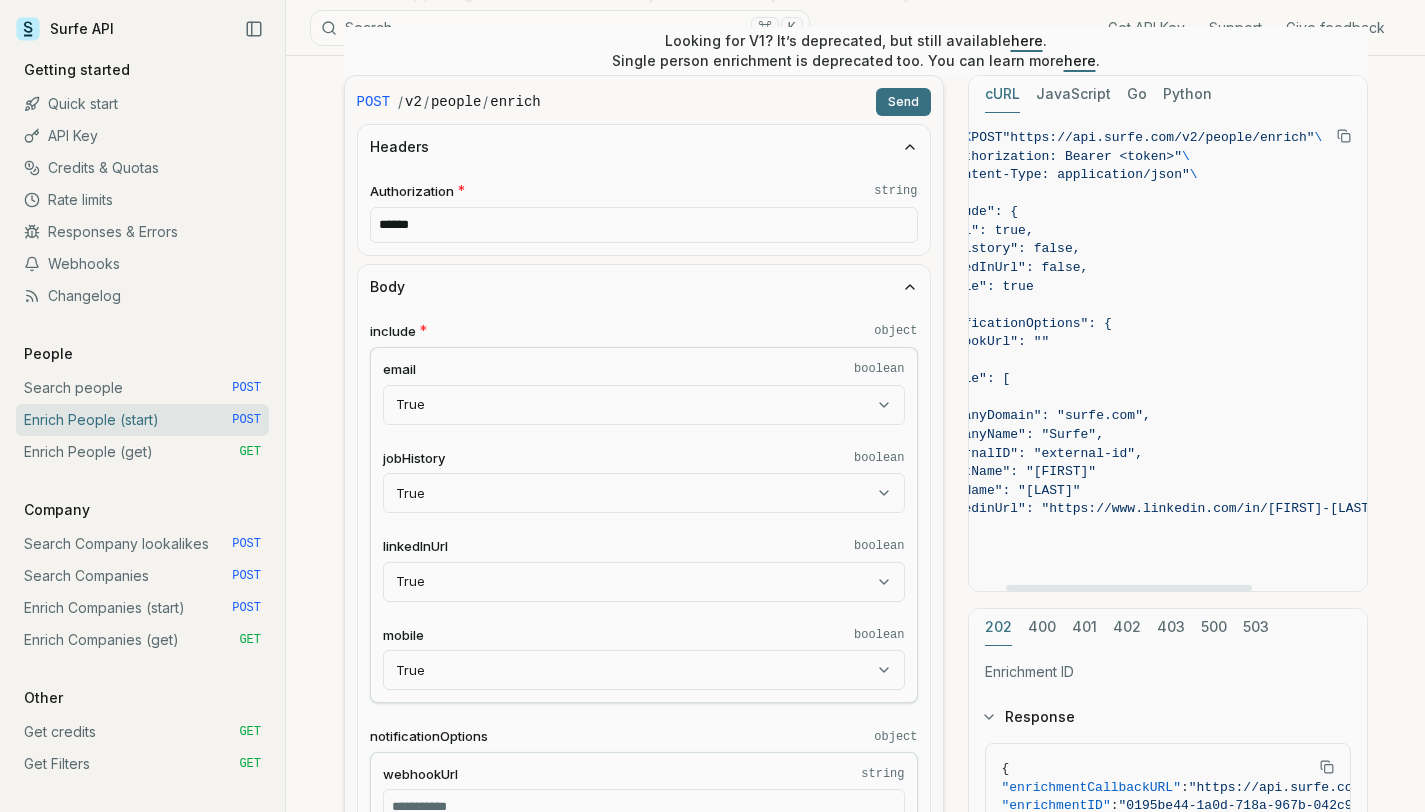 scroll, scrollTop: 0, scrollLeft: 0, axis: both 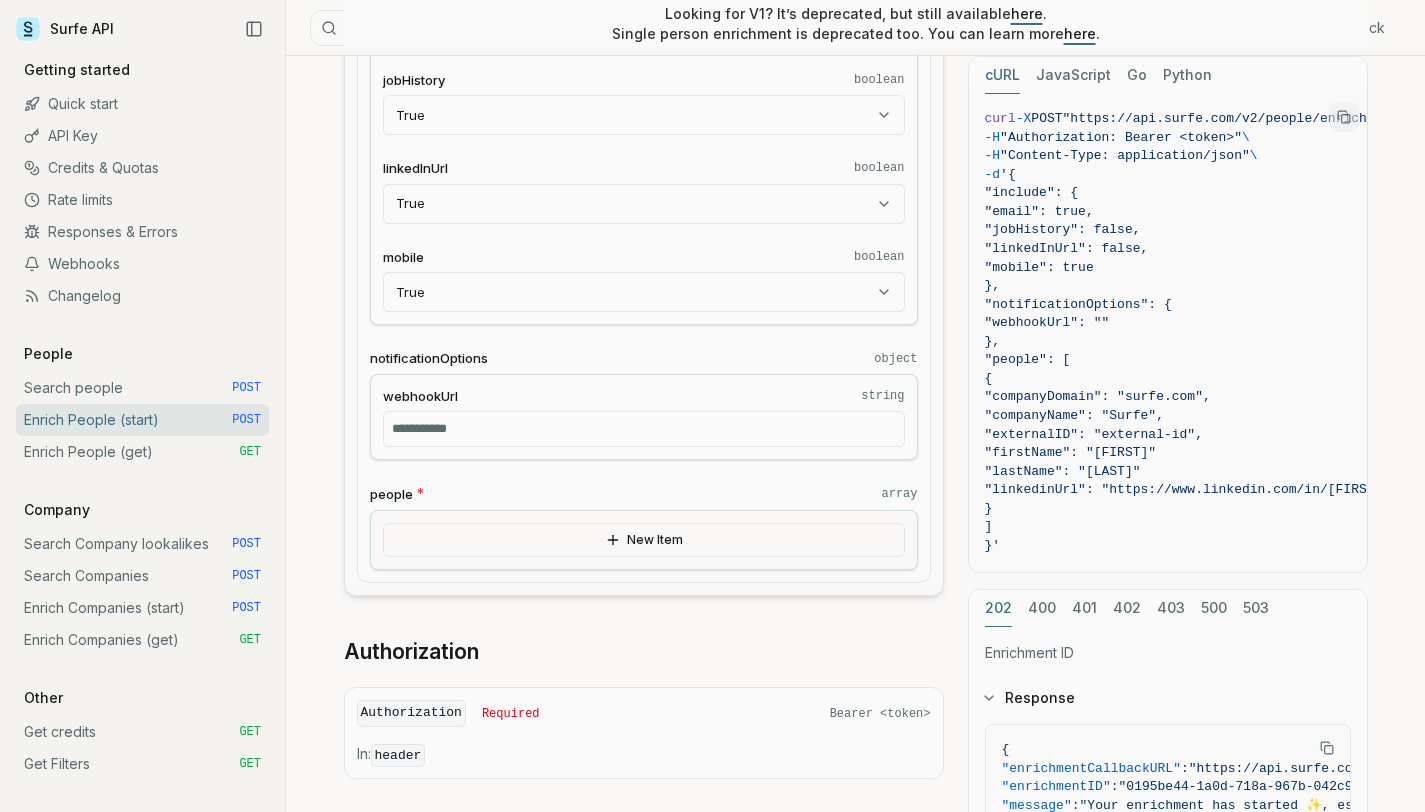 click on "New Item" at bounding box center (644, 540) 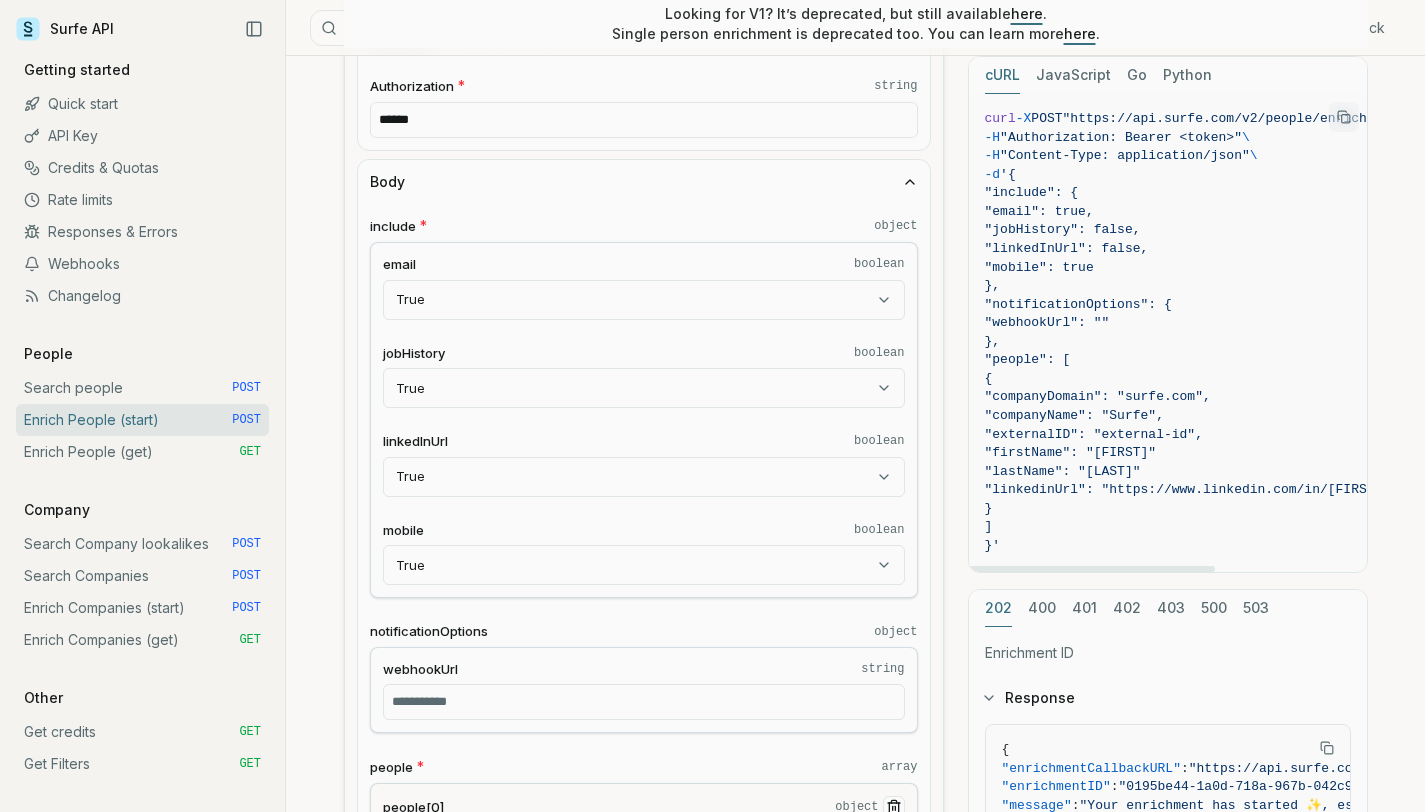 scroll, scrollTop: 381, scrollLeft: 0, axis: vertical 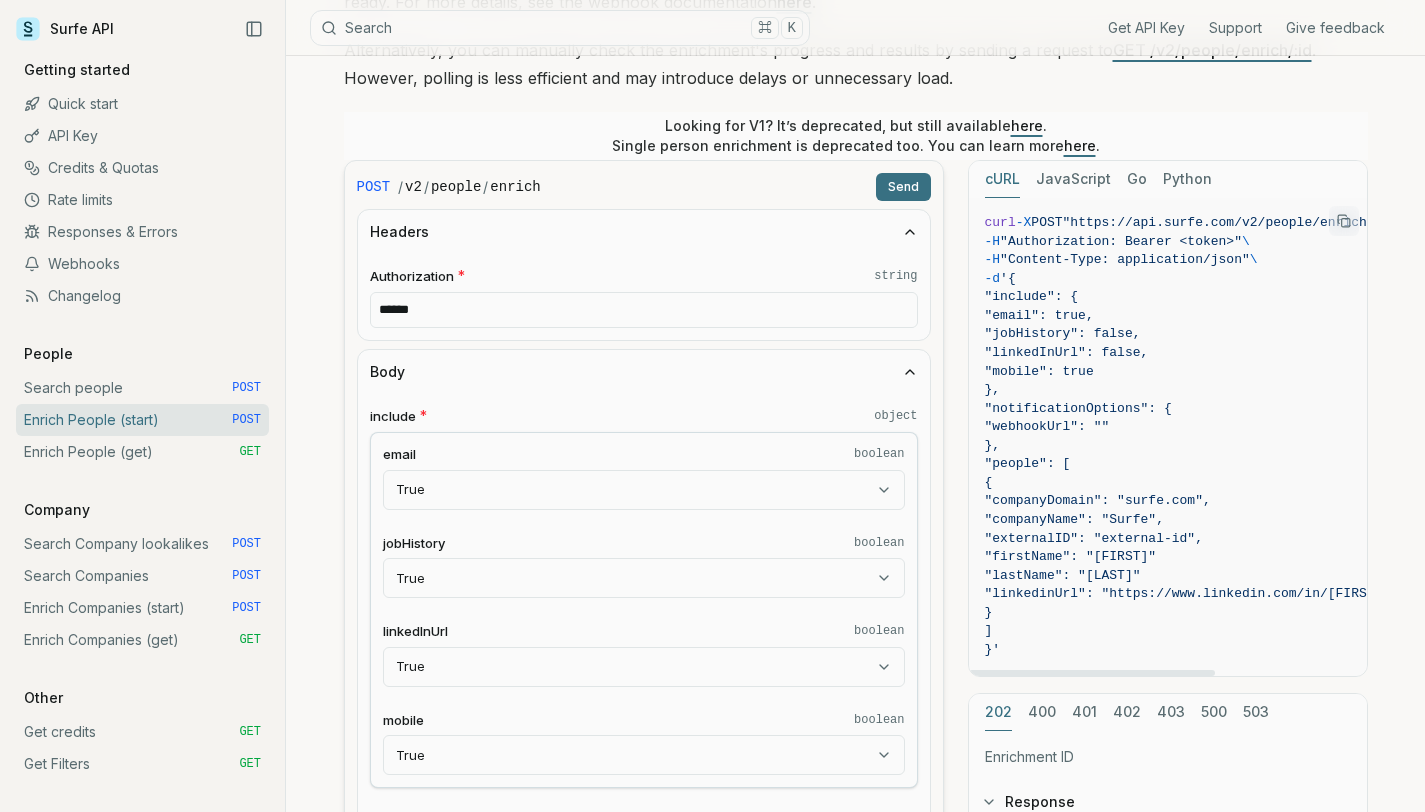 click on "Enrich People (get)   GET" at bounding box center (142, 452) 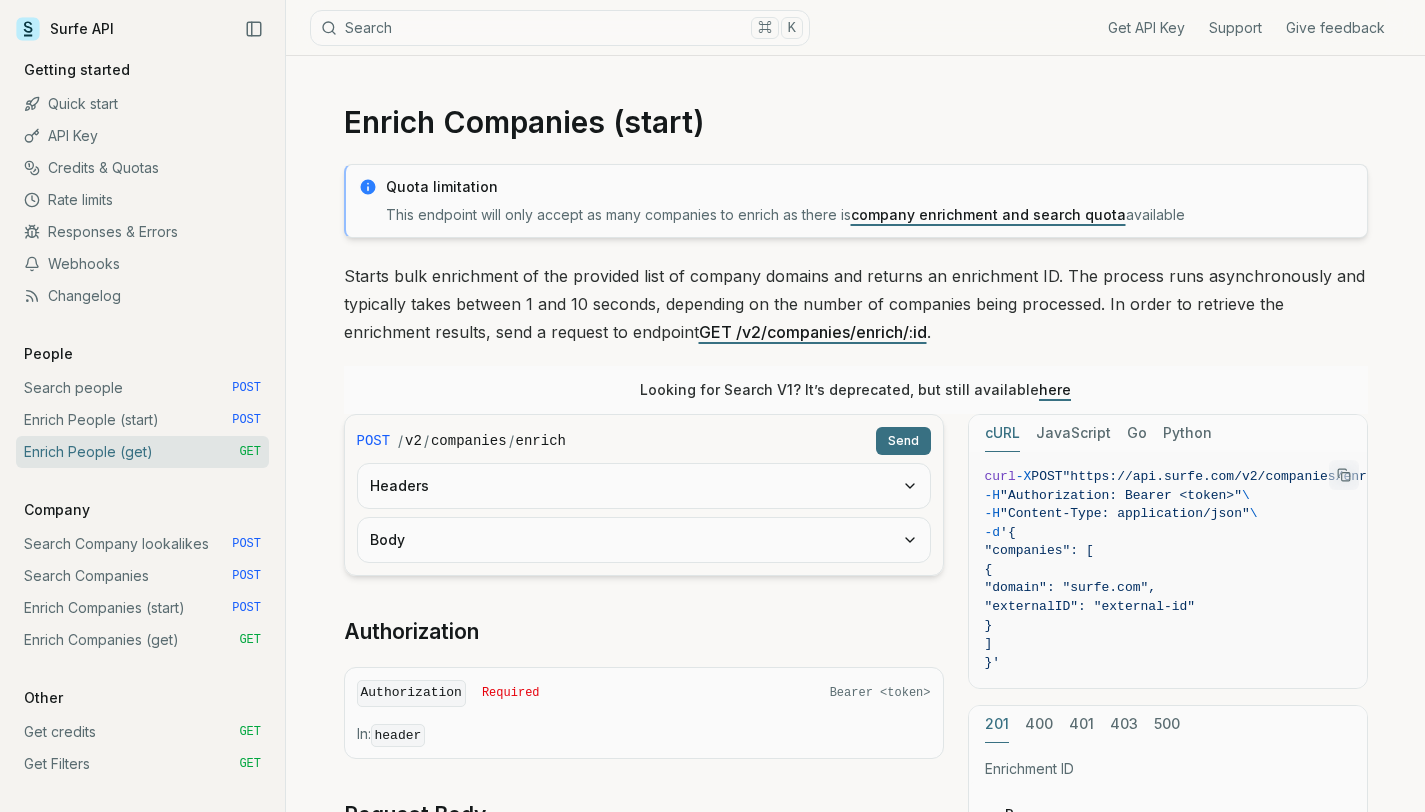 click on "Enrich People (start)   POST" at bounding box center (142, 420) 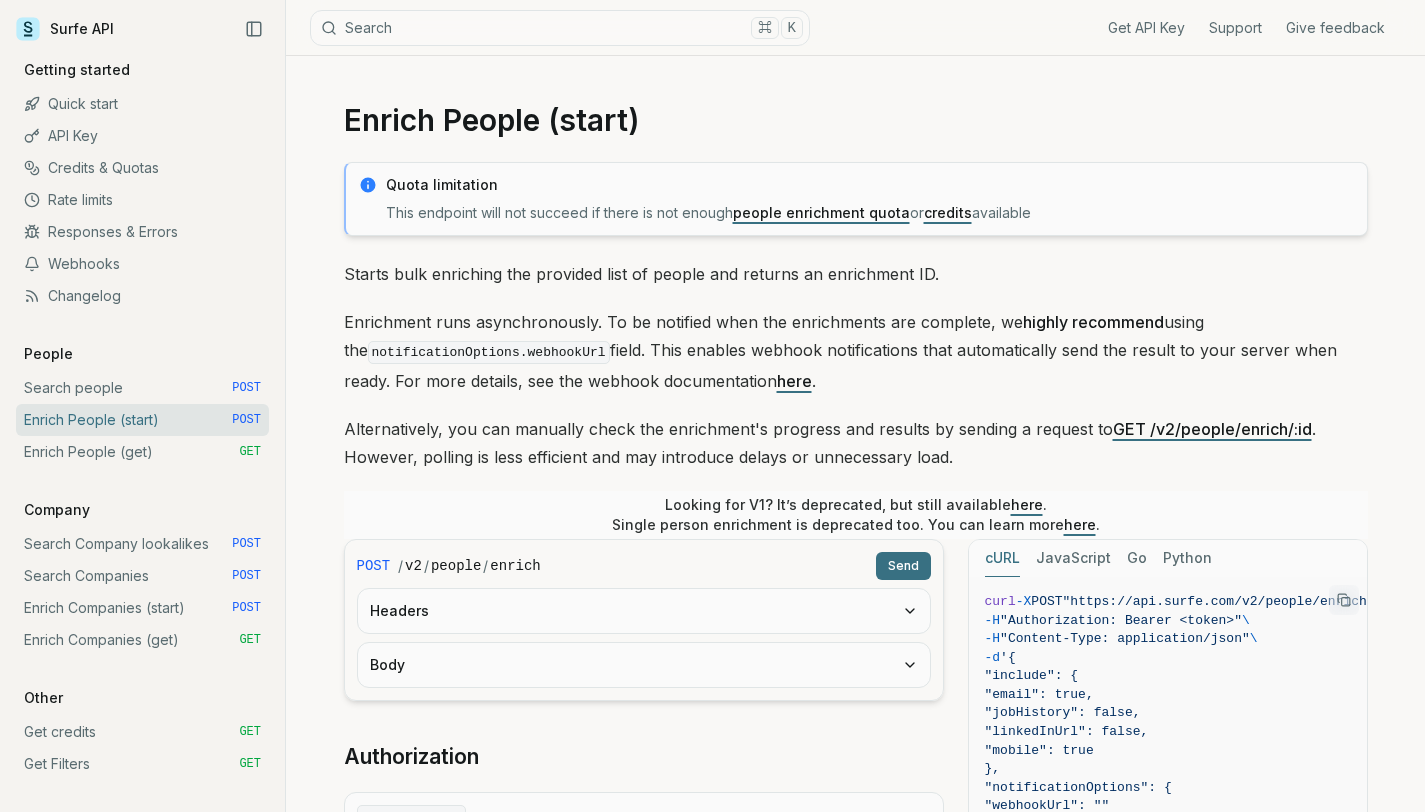 scroll, scrollTop: 386, scrollLeft: 0, axis: vertical 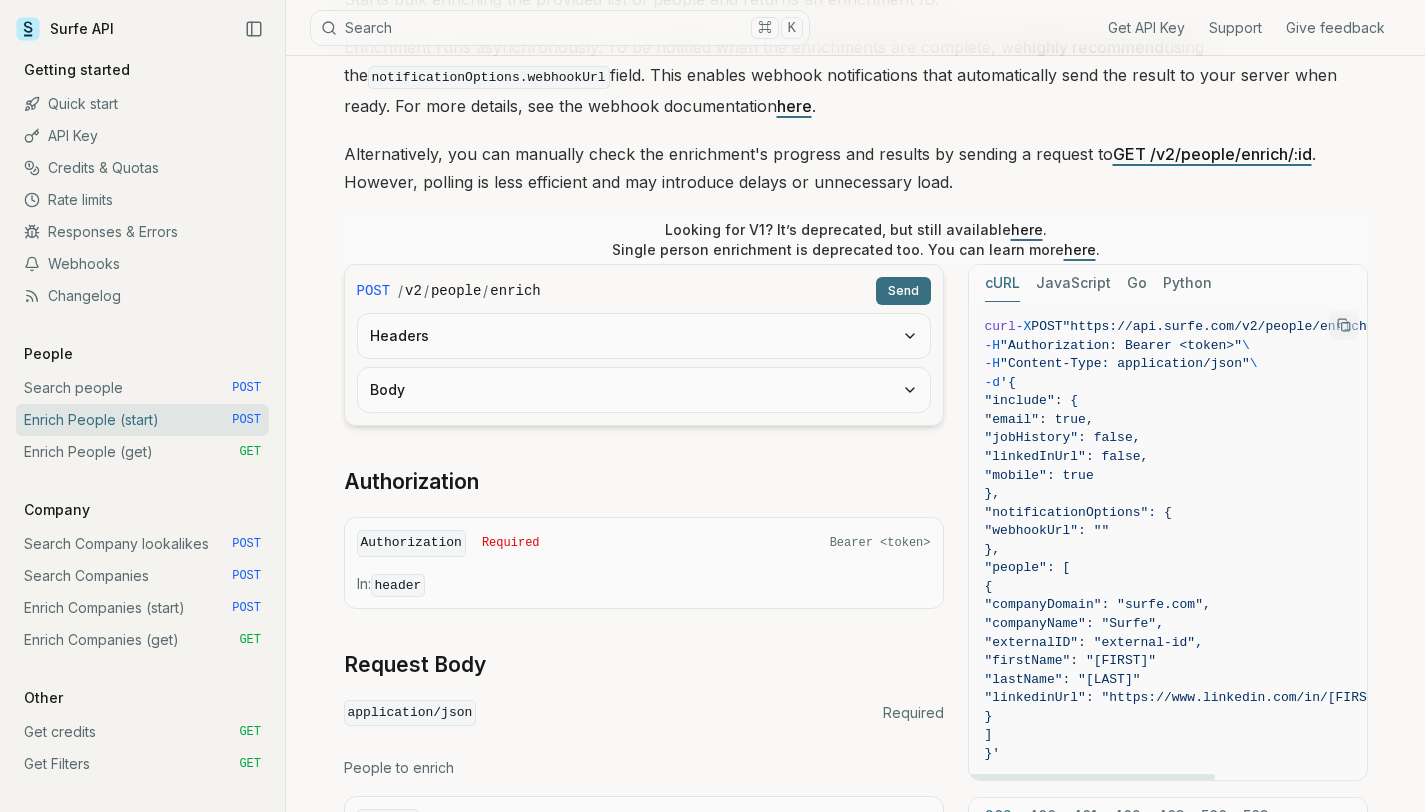 drag, startPoint x: 1162, startPoint y: 478, endPoint x: 1037, endPoint y: 426, distance: 135.38464 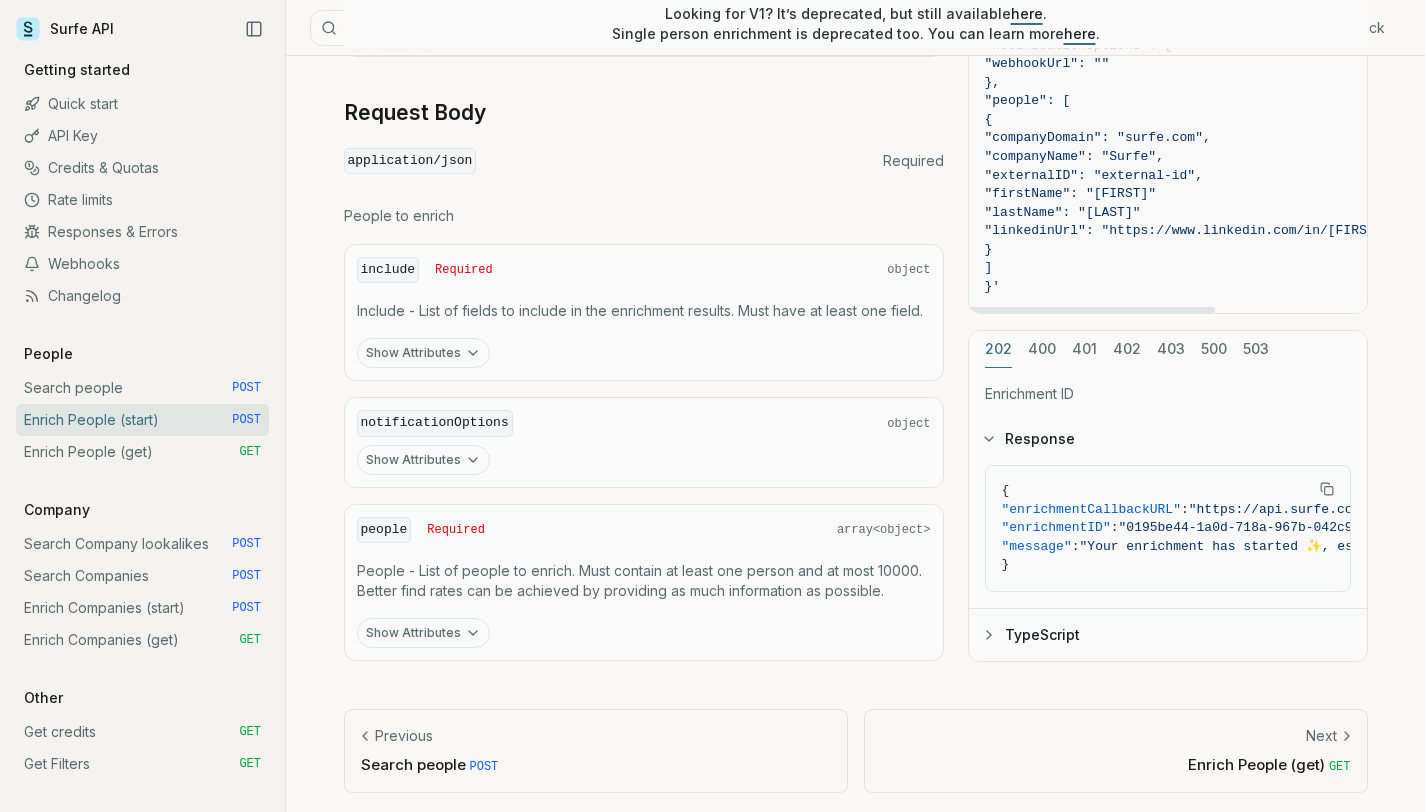 scroll, scrollTop: 830, scrollLeft: 0, axis: vertical 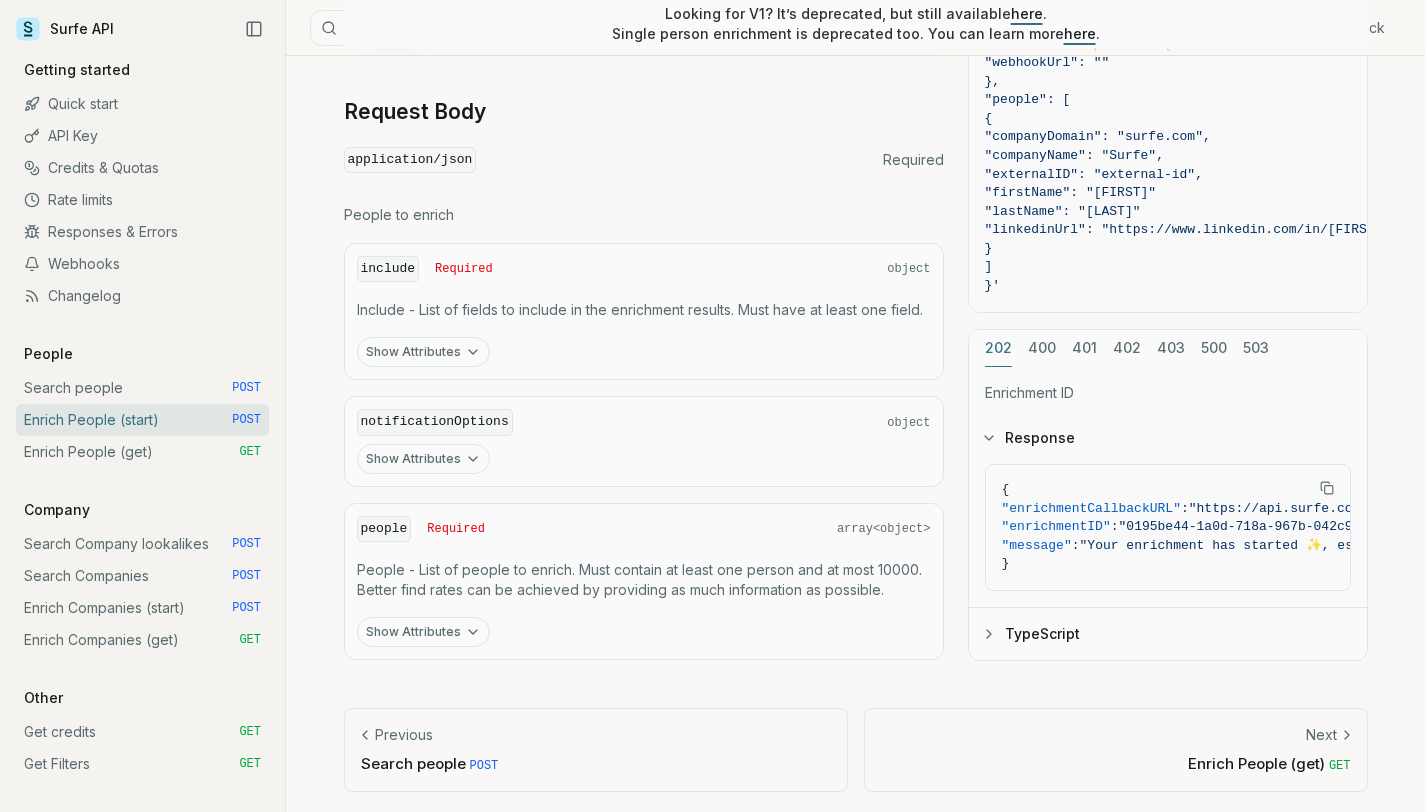 click on "Enrich People (get)   GET" at bounding box center [142, 452] 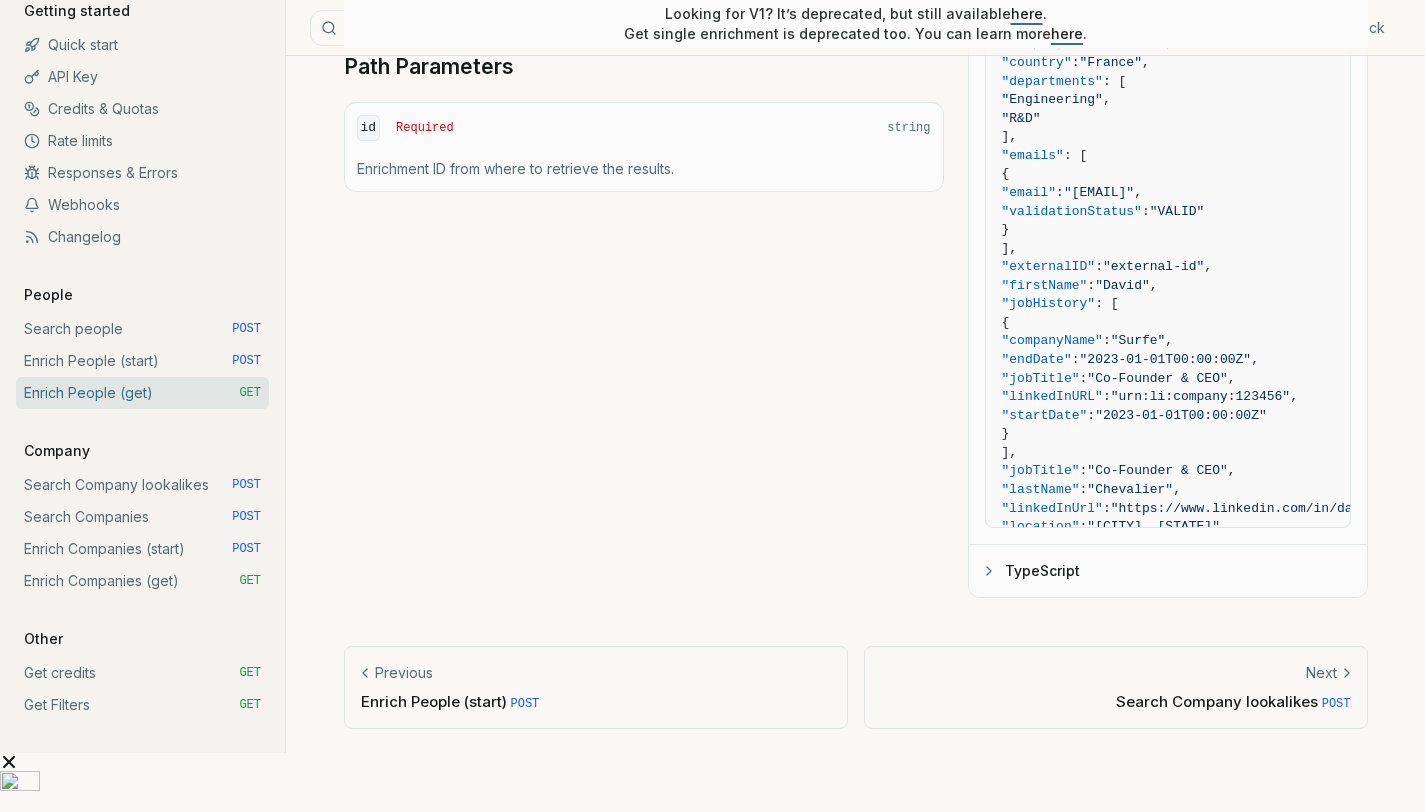 scroll, scrollTop: 0, scrollLeft: 0, axis: both 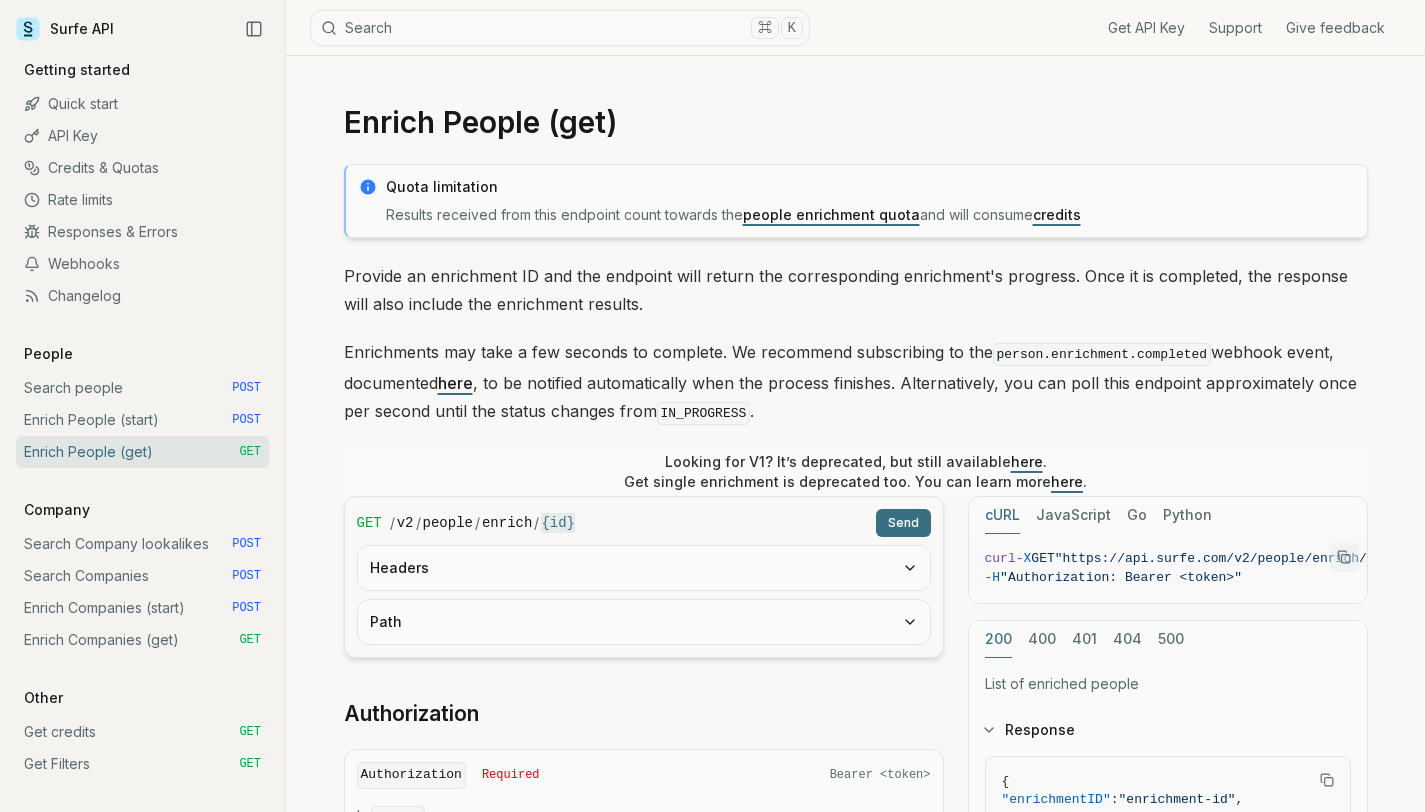 click on "Enrich People (get)   GET" at bounding box center [142, 452] 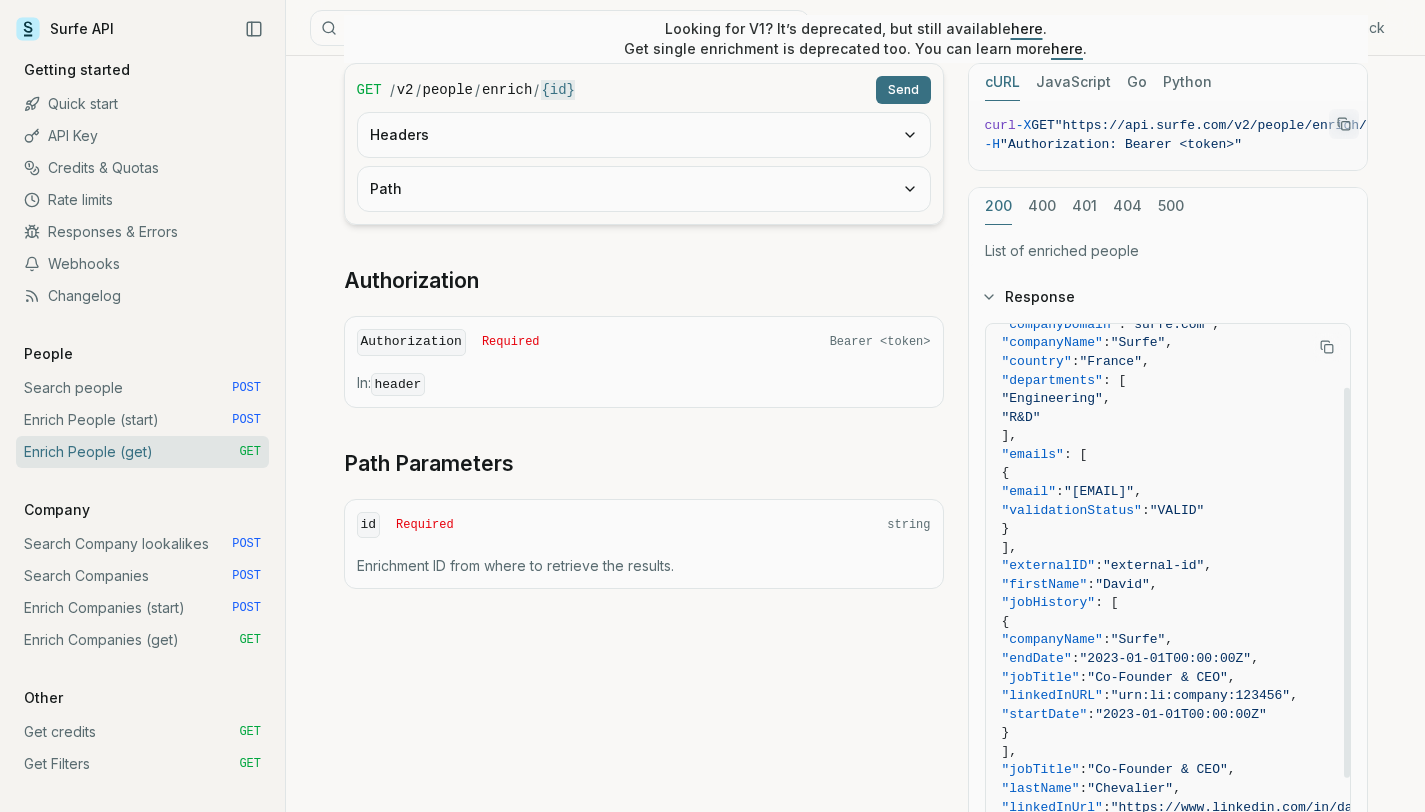 scroll, scrollTop: 175, scrollLeft: 0, axis: vertical 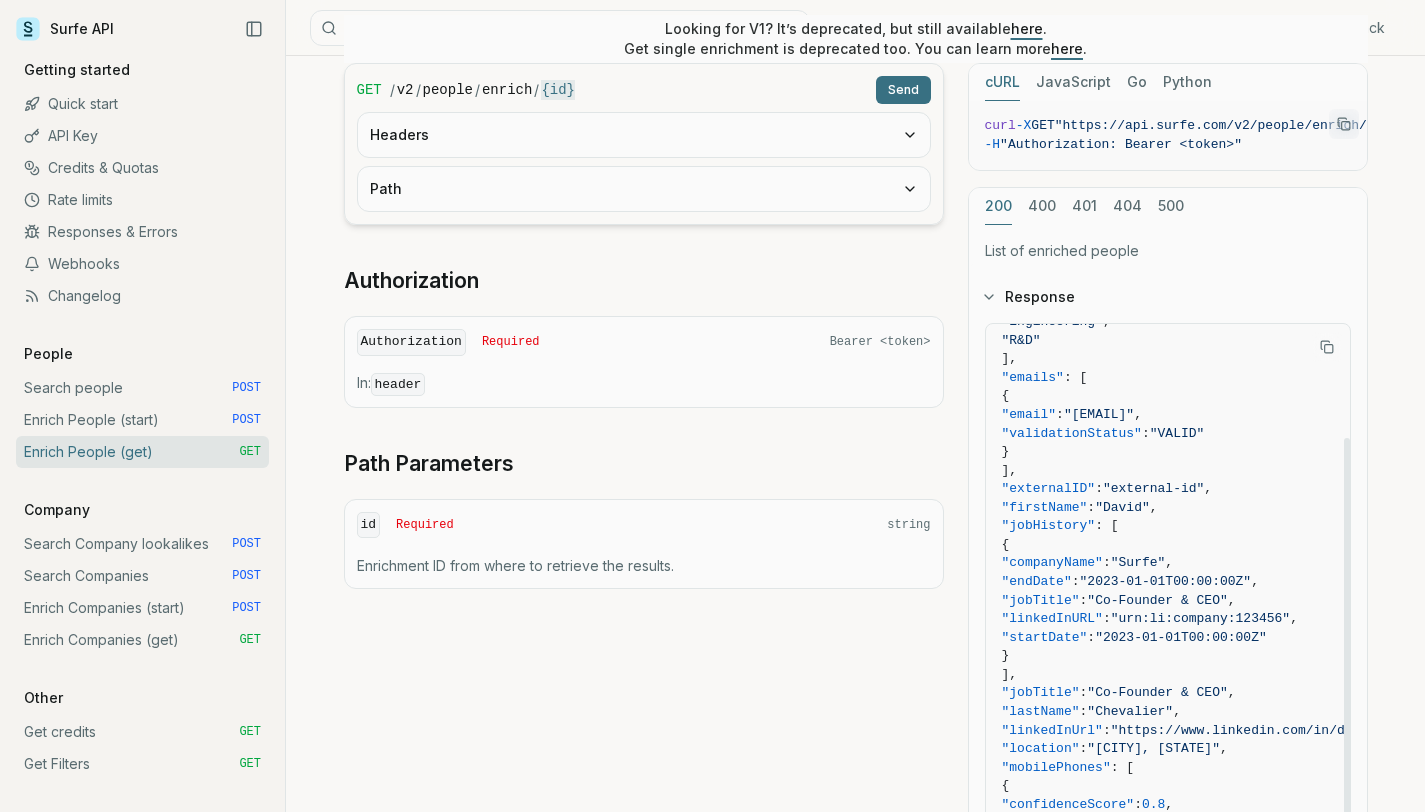 click on "Enrich People (start)   POST" at bounding box center (142, 420) 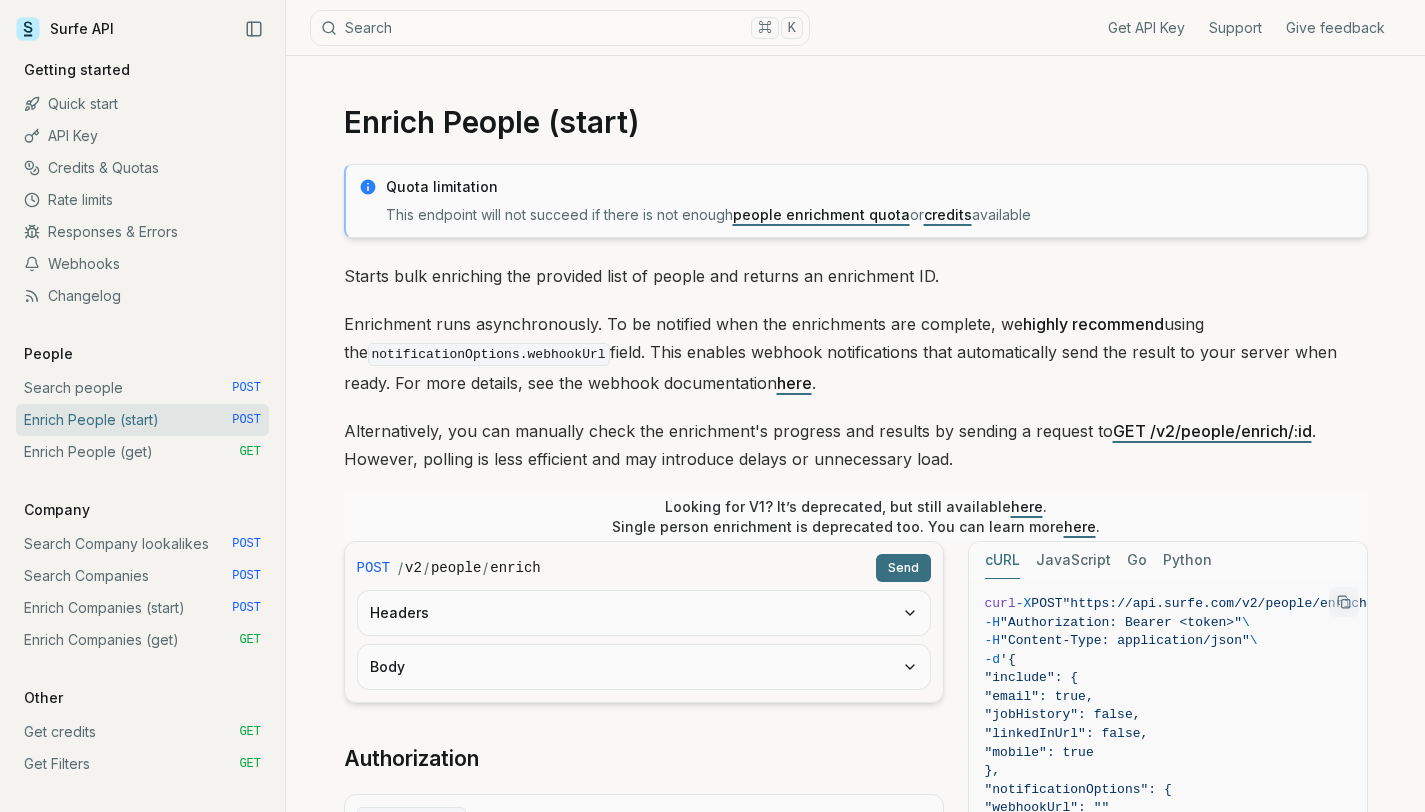 scroll, scrollTop: 429, scrollLeft: 0, axis: vertical 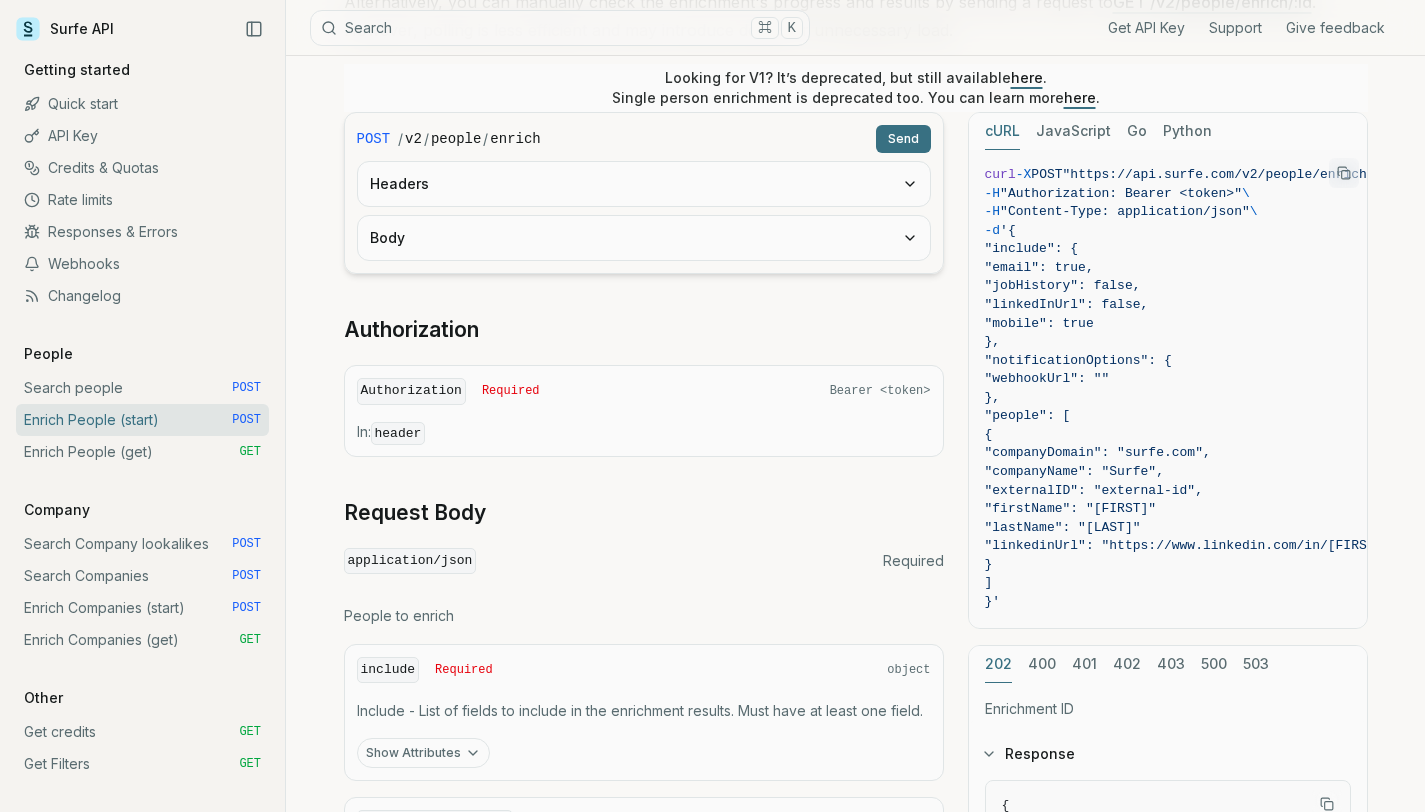 click on "cURL JavaScript Go Python" at bounding box center [1168, 131] 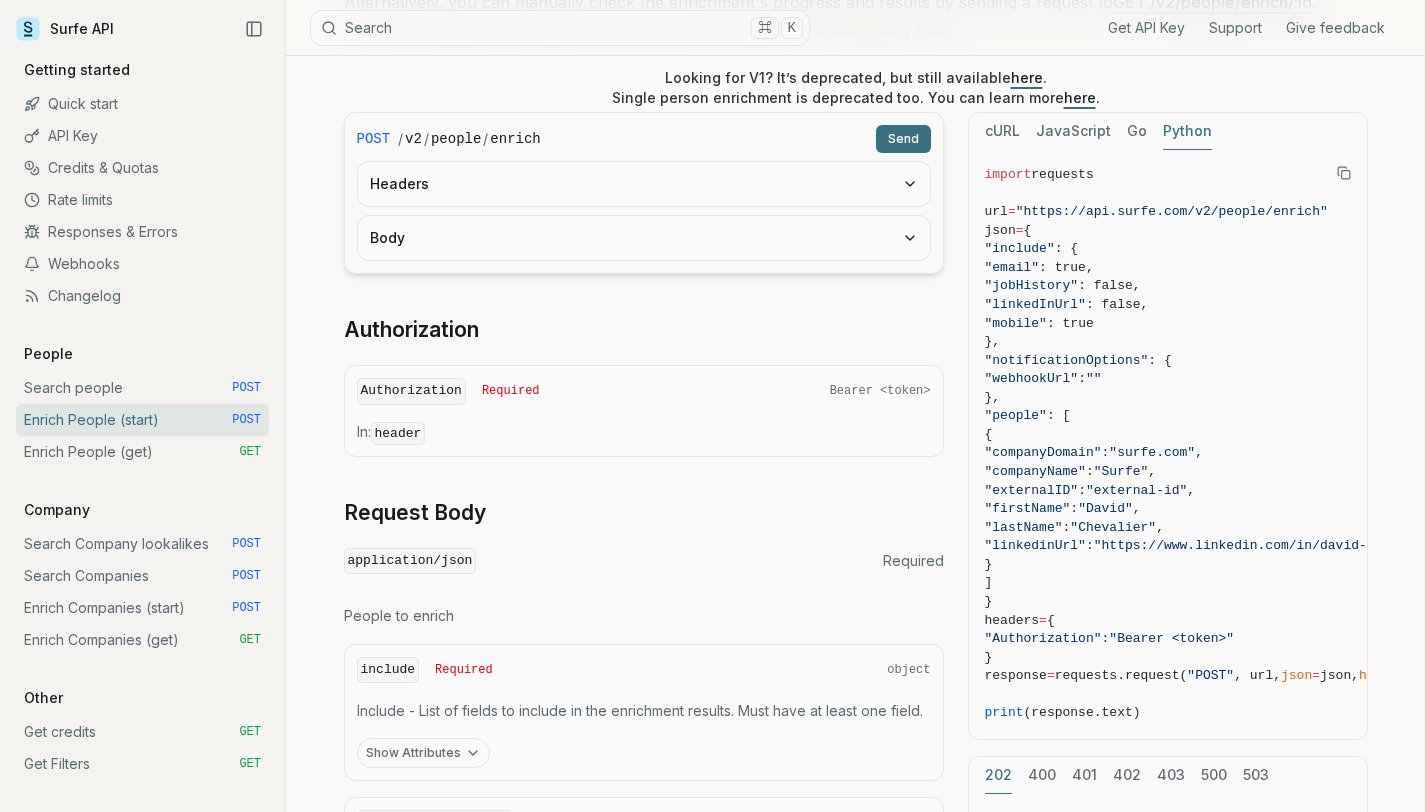 click on "Python" at bounding box center [1187, 131] 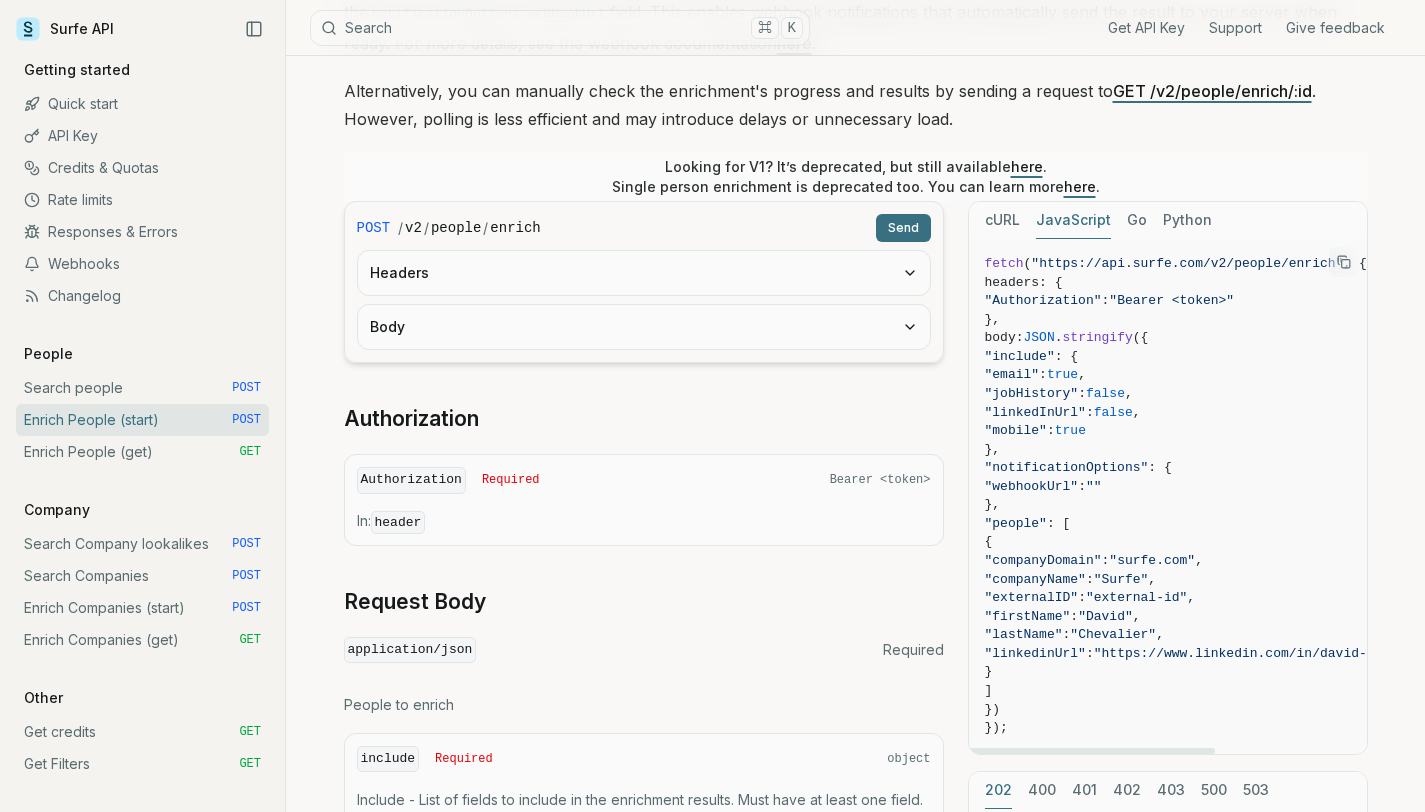 scroll, scrollTop: 301, scrollLeft: 0, axis: vertical 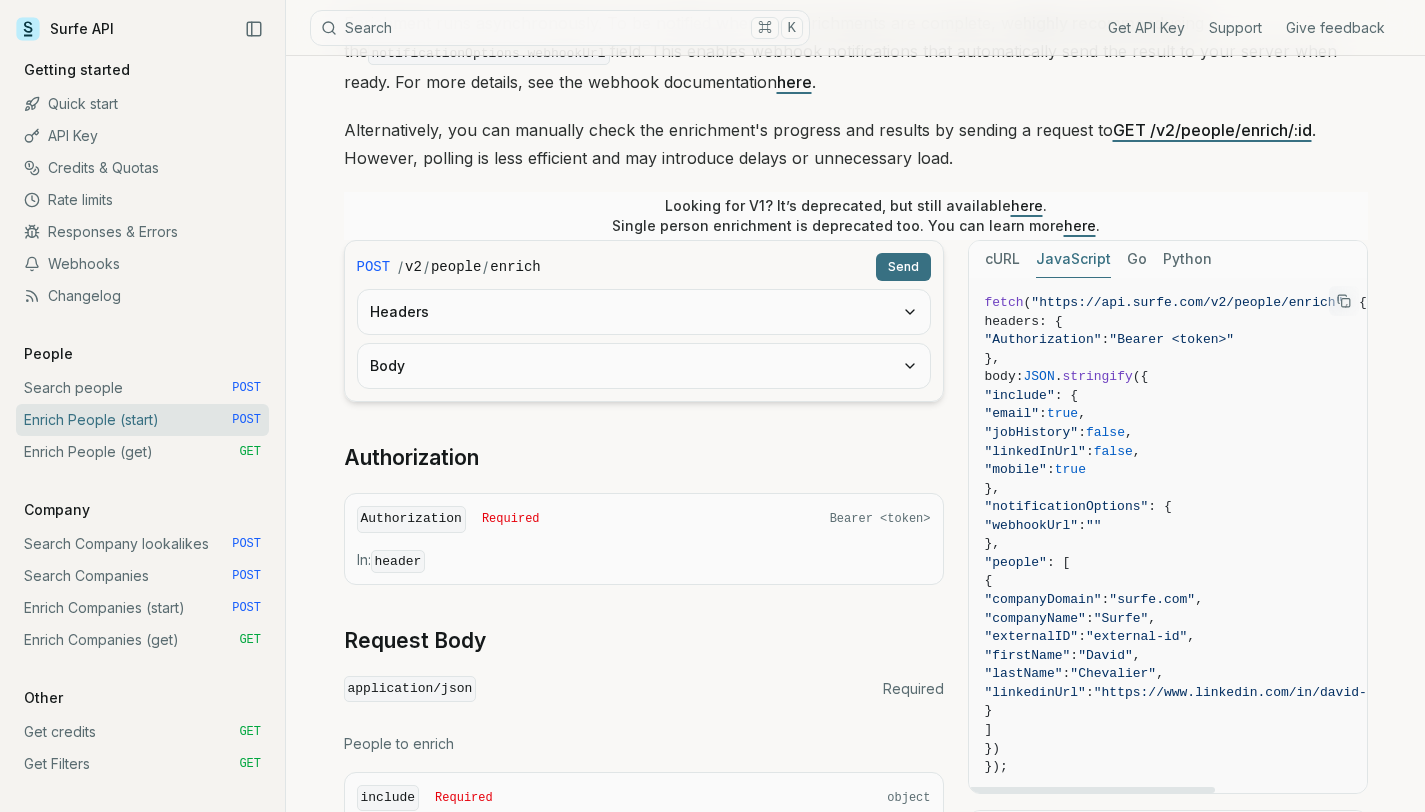 click on "}," at bounding box center (1246, 489) 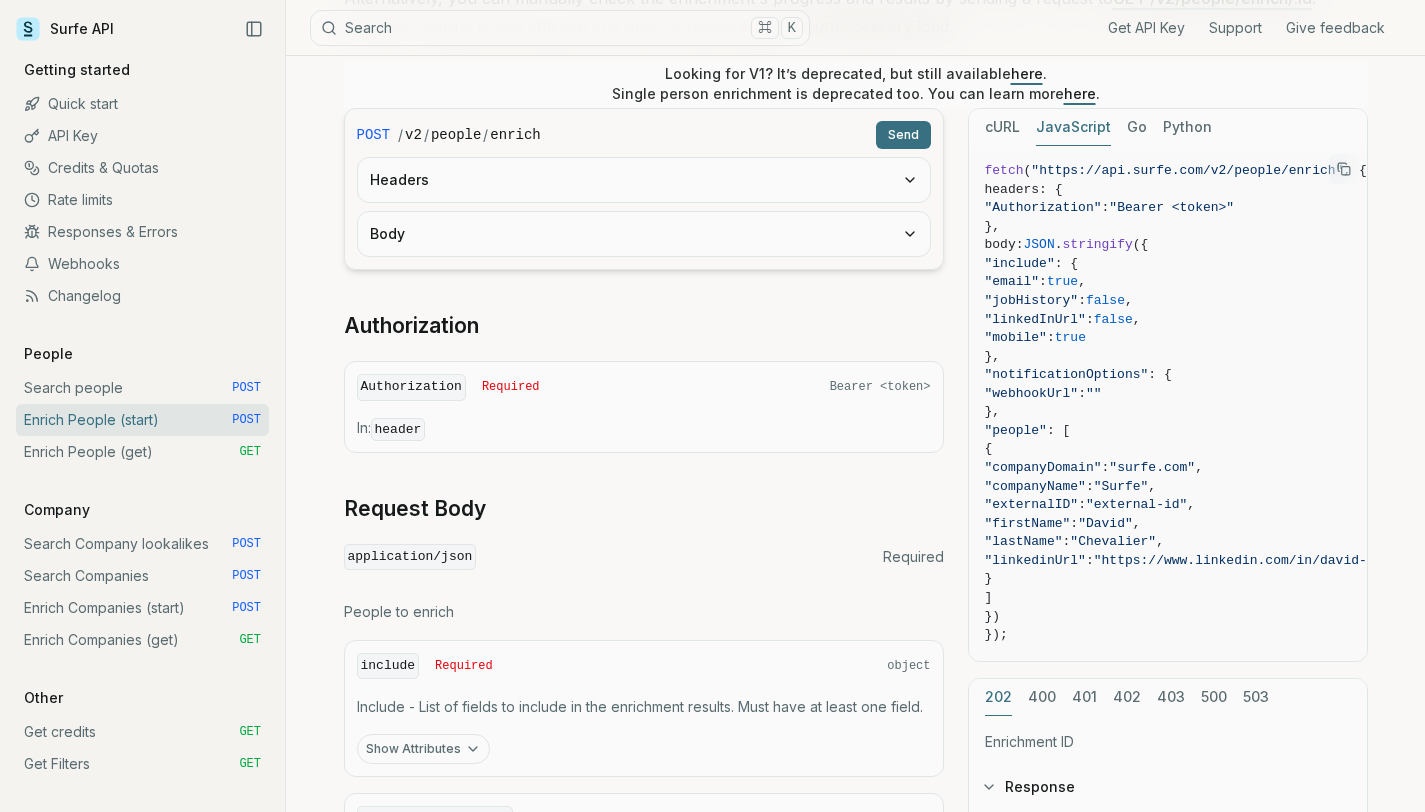 scroll, scrollTop: 830, scrollLeft: 0, axis: vertical 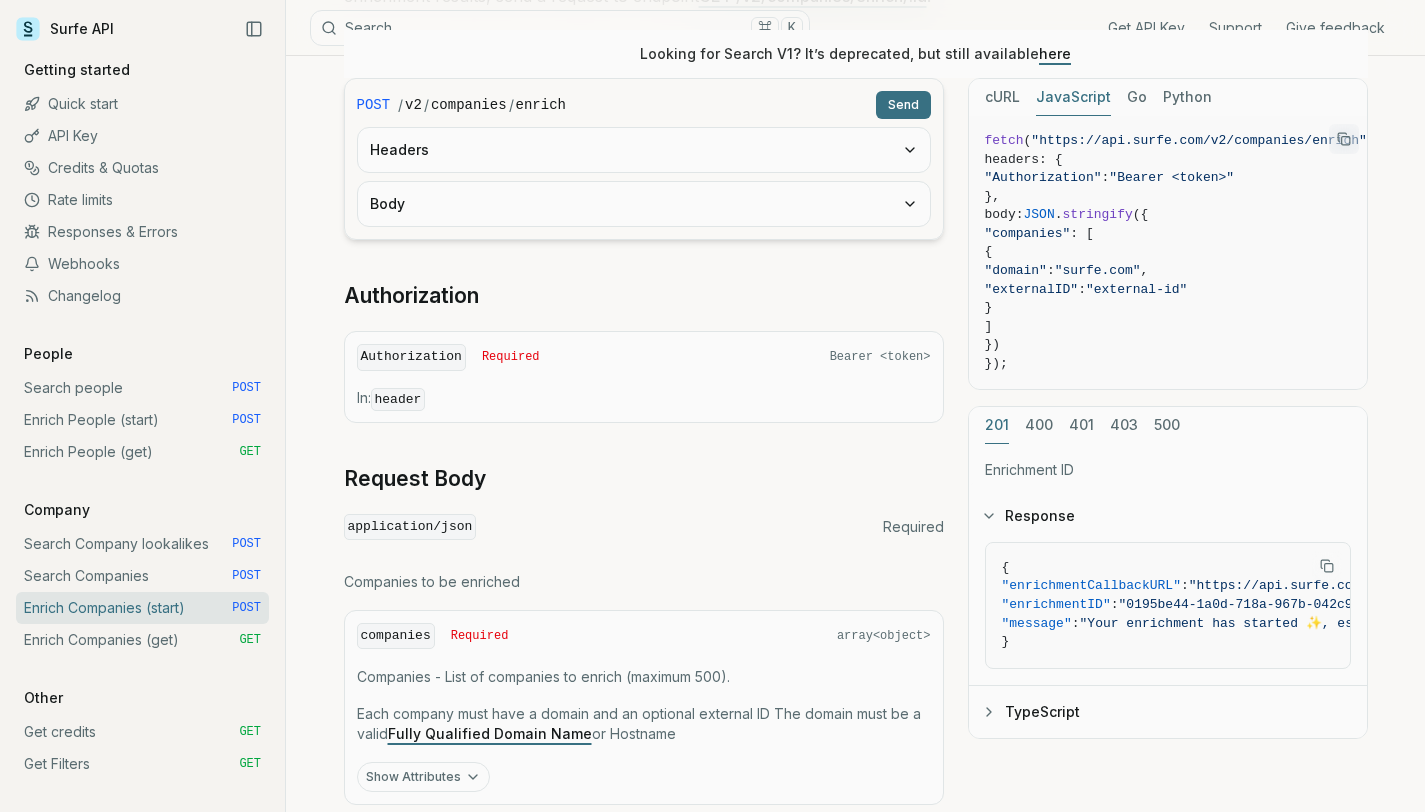click on "Get credits   GET" at bounding box center [142, 732] 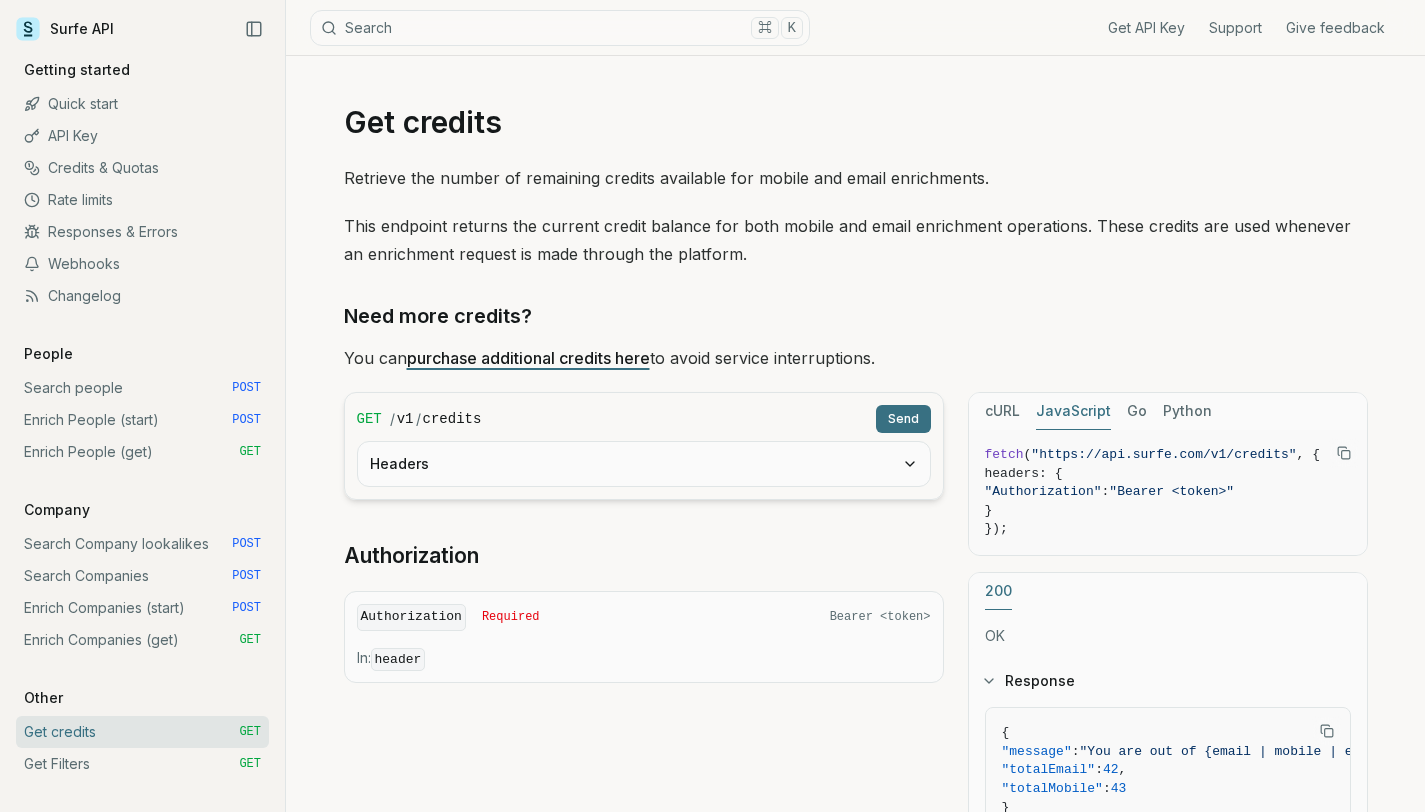 click on "Get Filters   GET" at bounding box center [142, 764] 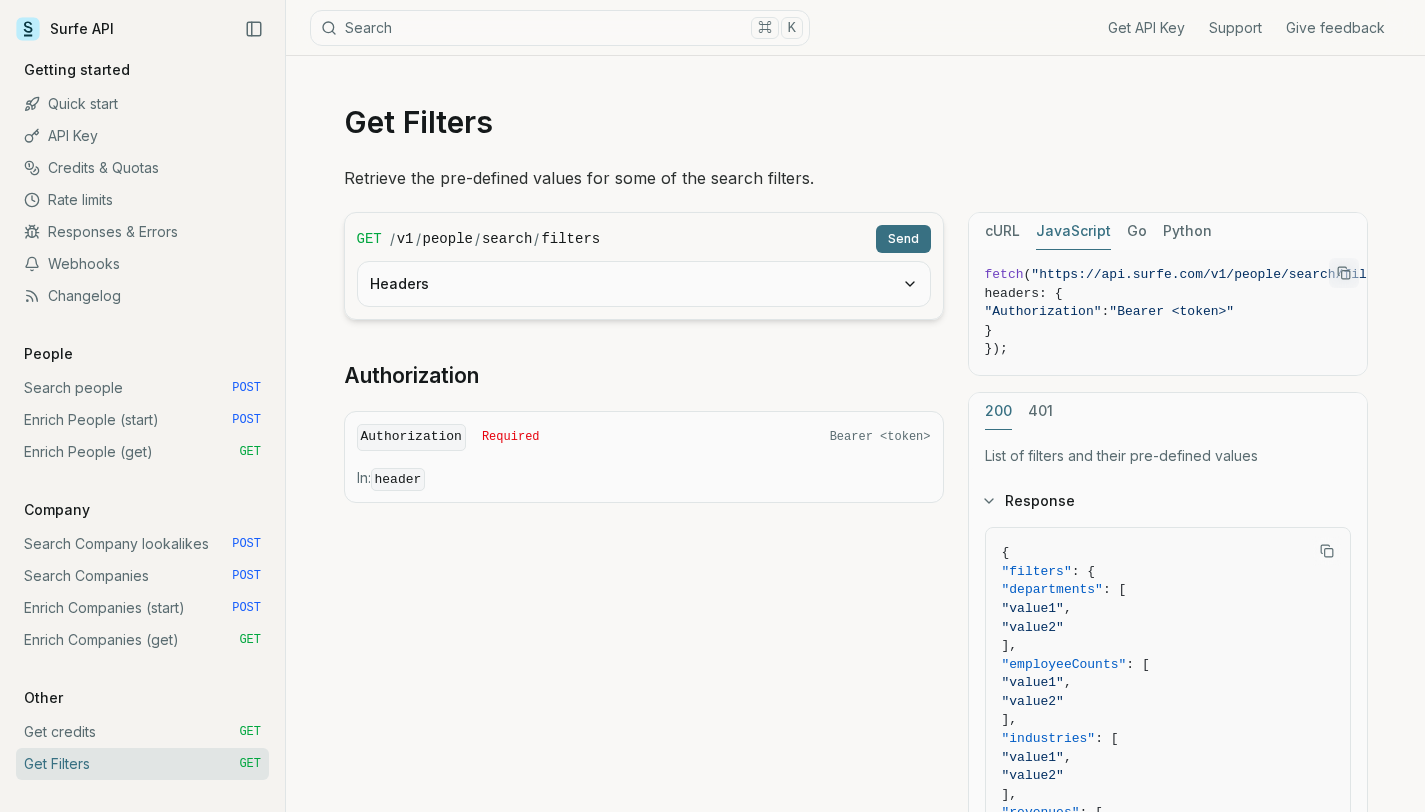 click on "Enrich People (get)   GET" at bounding box center [142, 452] 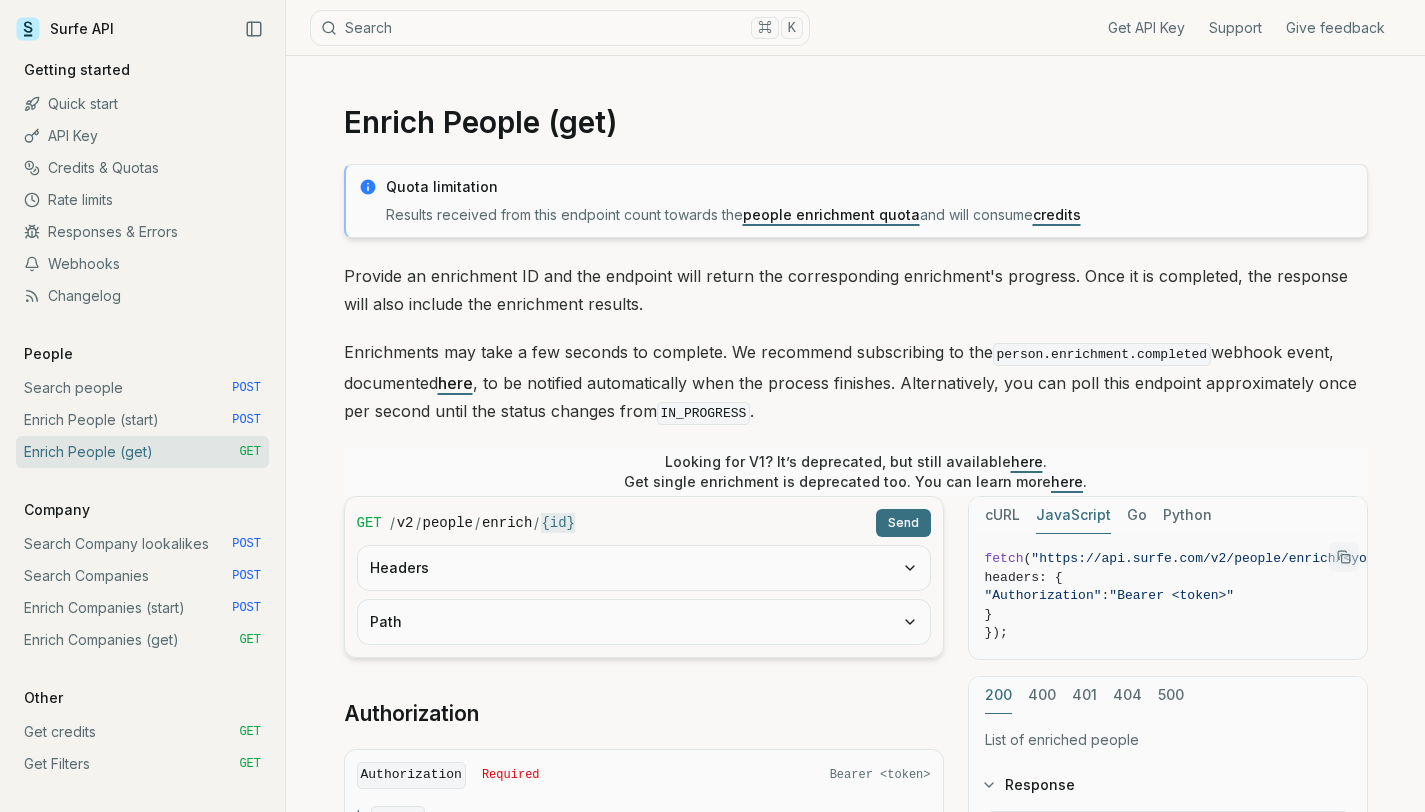 click on "GET / v2 / people / enrich / {id} Send" at bounding box center (644, 523) 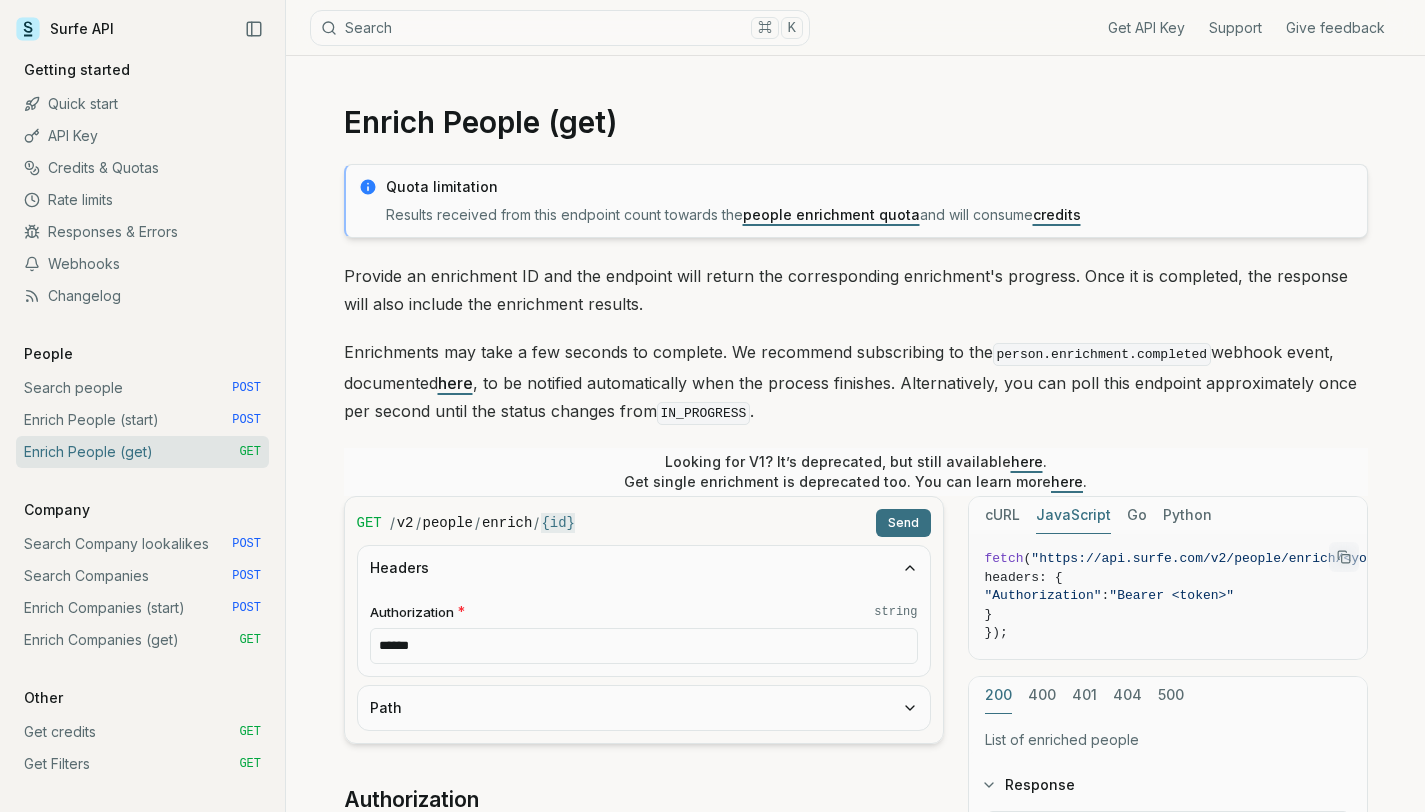 click on "Path" at bounding box center [644, 708] 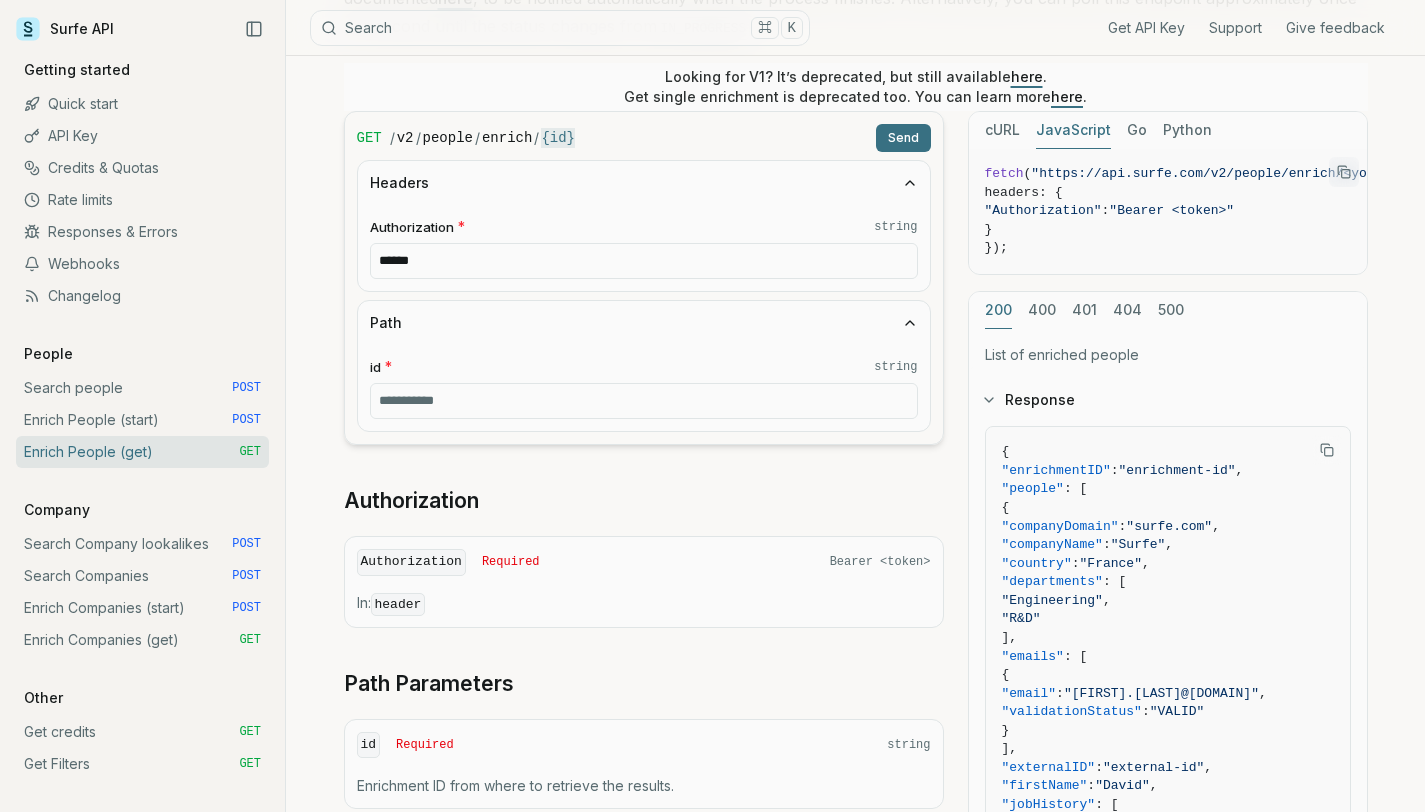 scroll, scrollTop: 386, scrollLeft: 0, axis: vertical 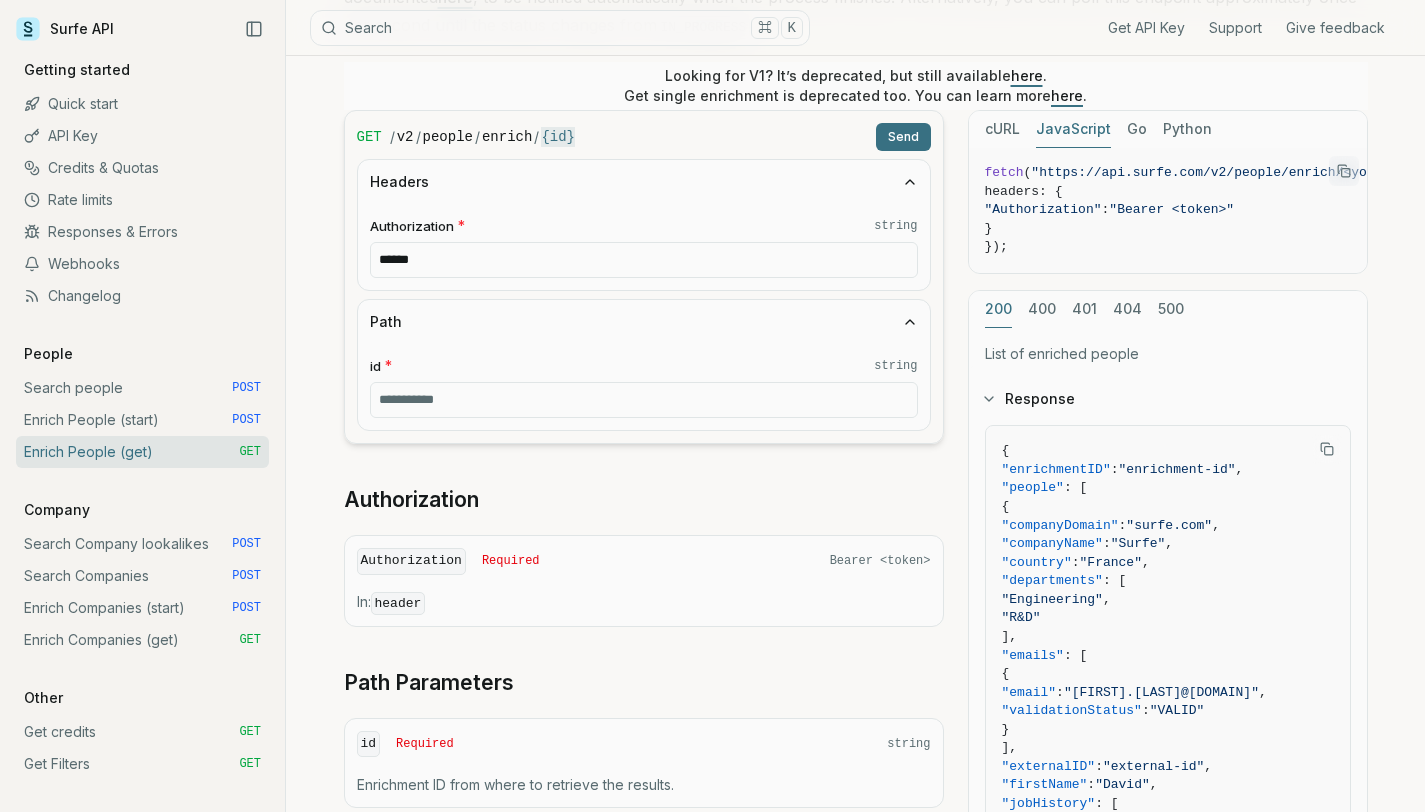 click on "id * string" at bounding box center [644, 387] 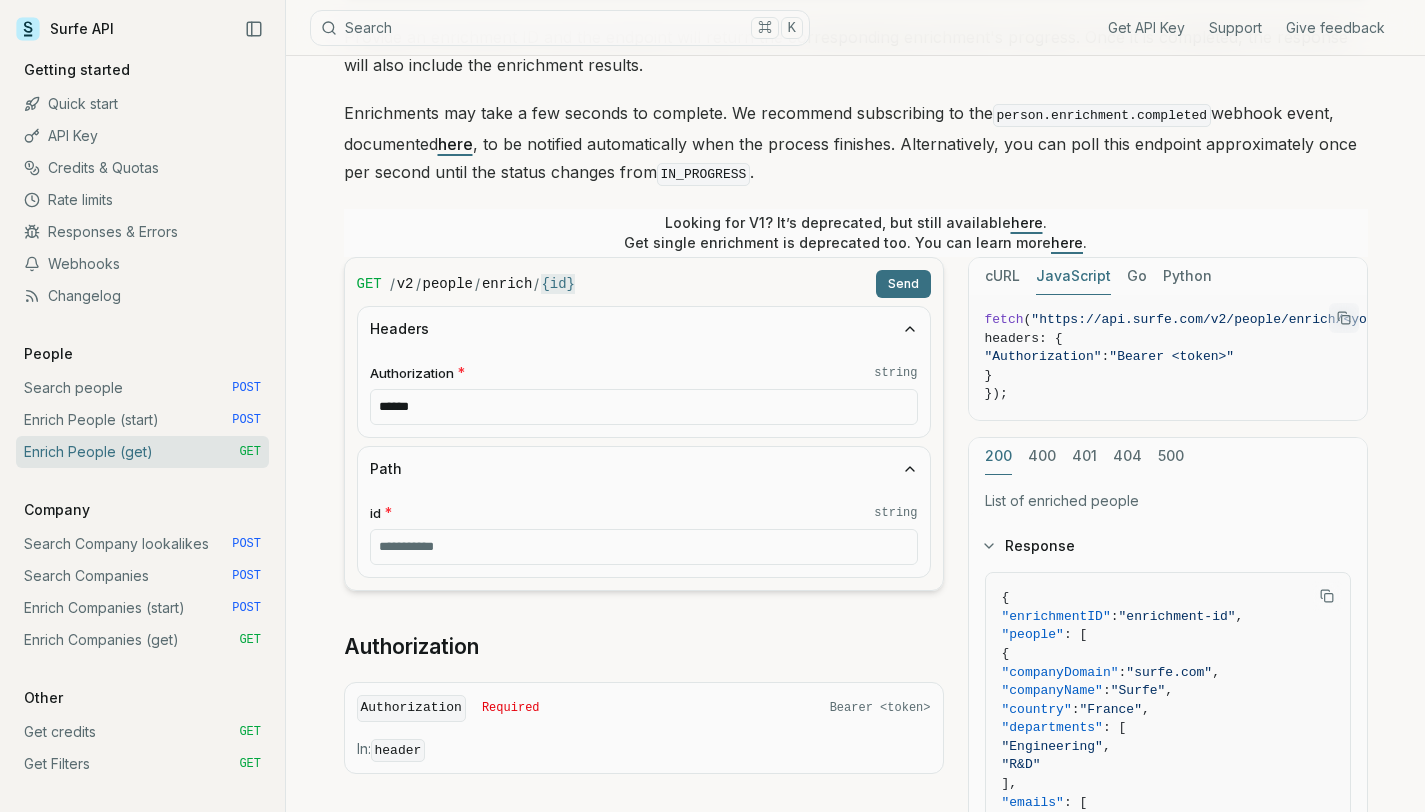 scroll, scrollTop: 0, scrollLeft: 0, axis: both 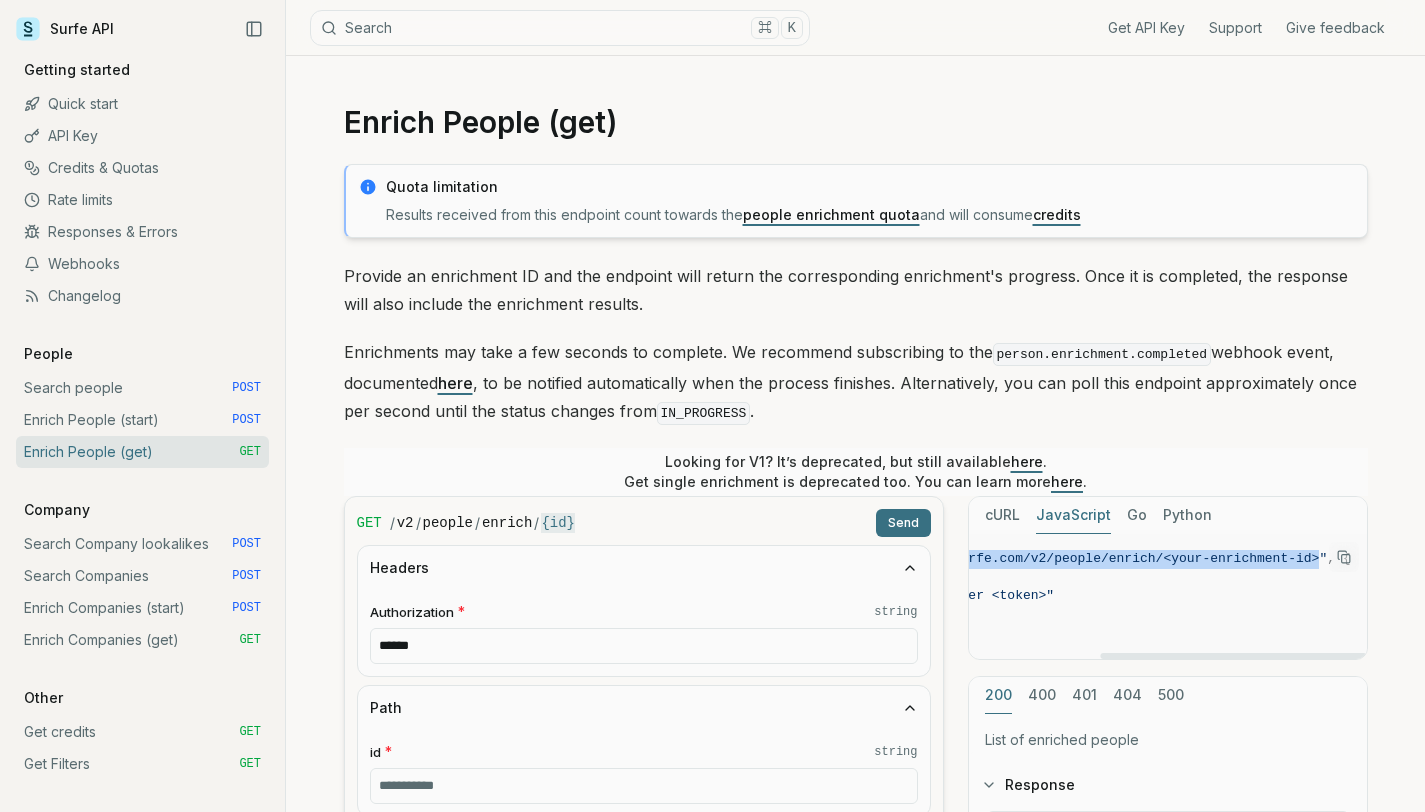 drag, startPoint x: 1039, startPoint y: 557, endPoint x: 1320, endPoint y: 558, distance: 281.00177 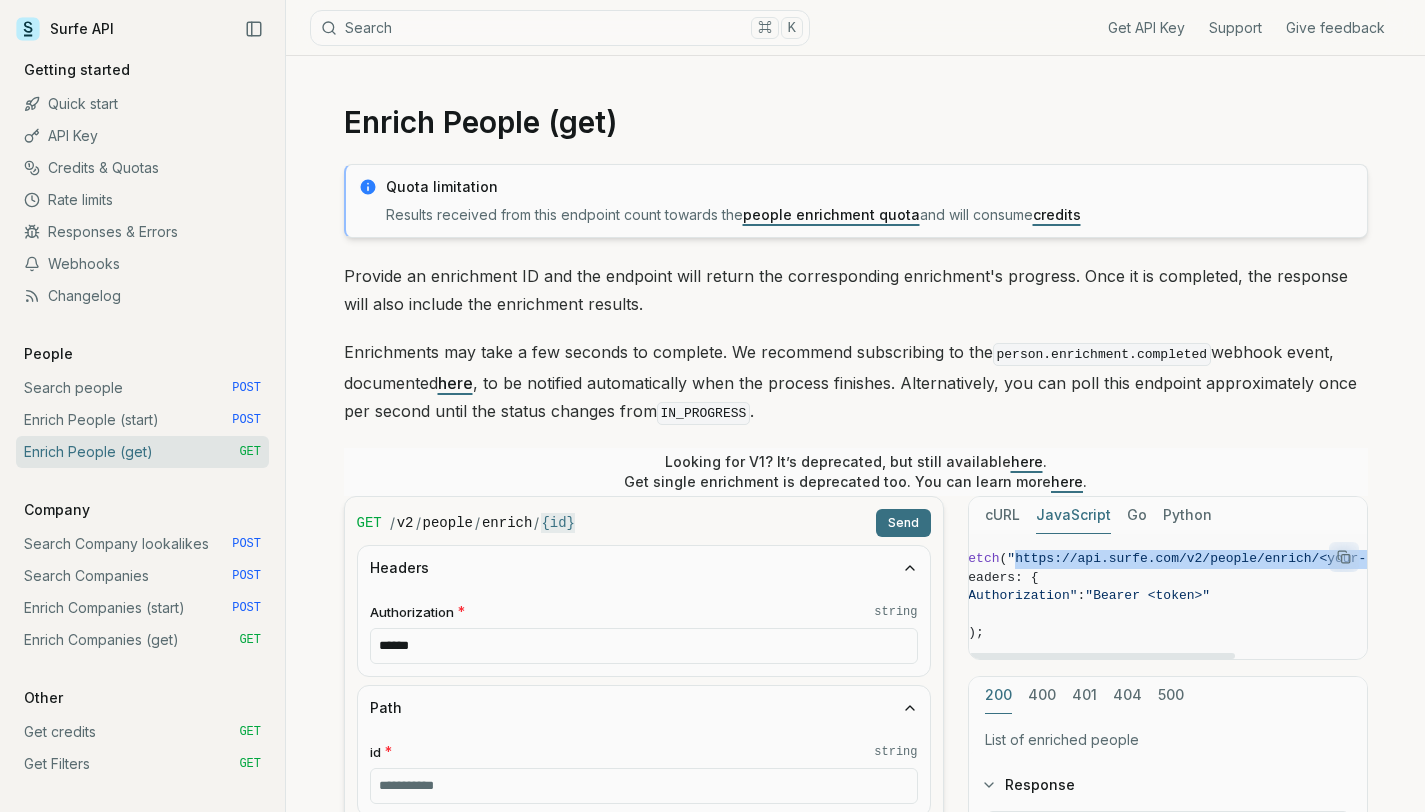 scroll, scrollTop: 0, scrollLeft: 0, axis: both 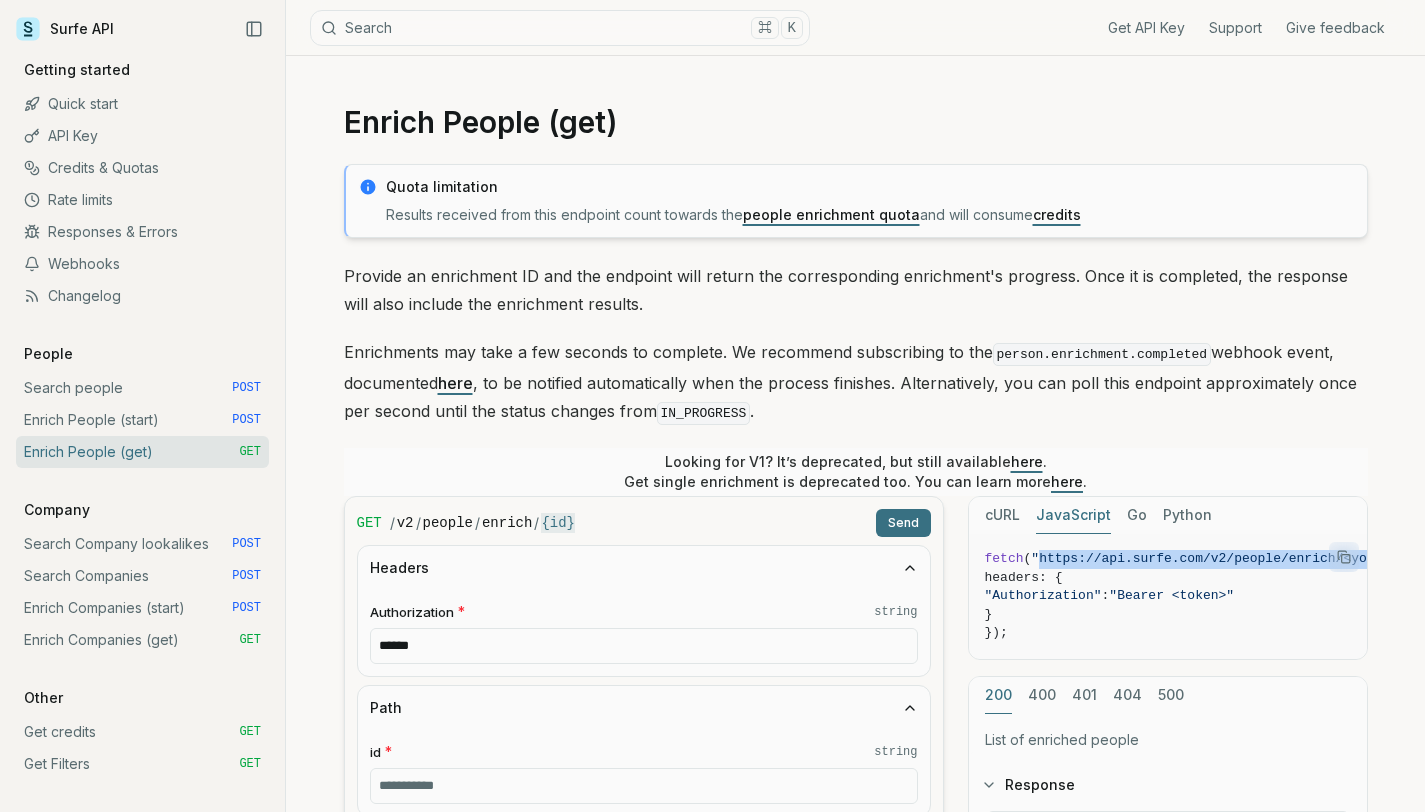 click on "Enrich People (start)   POST" at bounding box center (142, 420) 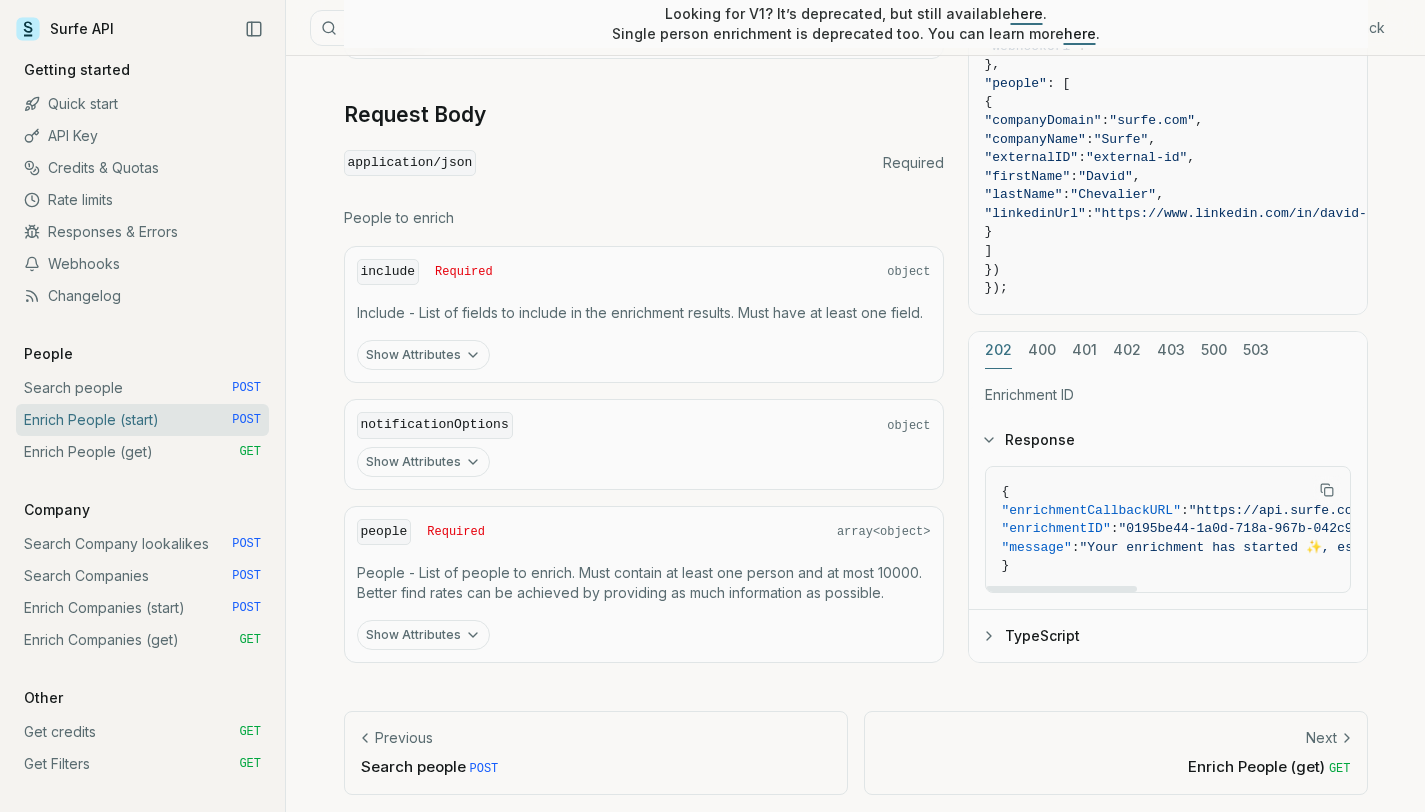 scroll, scrollTop: 830, scrollLeft: 0, axis: vertical 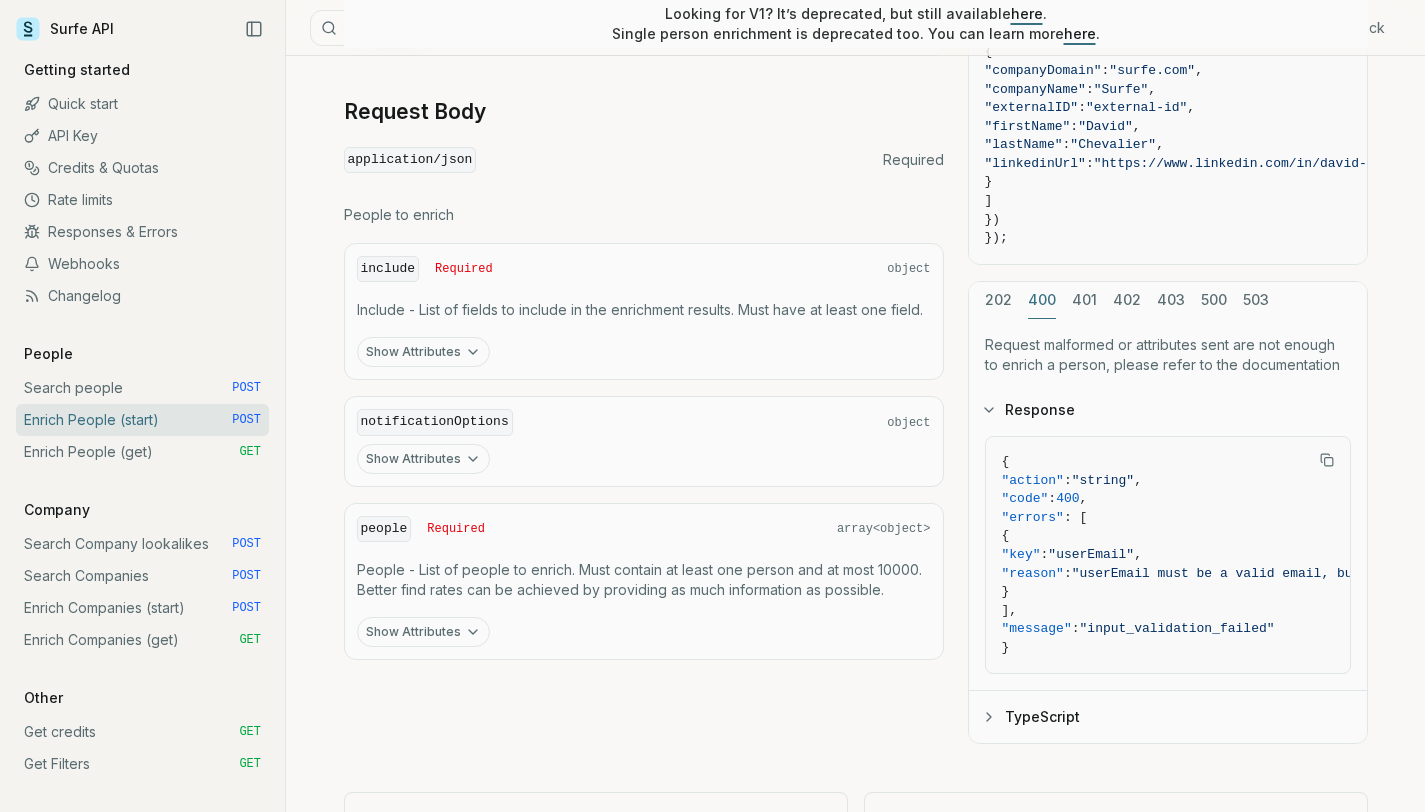click on "202 400 401 402 403 500 503 Request malformed or attributes sent are not enough to enrich a person, please refer to the documentation Response {
"action" :  "string" ,
"code" :  400 ,
"errors" : [
{
"key" :  "userEmail" ,
"reason" :  "userEmail must be a valid email, but got 'invalid-email'"
}
],
"message" :  "input_validation_failed"
} TypeScript" at bounding box center [1168, 513] 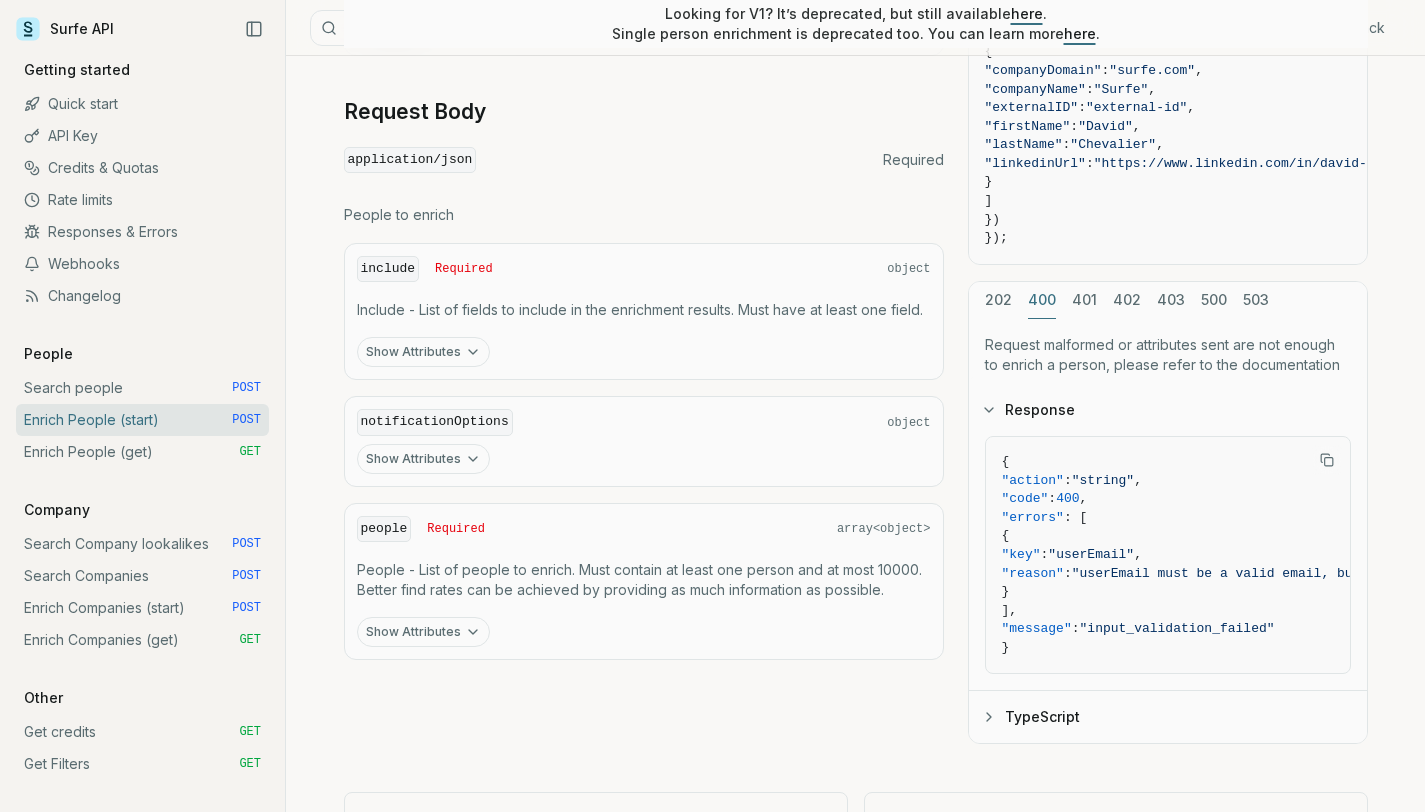 click on "Request malformed or attributes sent are not enough to enrich a person, please refer to the documentation" at bounding box center (1168, 355) 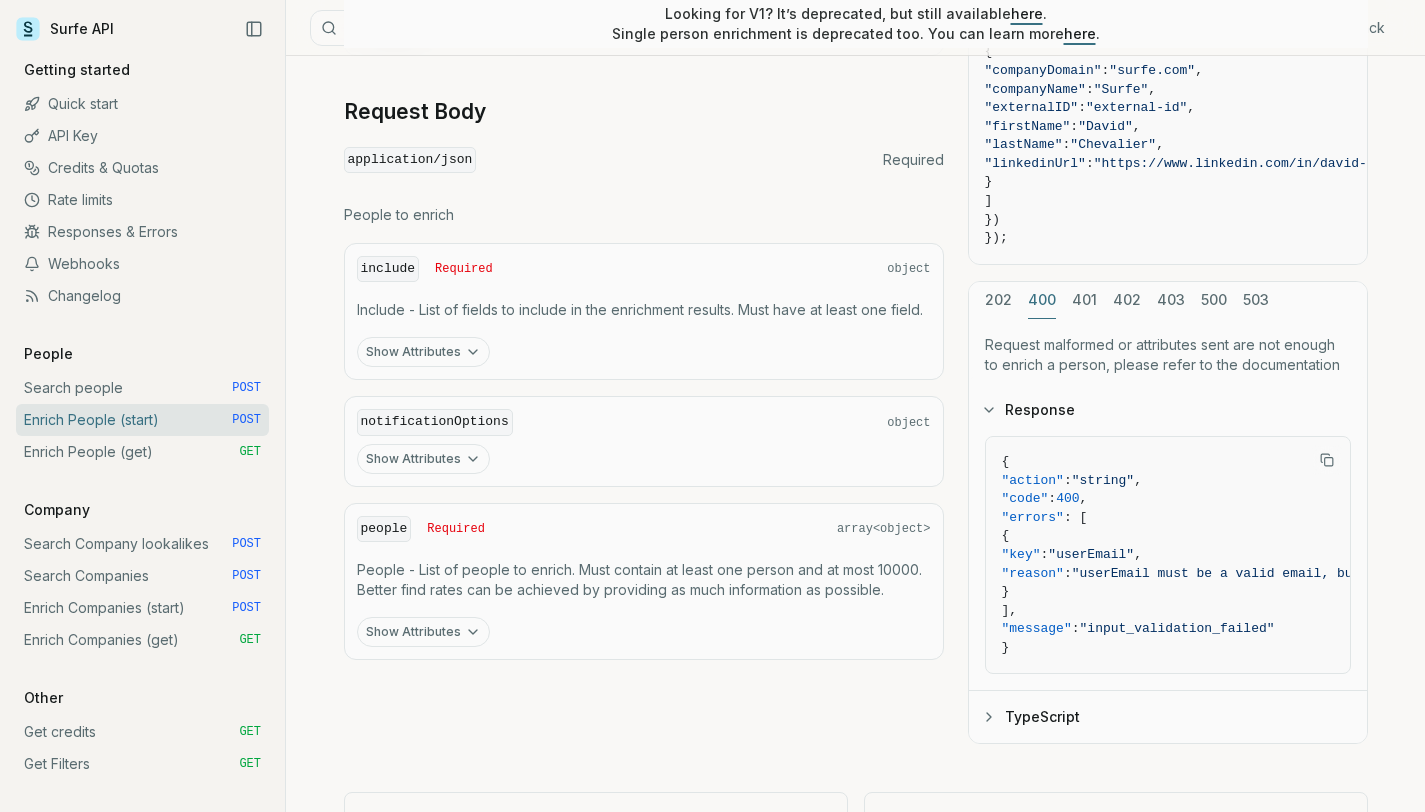 click on "fetch ( "https://api.surfe.com/v2/people/enrich" , {
headers: {
"Authorization" :  "Bearer <token>"
},
body:  JSON . stringify ({
"include" : {
"email" :  true ,
"jobHistory" :  false ,
"linkedInUrl" :  false ,
"mobile" :  true
},
"notificationOptions" : {
"webhookUrl" :  ""
},
"people" : [
{
"companyDomain" :  "surfe.com" ,
"companyName" :  "Surfe" ,
"externalID" :  "external-id" ,
"firstName" :  "[FIRST]" ,
"lastName" :  "[LAST]" ,
"linkedinUrl" :  "https://www.linkedin.com/in/[FIRST]-[LAST]"
}
]
})
});" at bounding box center [1168, 227] 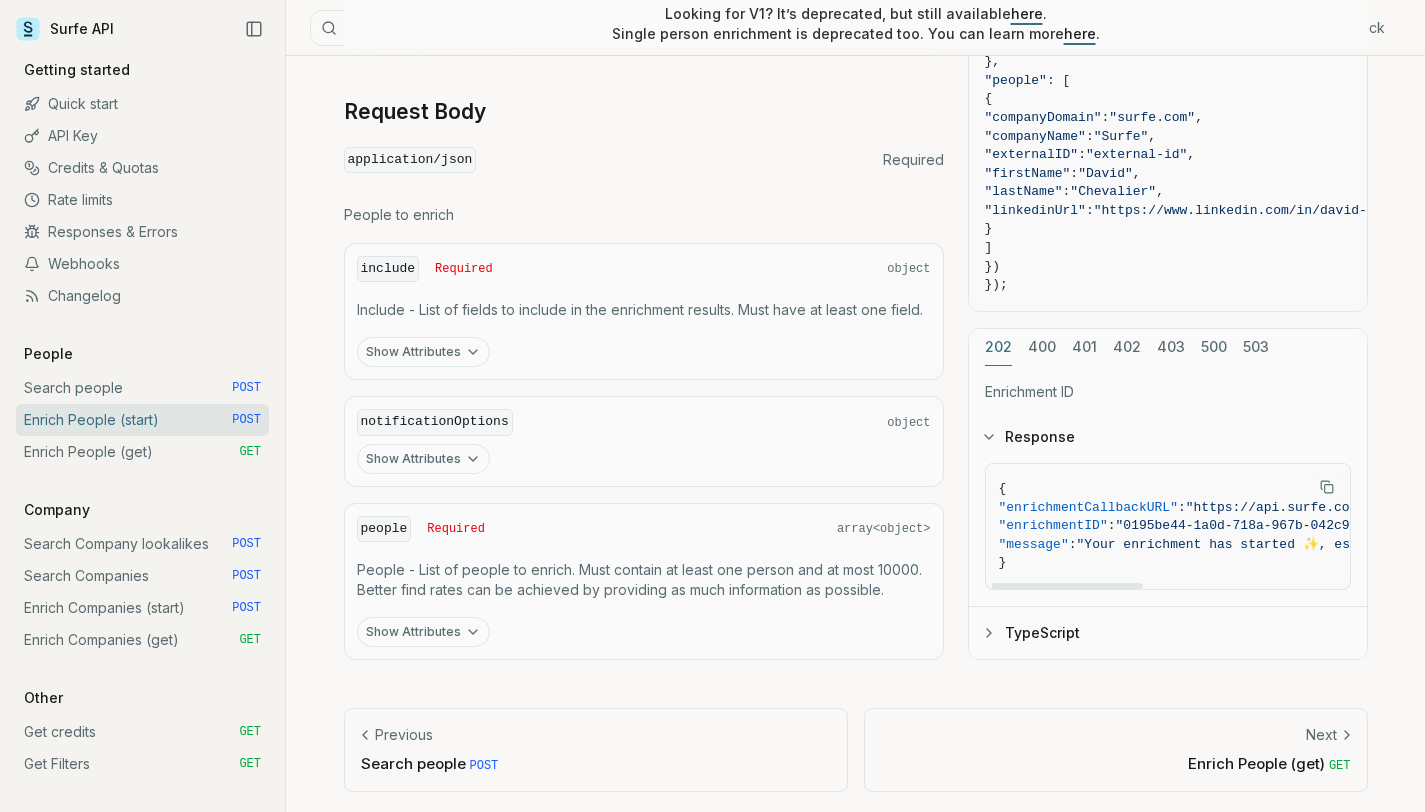 scroll, scrollTop: 0, scrollLeft: 0, axis: both 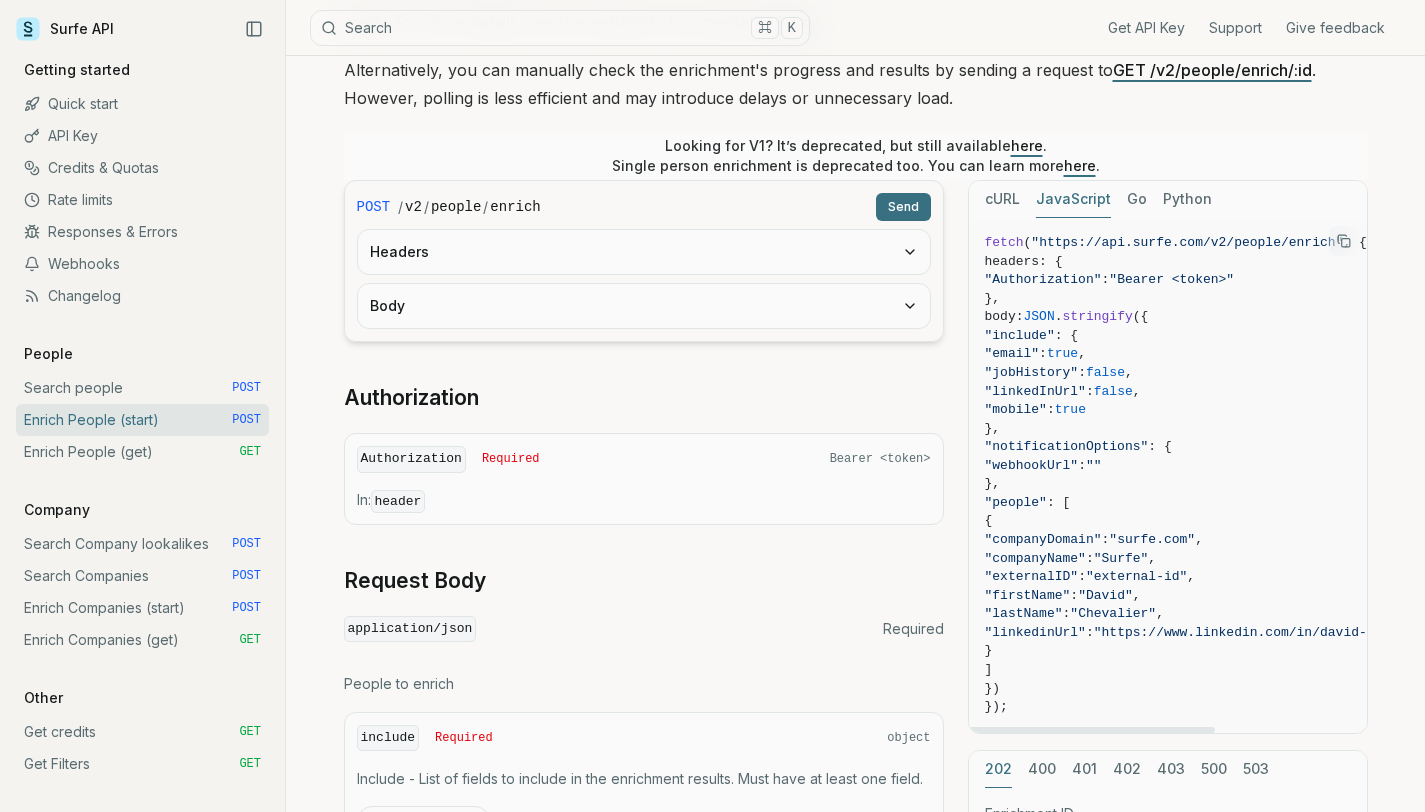 click on "cURL" at bounding box center (1002, 199) 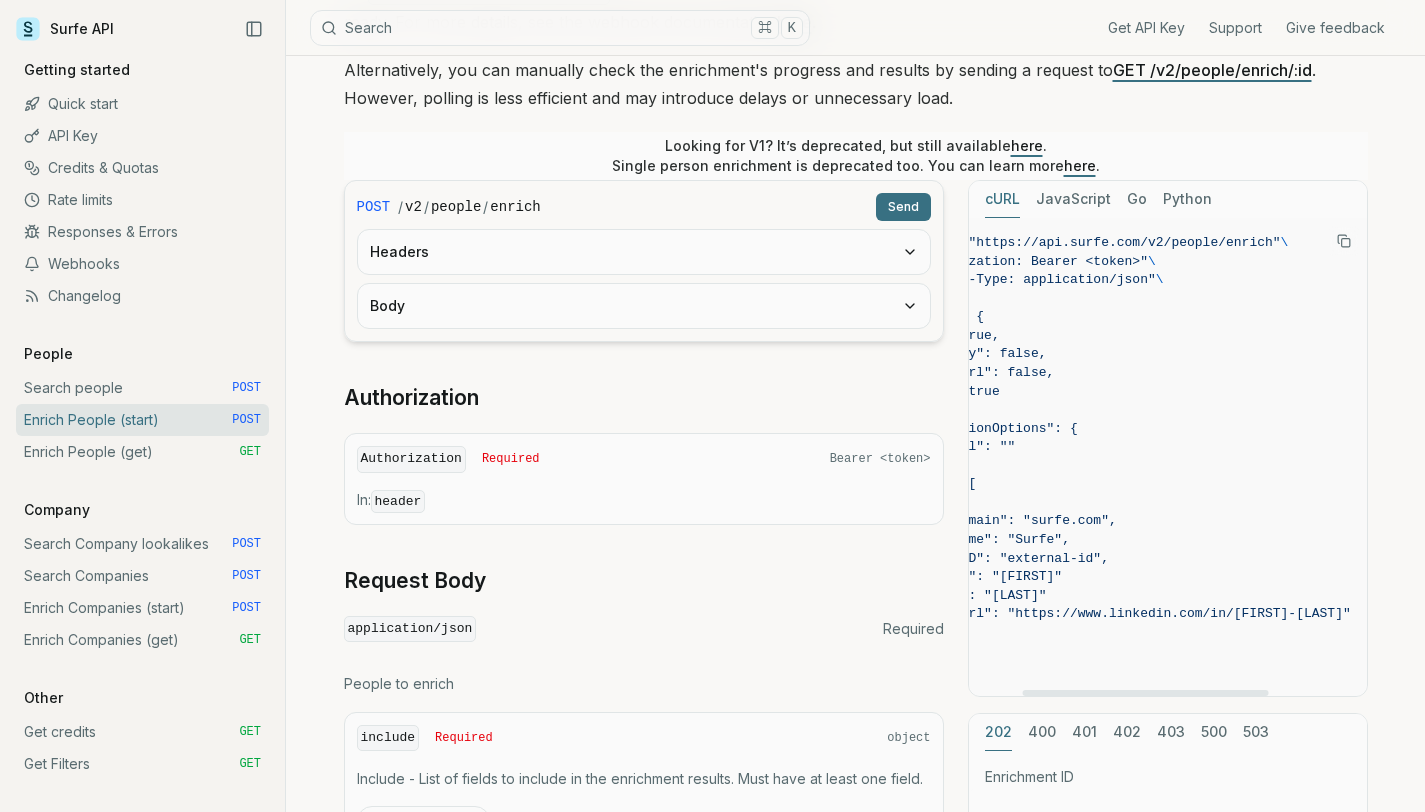 scroll, scrollTop: 0, scrollLeft: 0, axis: both 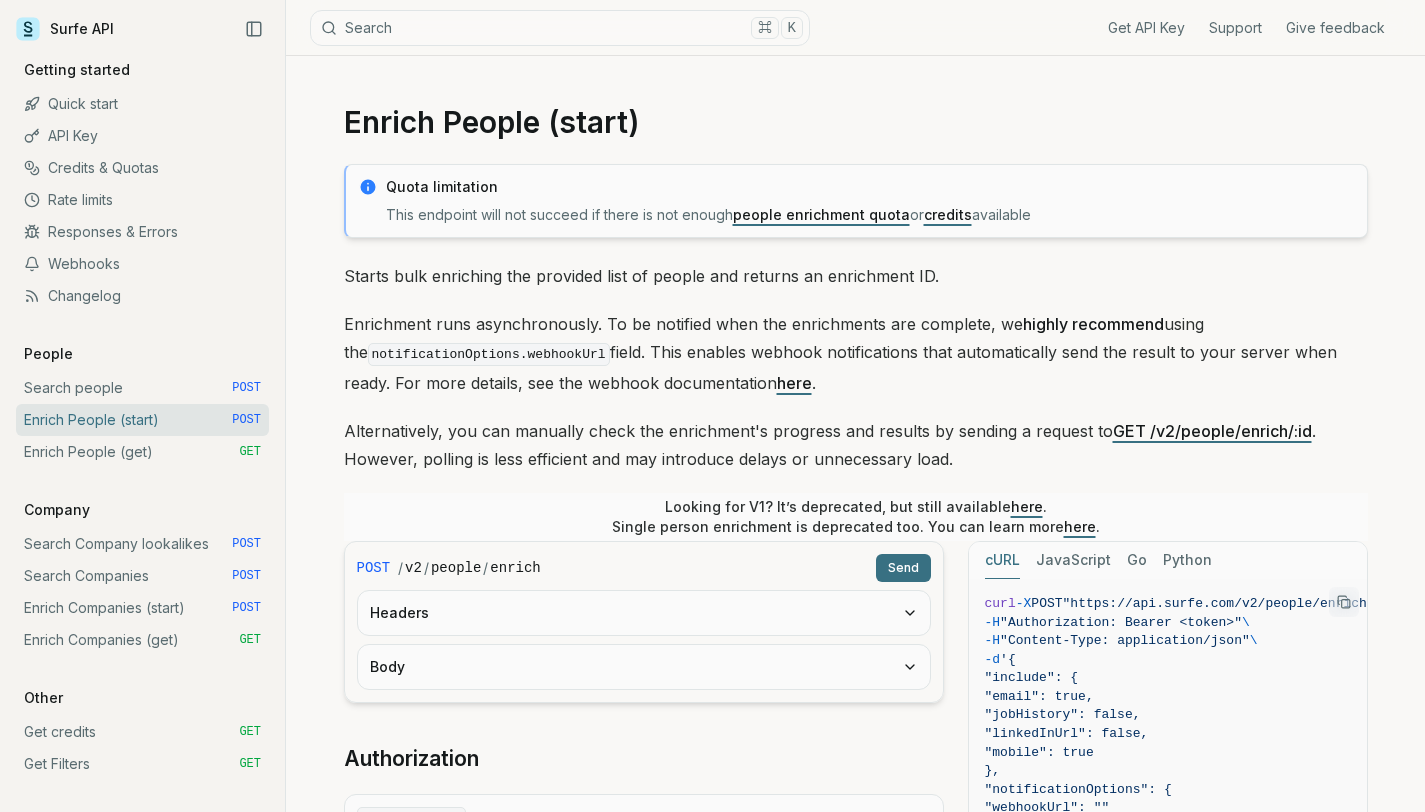 click on "people enrichment quota" at bounding box center [821, 214] 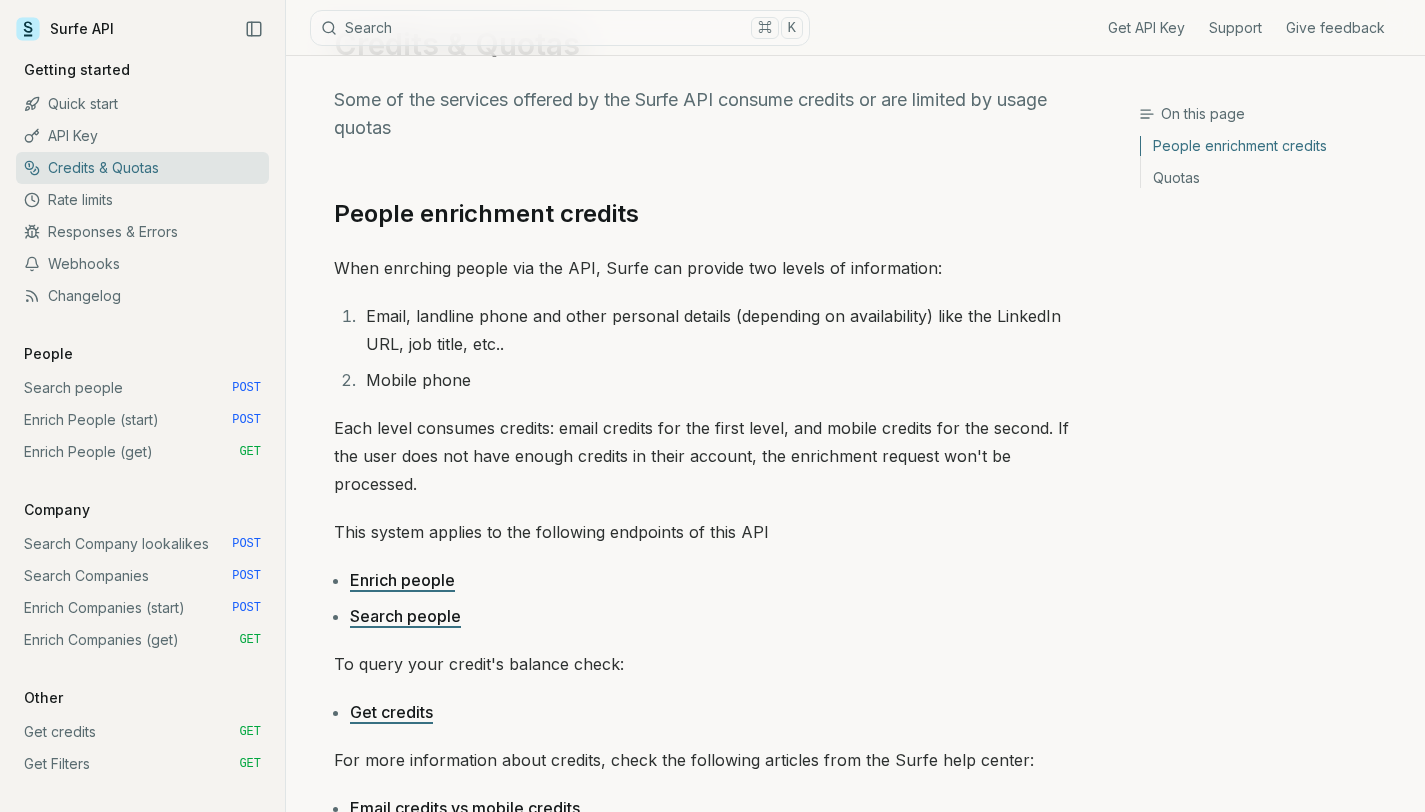 scroll, scrollTop: 0, scrollLeft: 0, axis: both 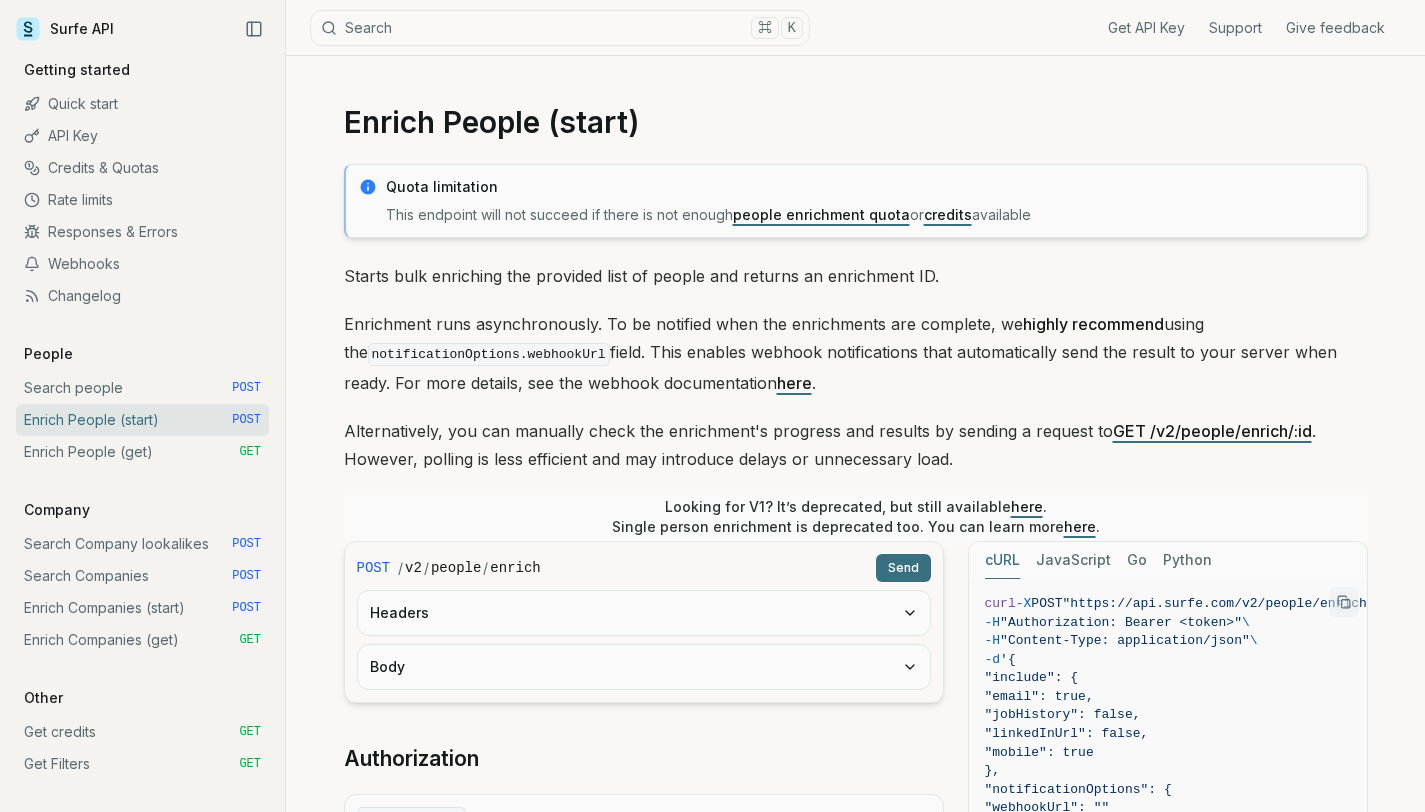 click on "credits" at bounding box center [948, 214] 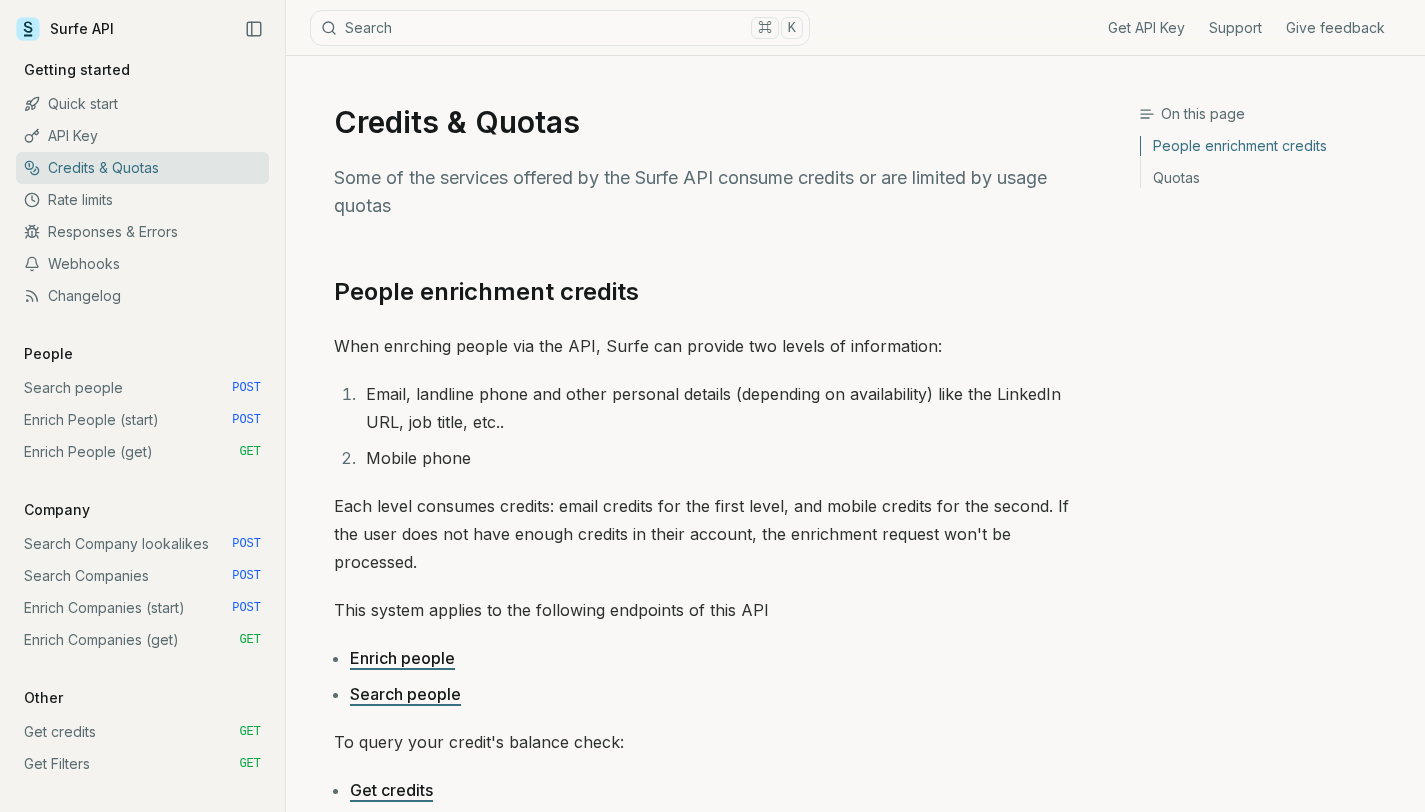 scroll, scrollTop: 164, scrollLeft: 0, axis: vertical 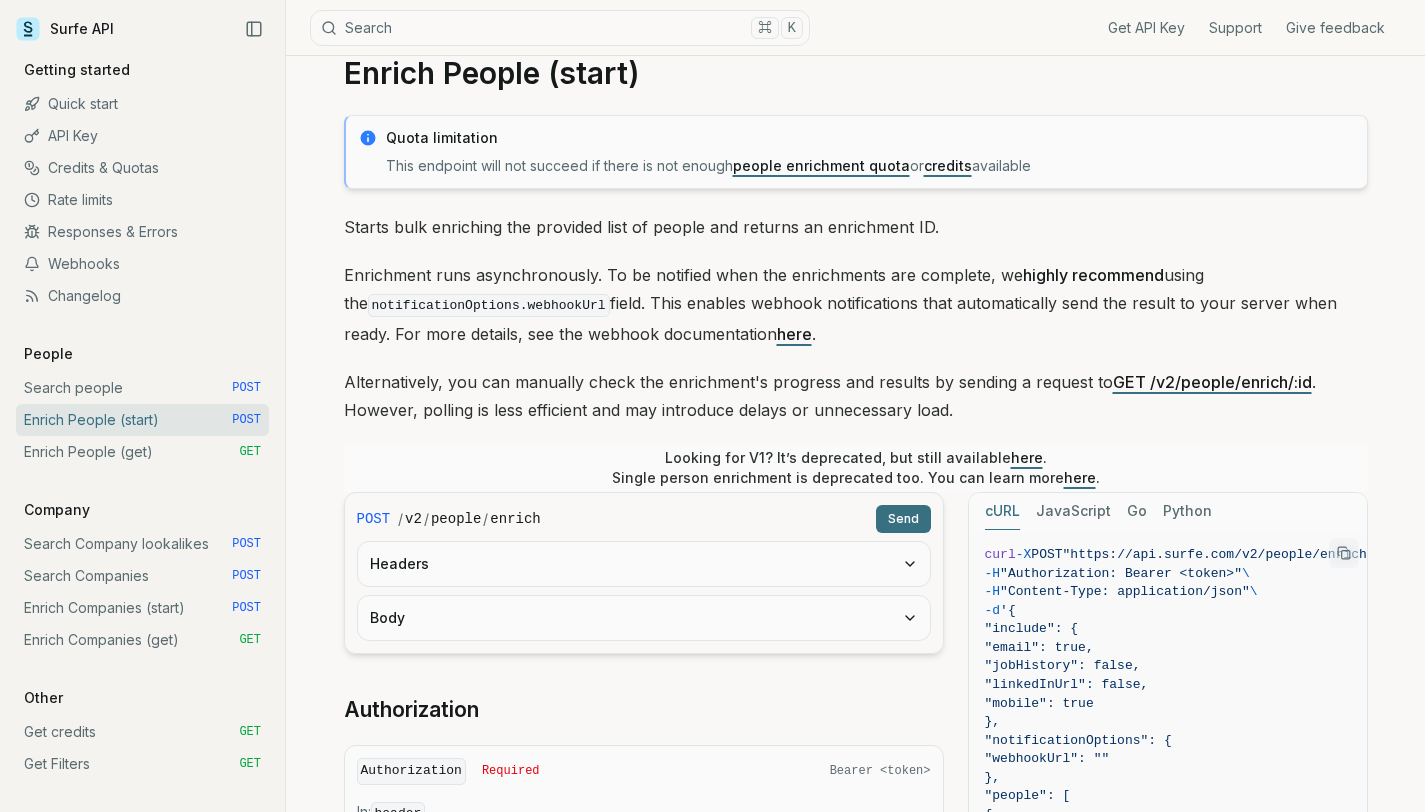 click on "GET /v2/people/enrich/:id" at bounding box center [1212, 382] 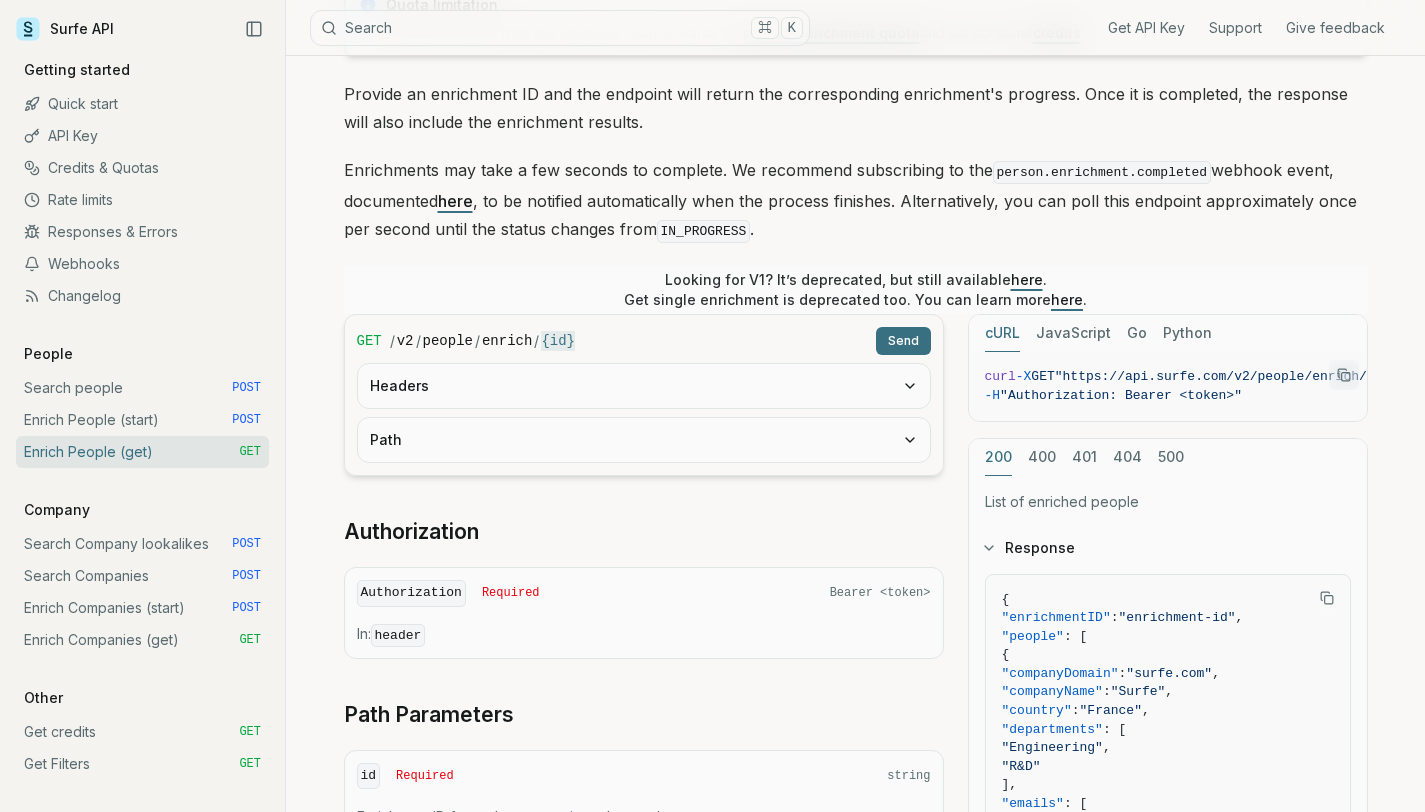 scroll, scrollTop: 258, scrollLeft: 0, axis: vertical 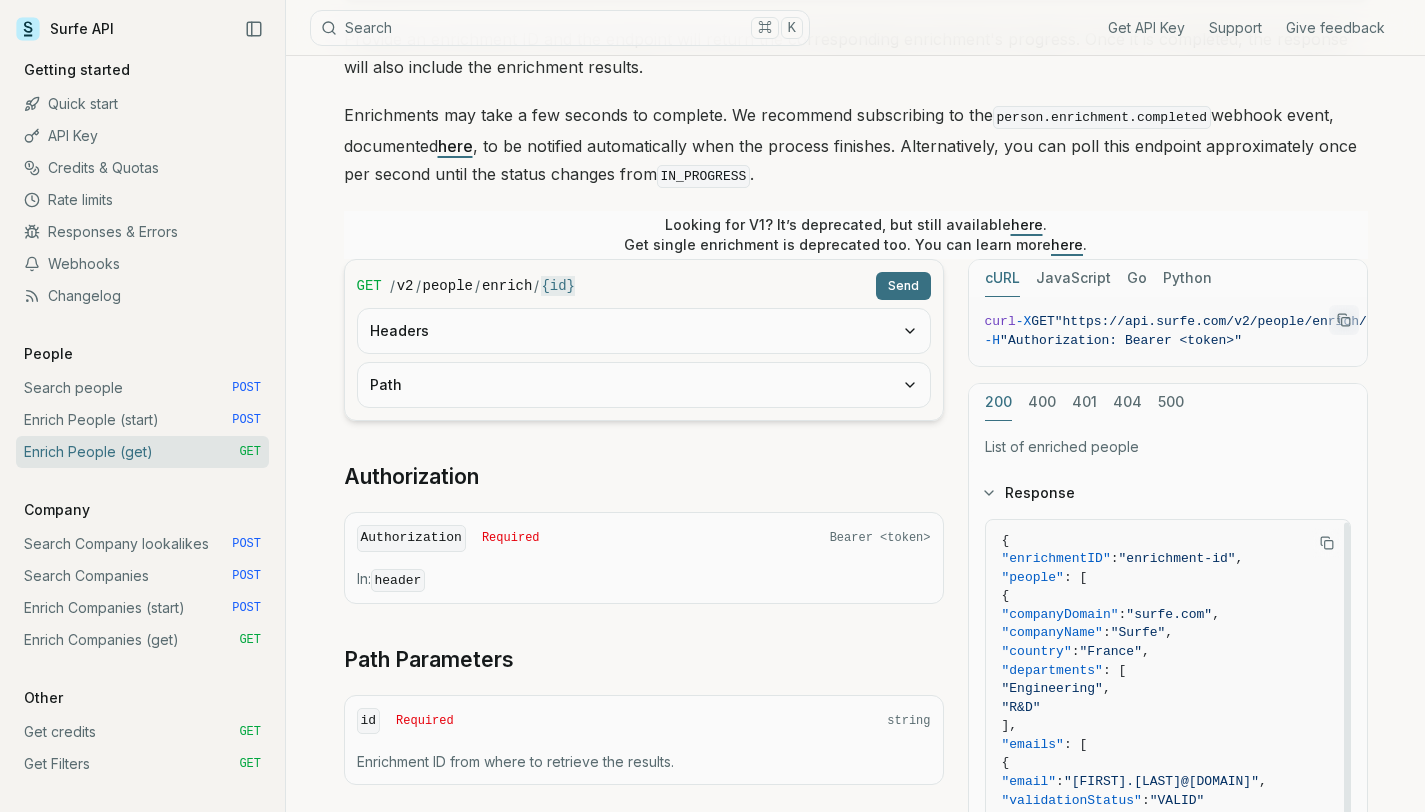 click on "Enrich People (start)   POST" at bounding box center (142, 420) 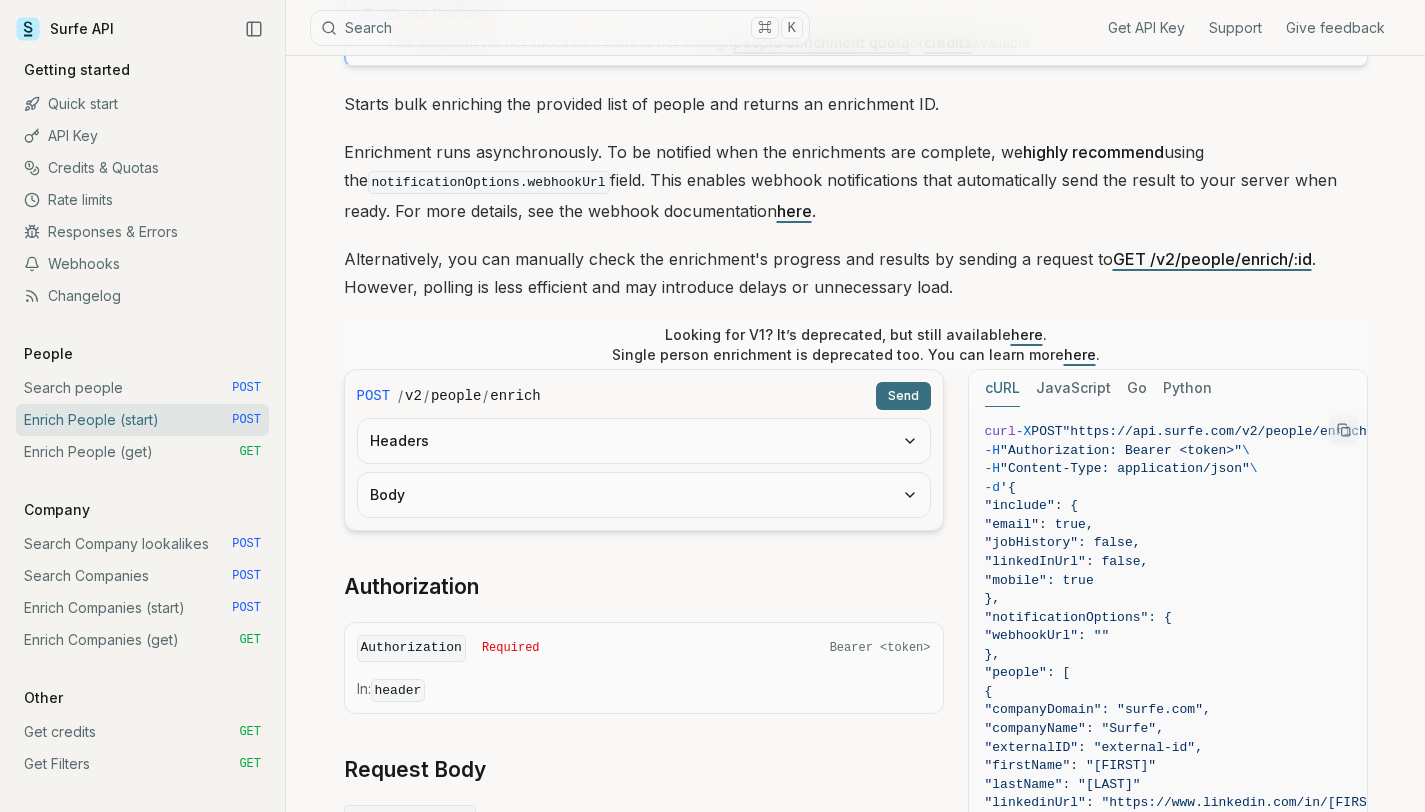 scroll, scrollTop: 173, scrollLeft: 0, axis: vertical 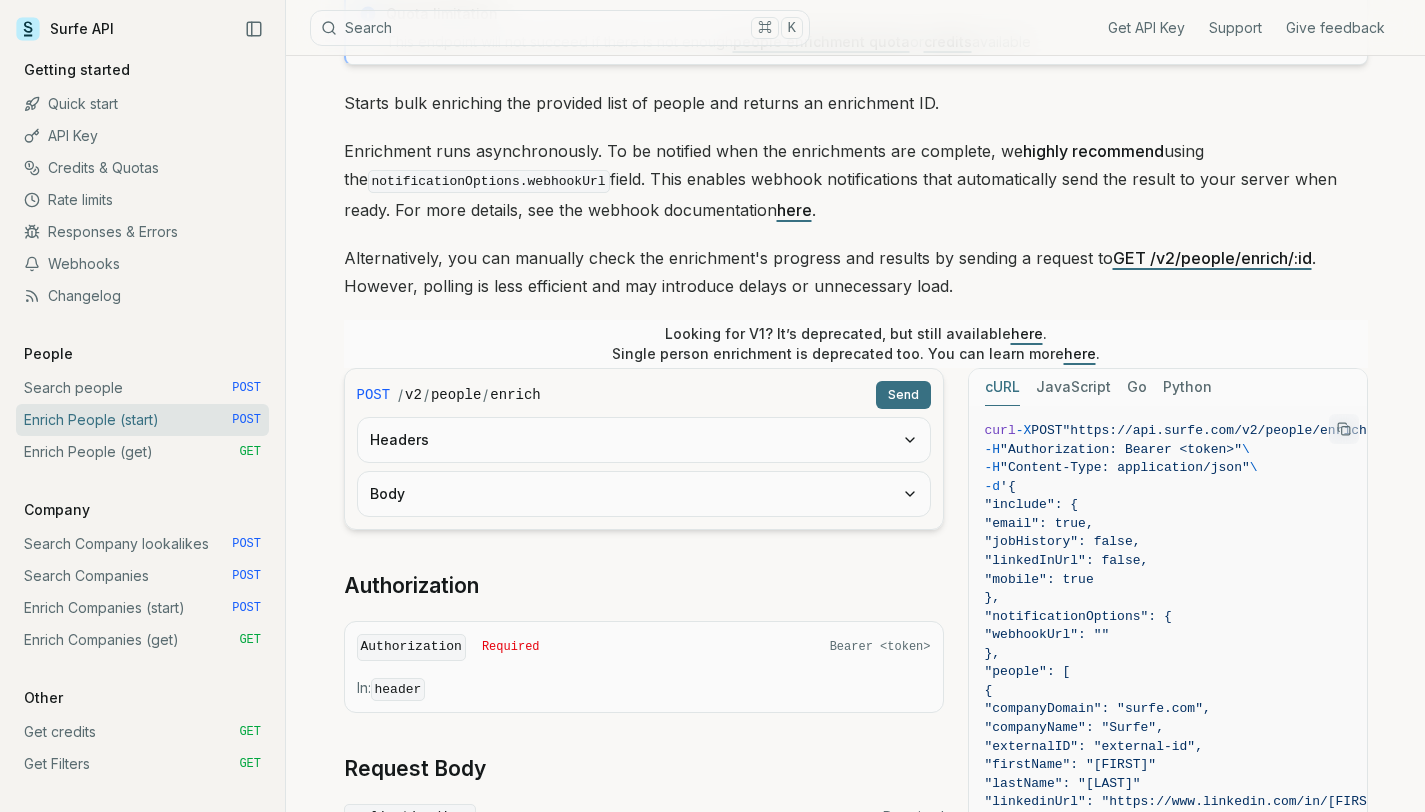 drag, startPoint x: 1032, startPoint y: 485, endPoint x: 1254, endPoint y: 597, distance: 248.65237 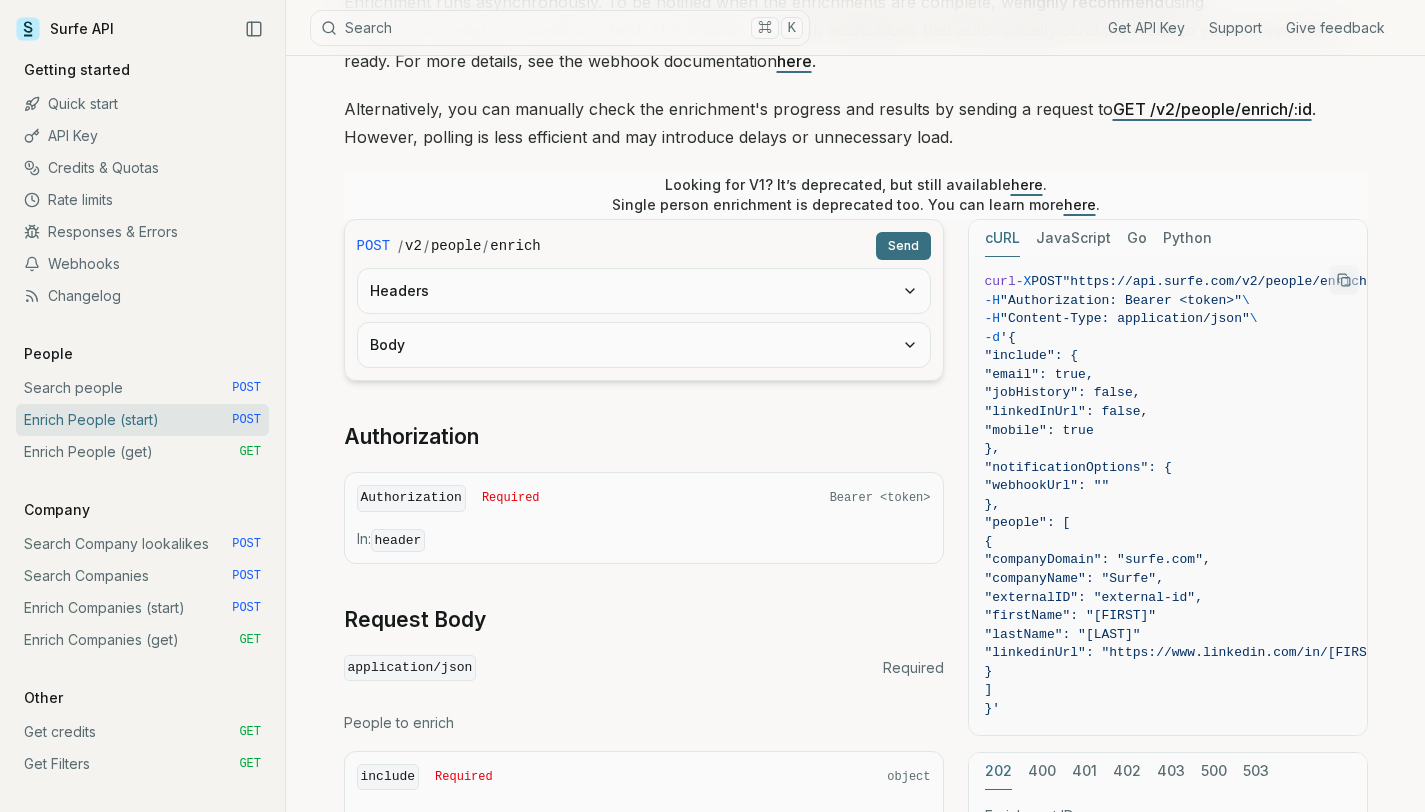 scroll, scrollTop: 357, scrollLeft: 0, axis: vertical 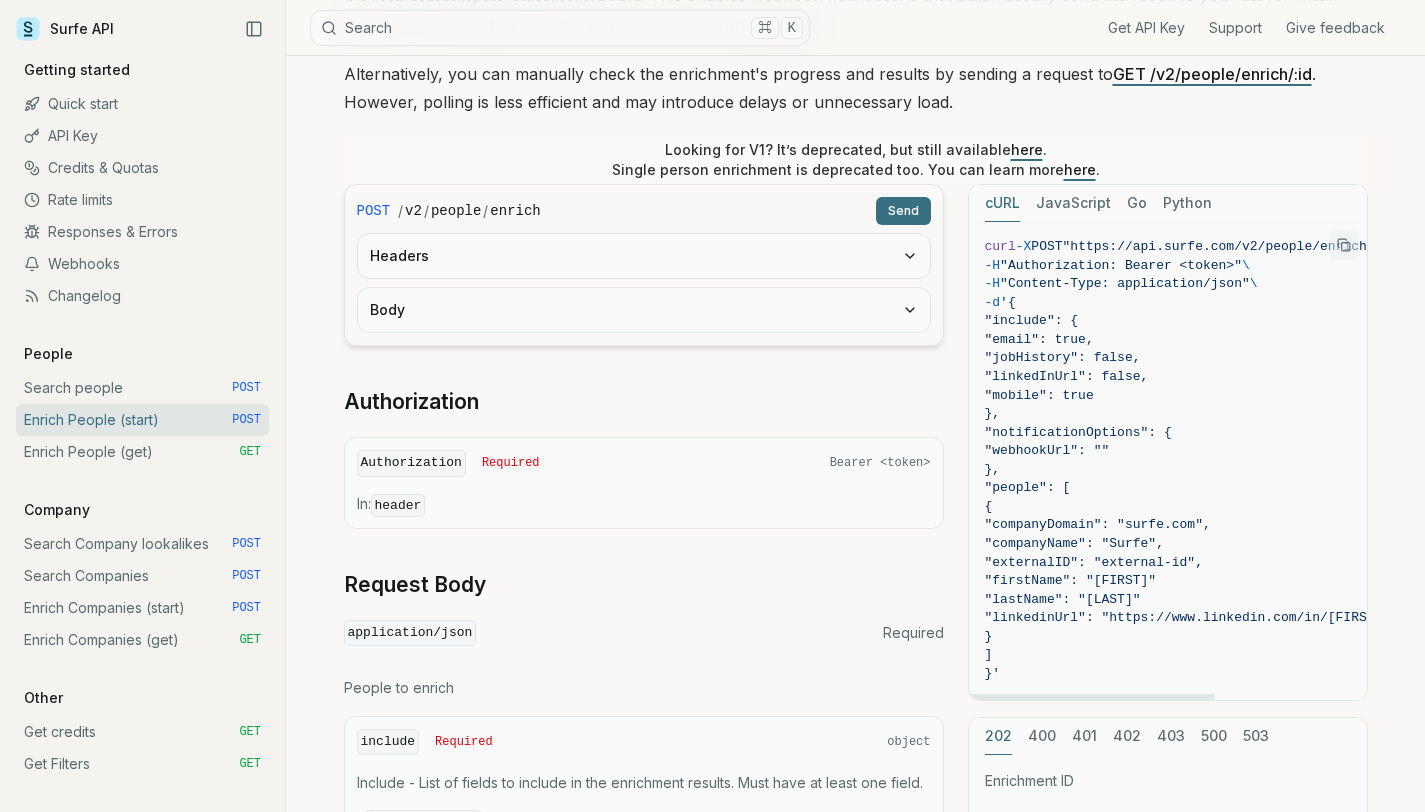 drag, startPoint x: 1125, startPoint y: 685, endPoint x: 1033, endPoint y: 304, distance: 391.95026 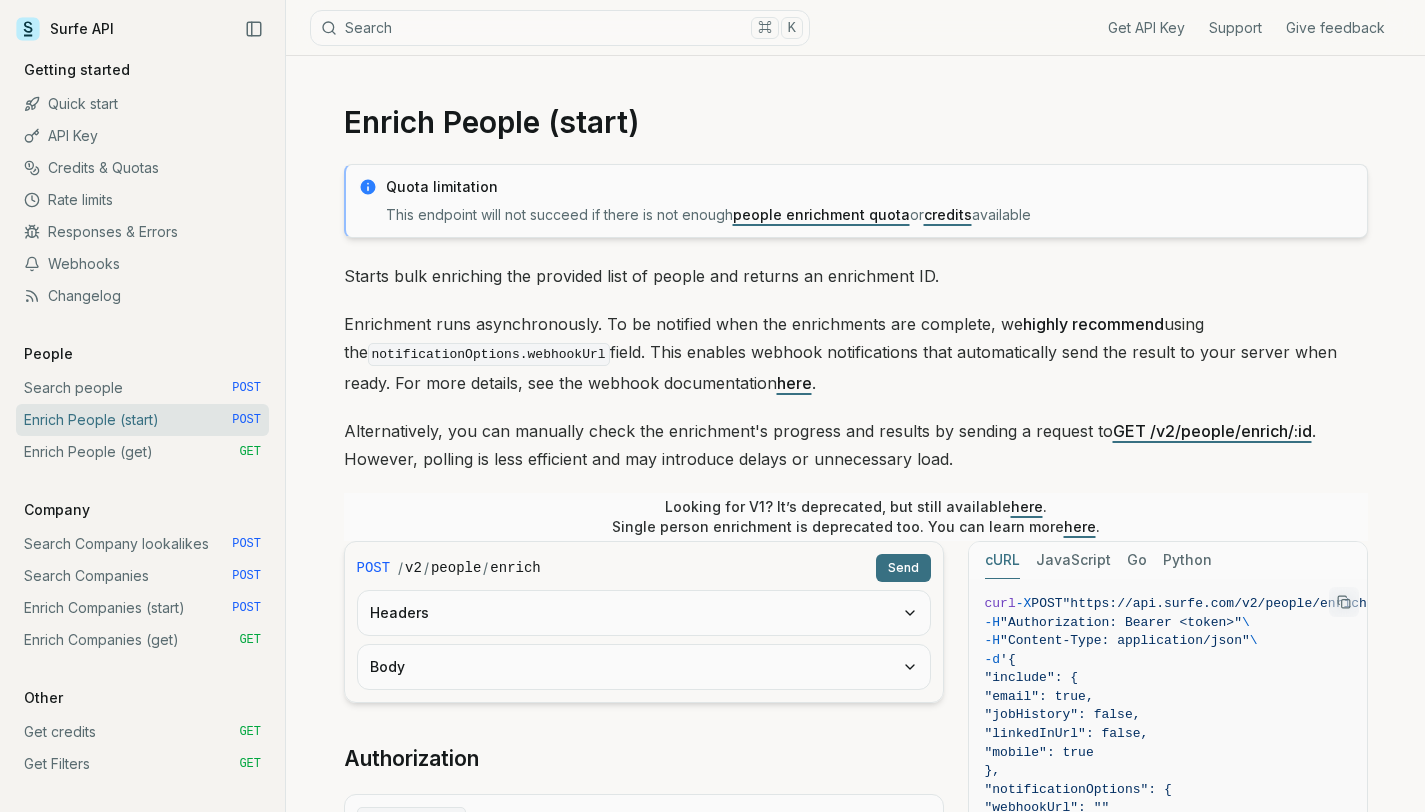 scroll, scrollTop: 0, scrollLeft: 0, axis: both 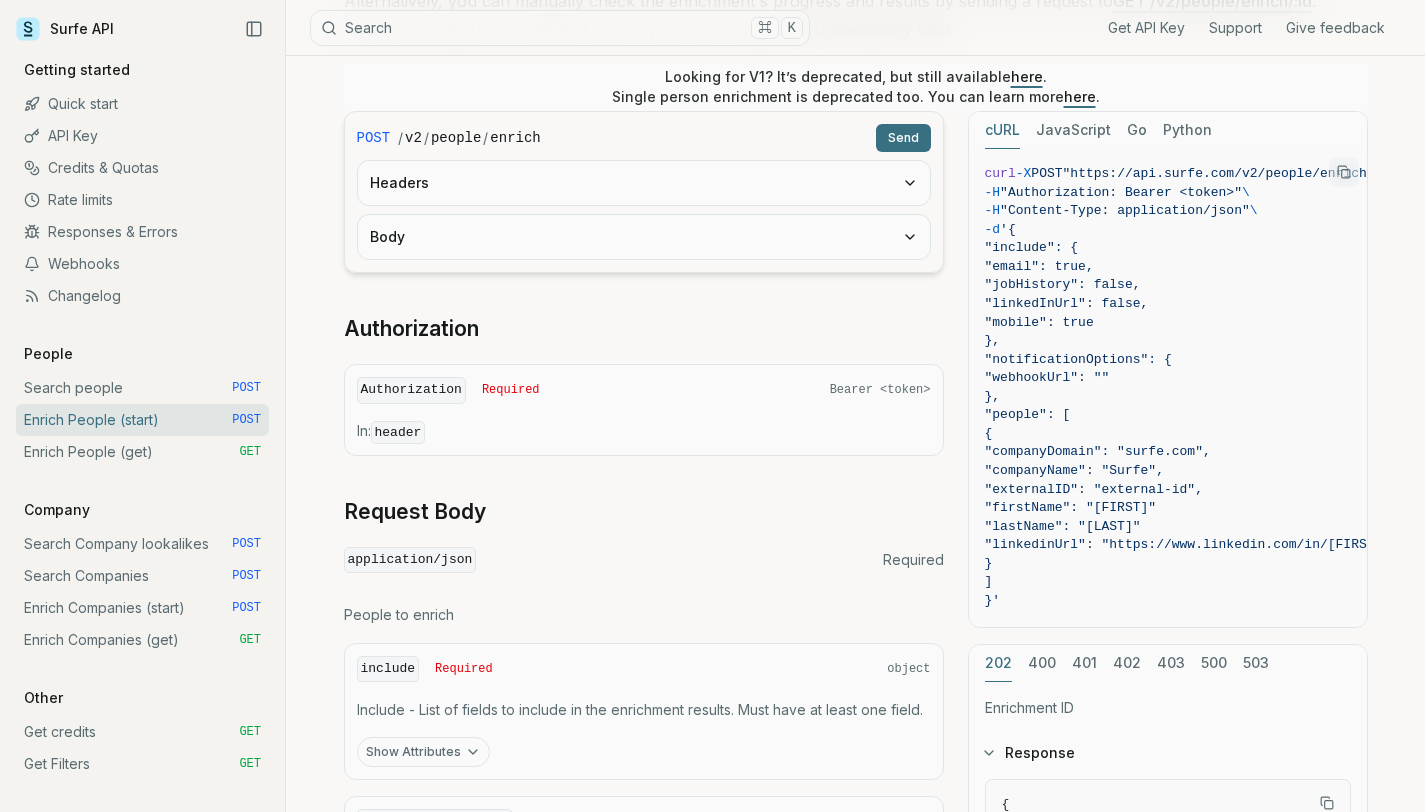 click on "POST / v2 / people / enrich Send Headers Body Authorization Authorization Required Bearer <token> In:  header Request Body application/json Required People to enrich include Required object Include - List of fields to include in the enrichment results. Must have at least one field. Show Attributes notificationOptions object Show Attributes people Required array<object> People - List of people to enrich. Must contain at least one person and at most 10000.
Better find rates can be achieved by providing as much information as possible. Show Attributes" at bounding box center (644, 585) 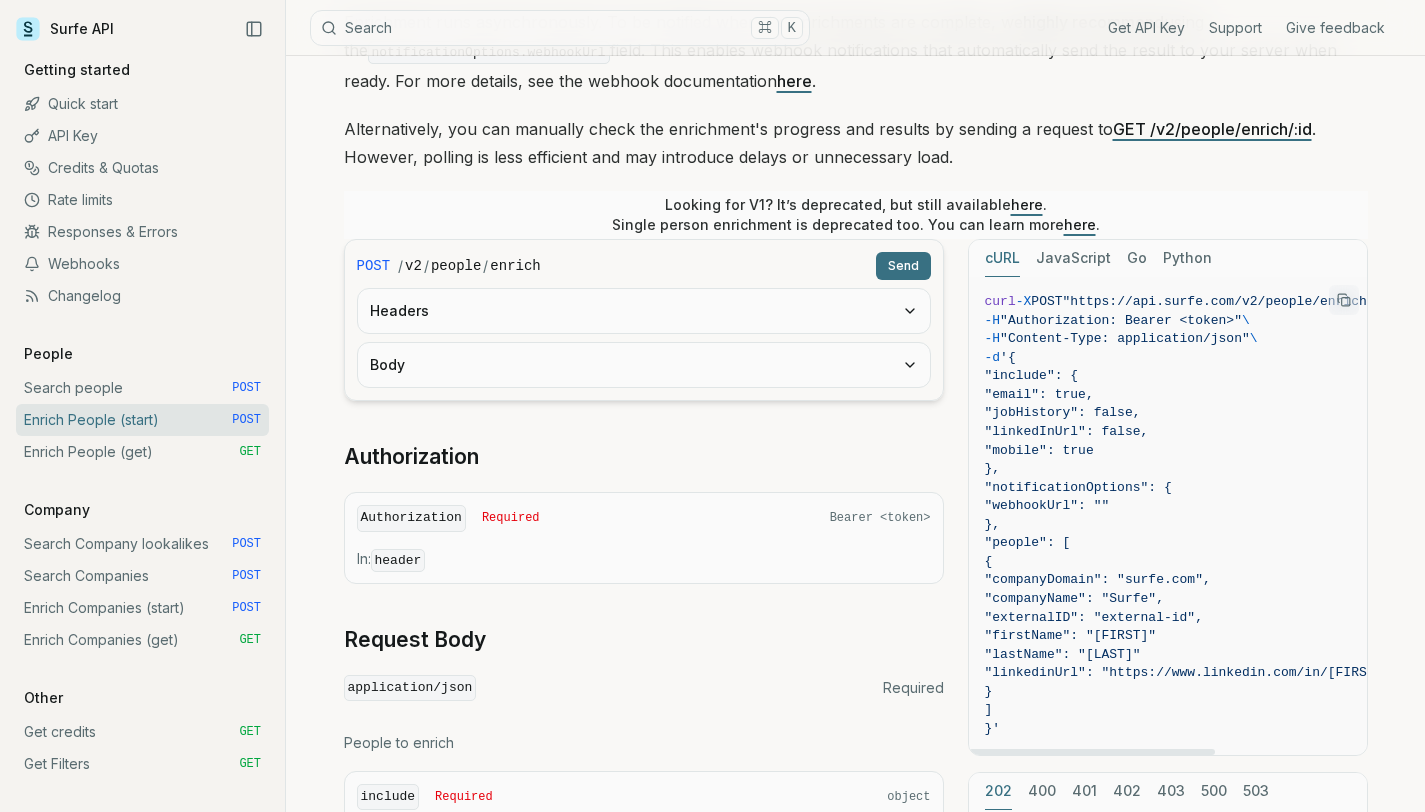 scroll, scrollTop: 0, scrollLeft: 0, axis: both 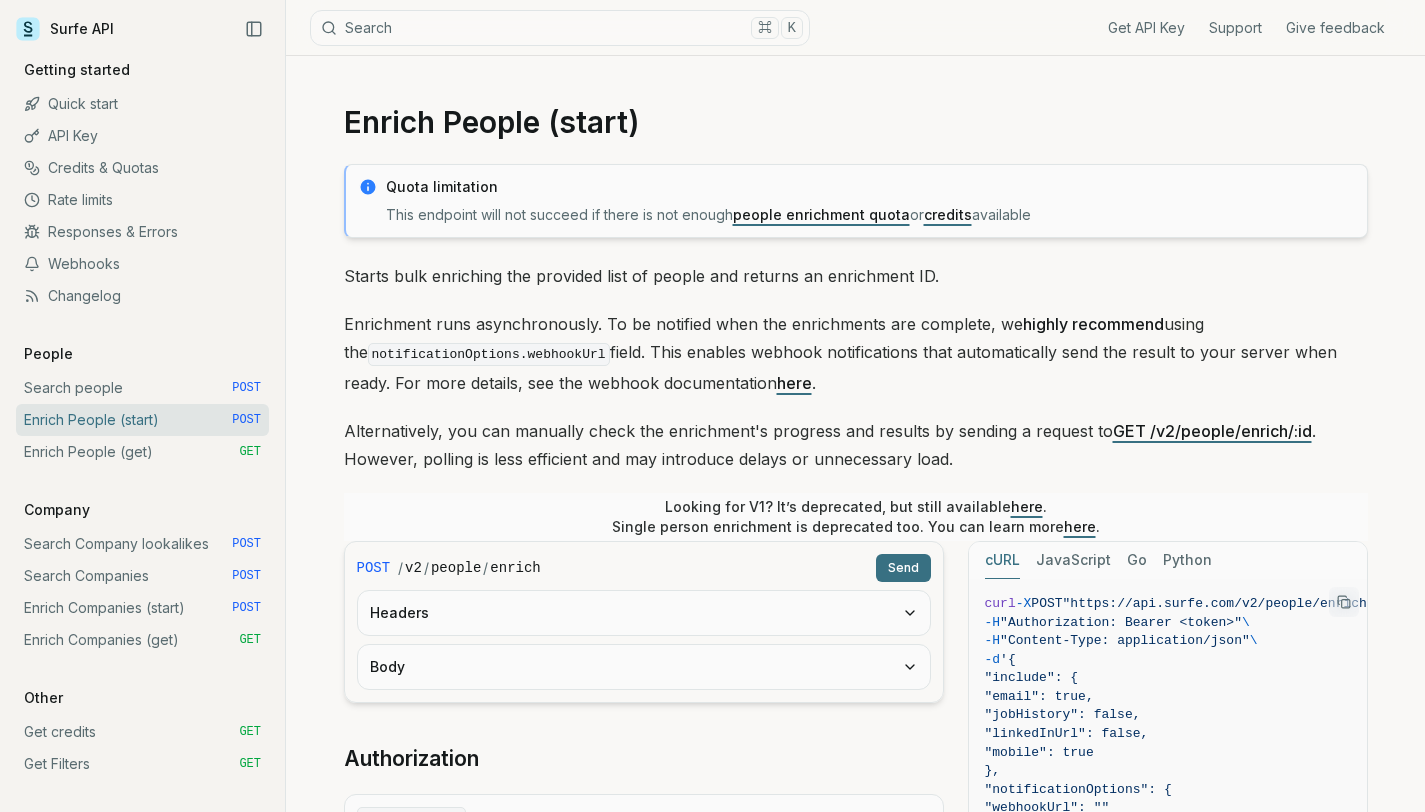 click on "here" at bounding box center [1080, 526] 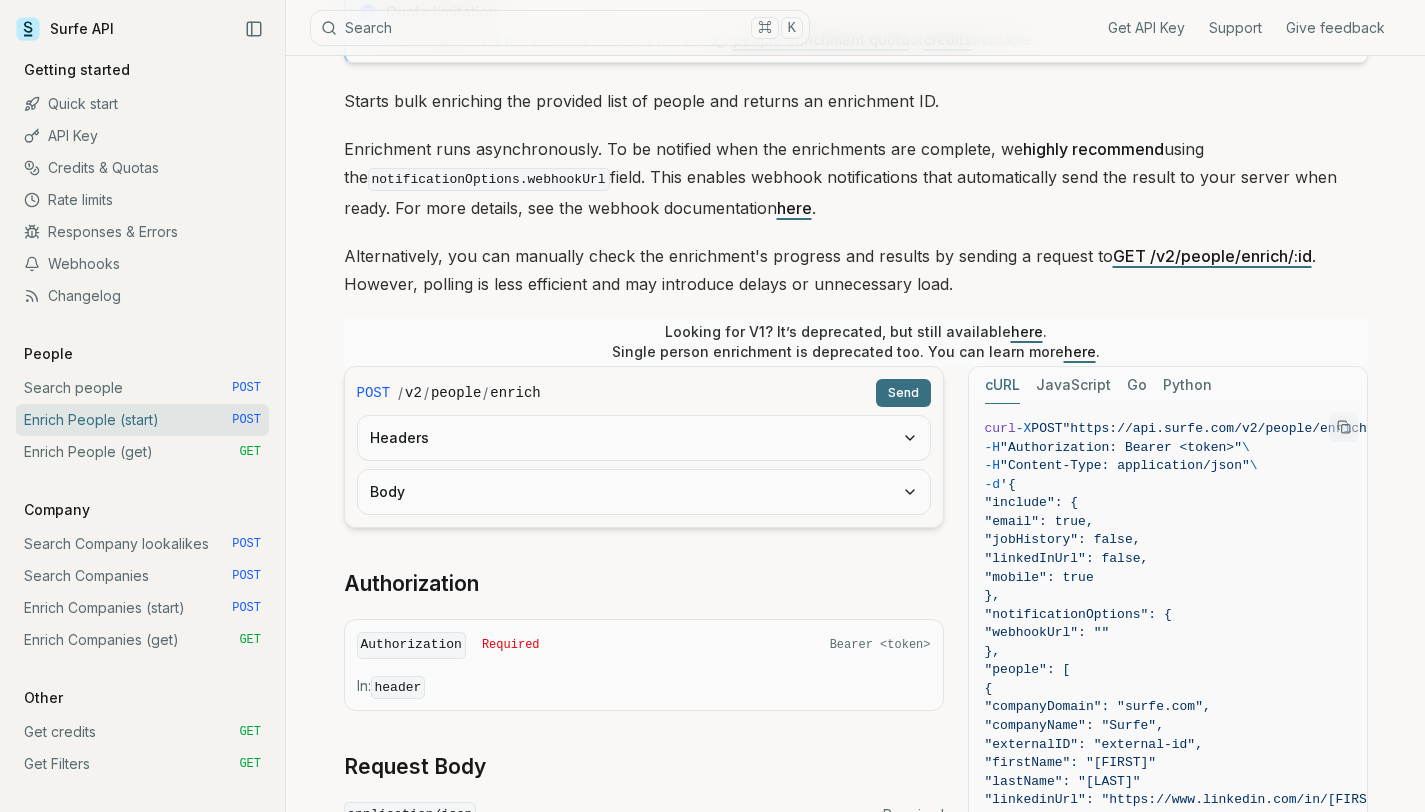 scroll, scrollTop: 174, scrollLeft: 0, axis: vertical 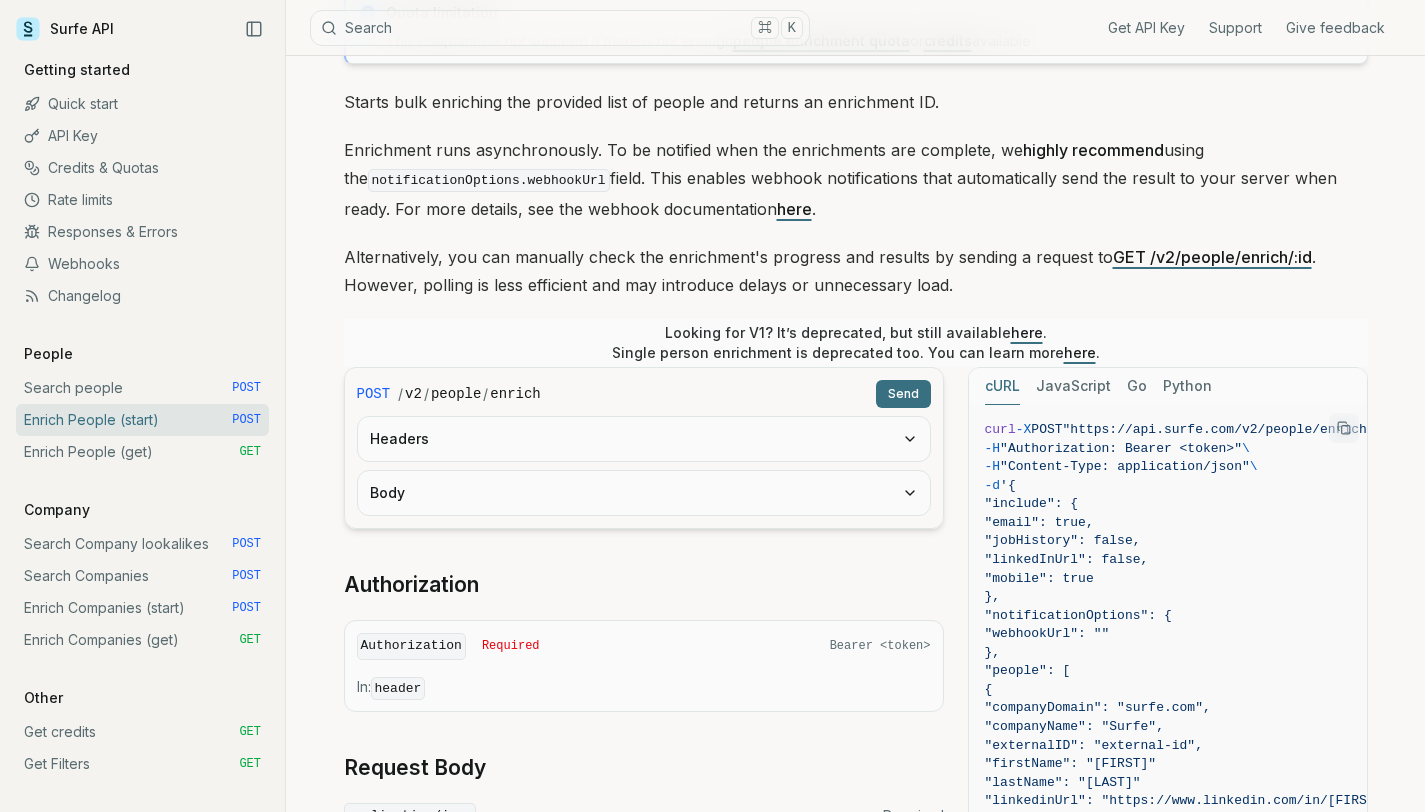 click on "Enrich People (get)   GET" at bounding box center [142, 452] 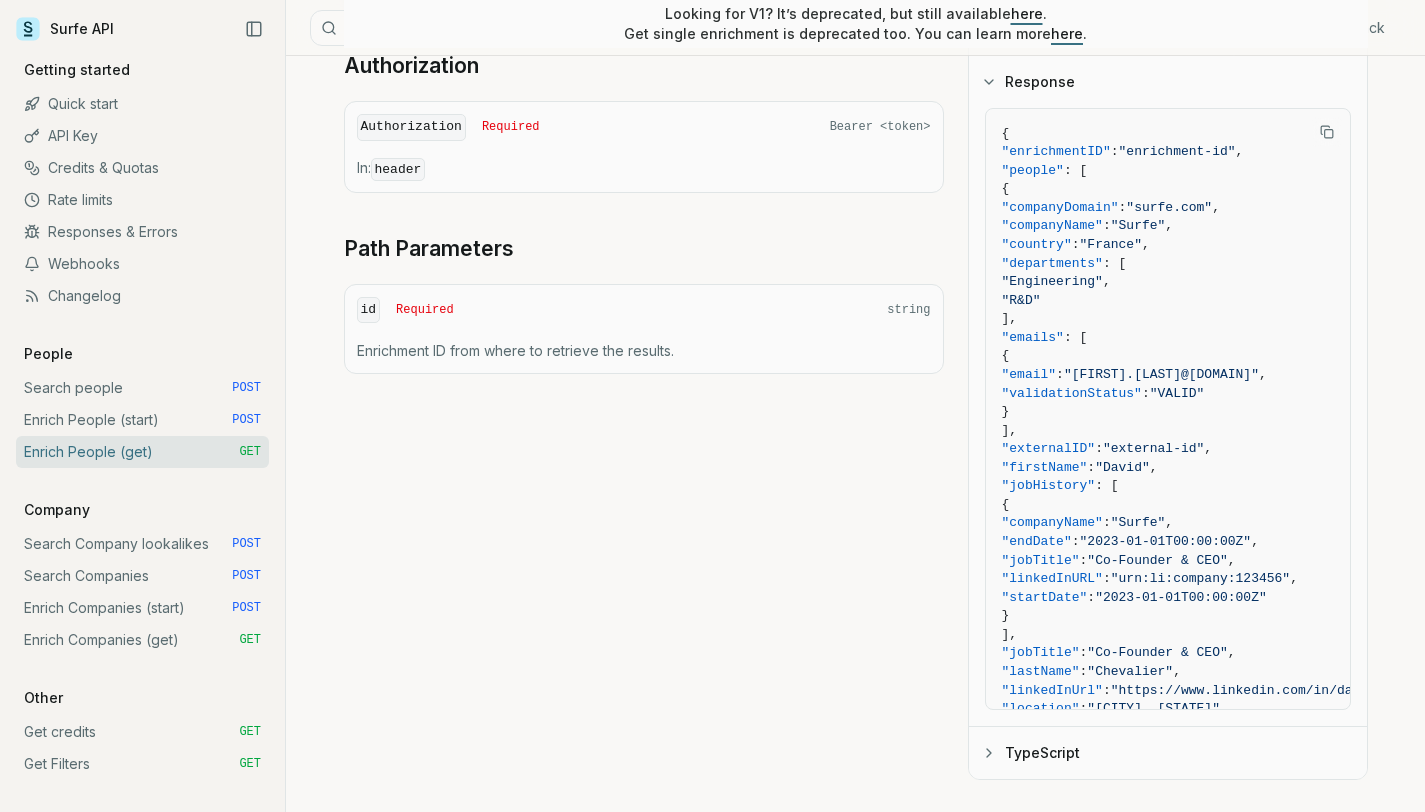 scroll, scrollTop: 767, scrollLeft: 0, axis: vertical 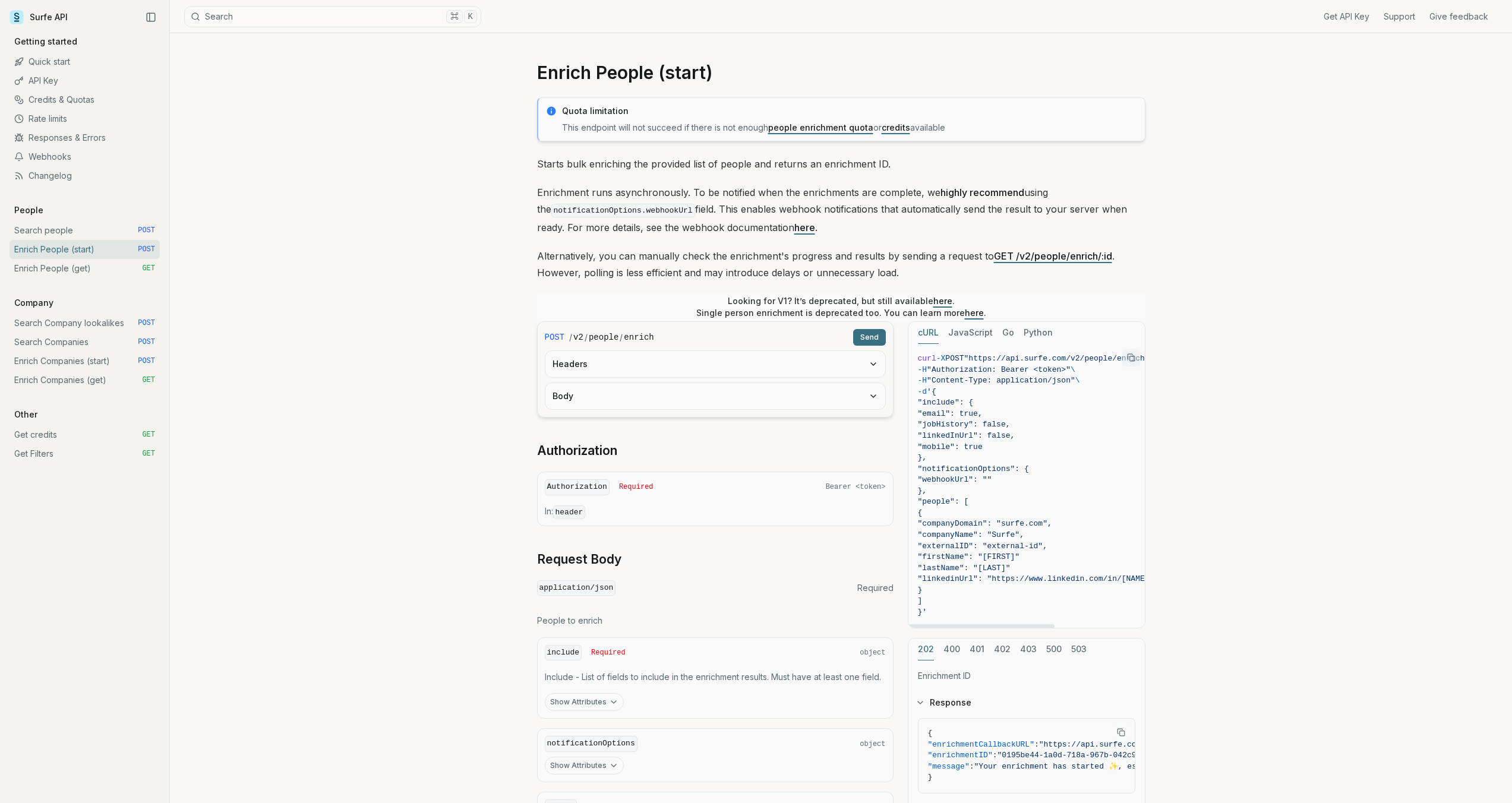 click on ""companyName": "Surfe"," at bounding box center [1036, 535] 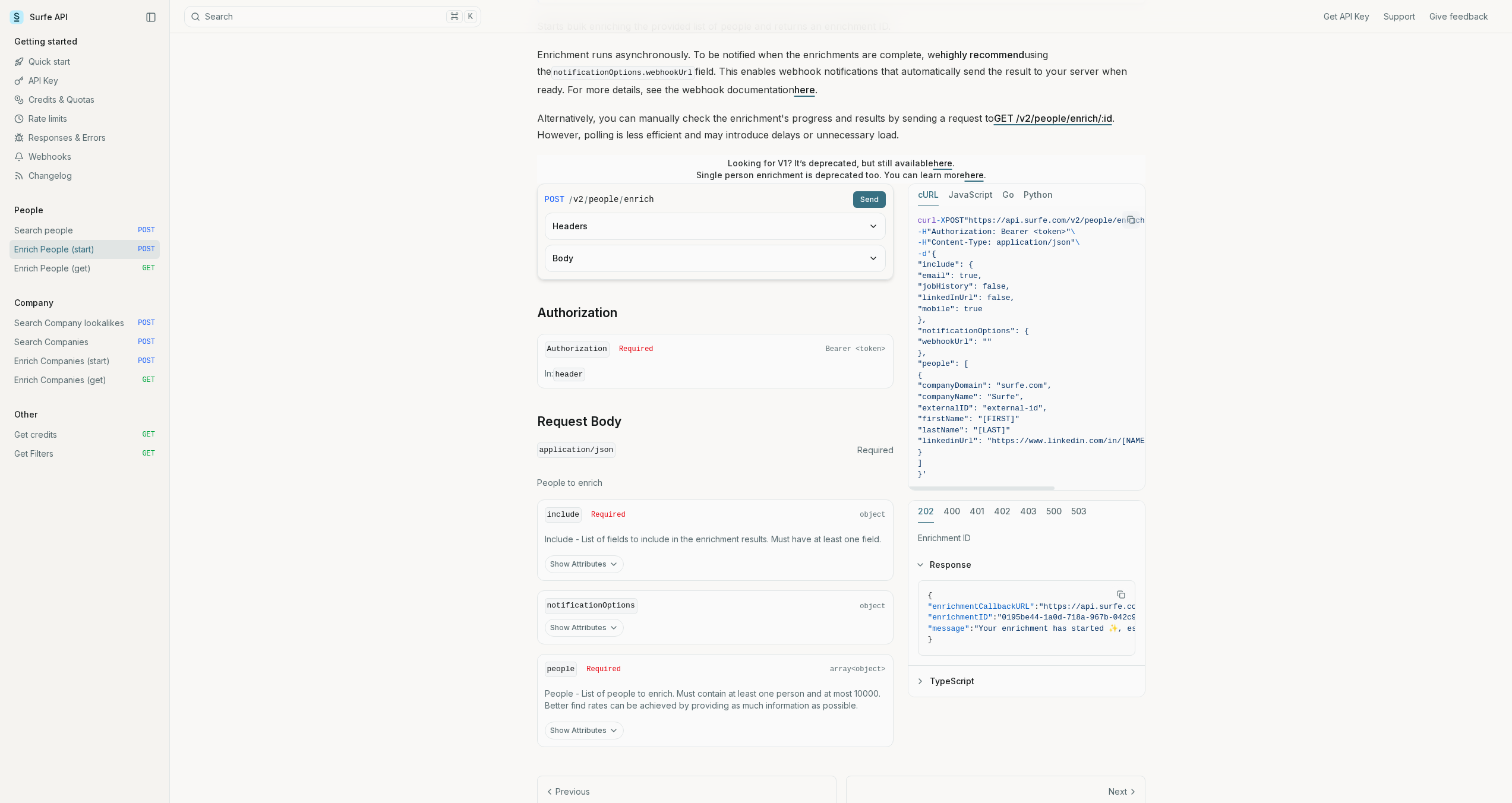 scroll, scrollTop: 173, scrollLeft: 0, axis: vertical 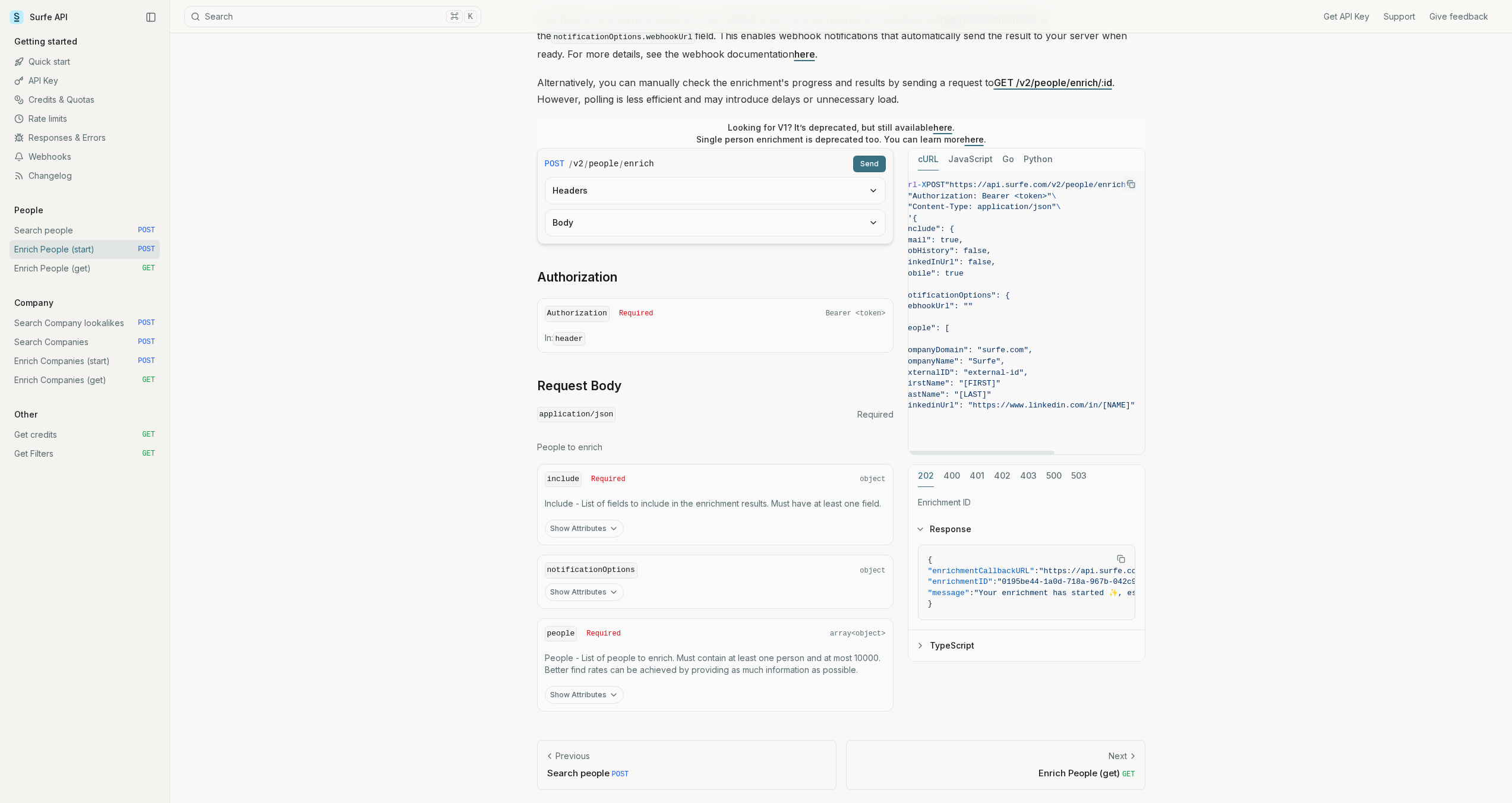 drag, startPoint x: 1096, startPoint y: 404, endPoint x: 1162, endPoint y: 412, distance: 66.48308 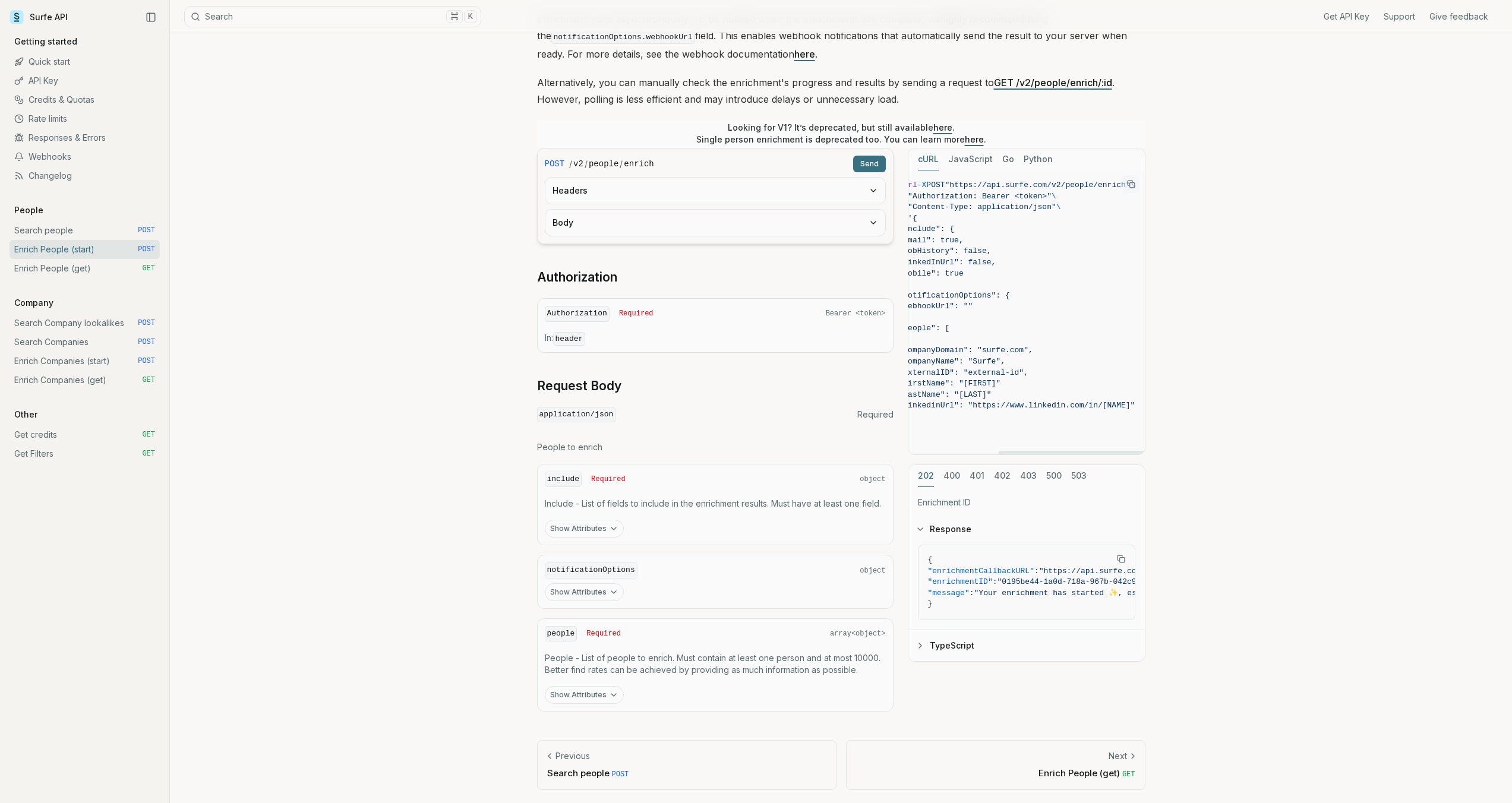 click on "}'" at bounding box center (1017, 439) 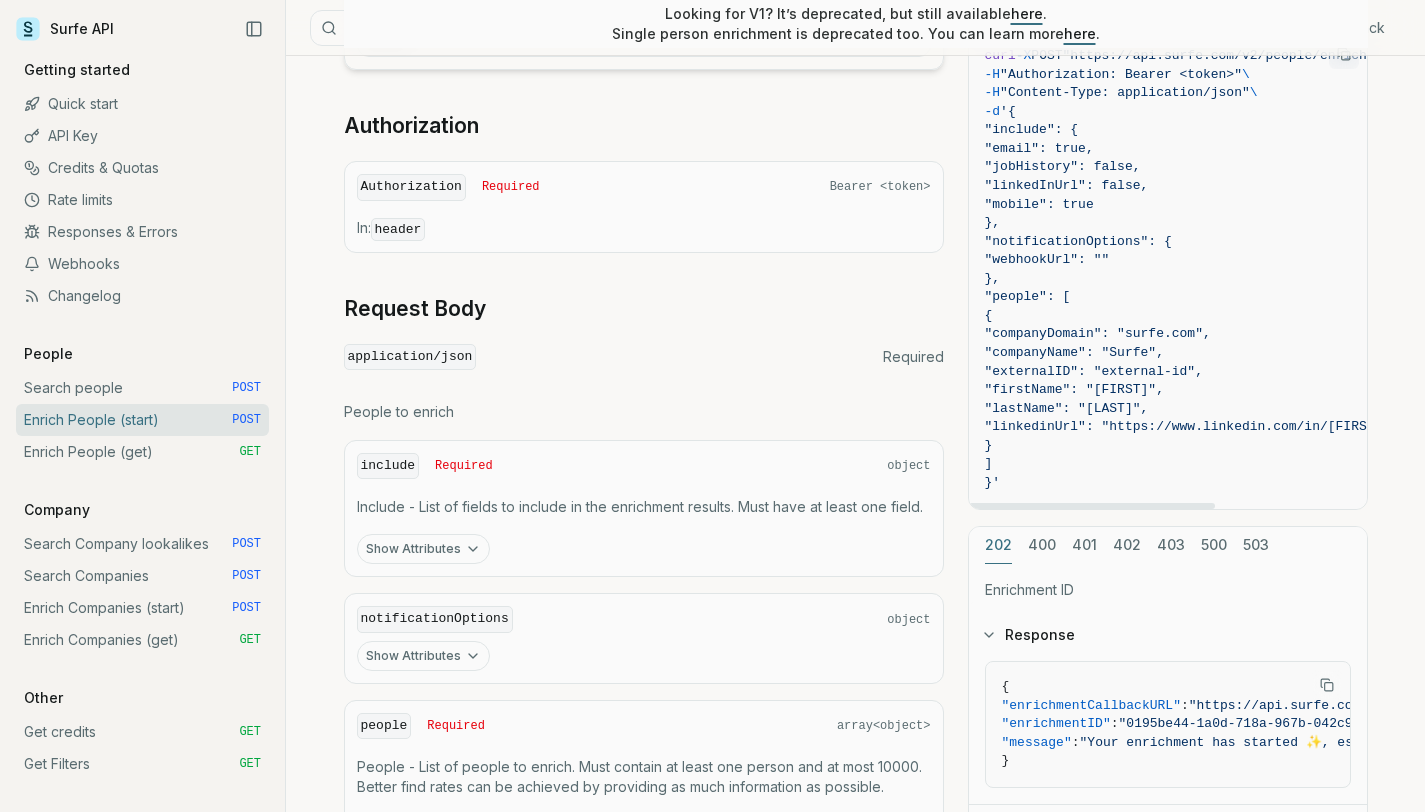 scroll, scrollTop: 539, scrollLeft: 0, axis: vertical 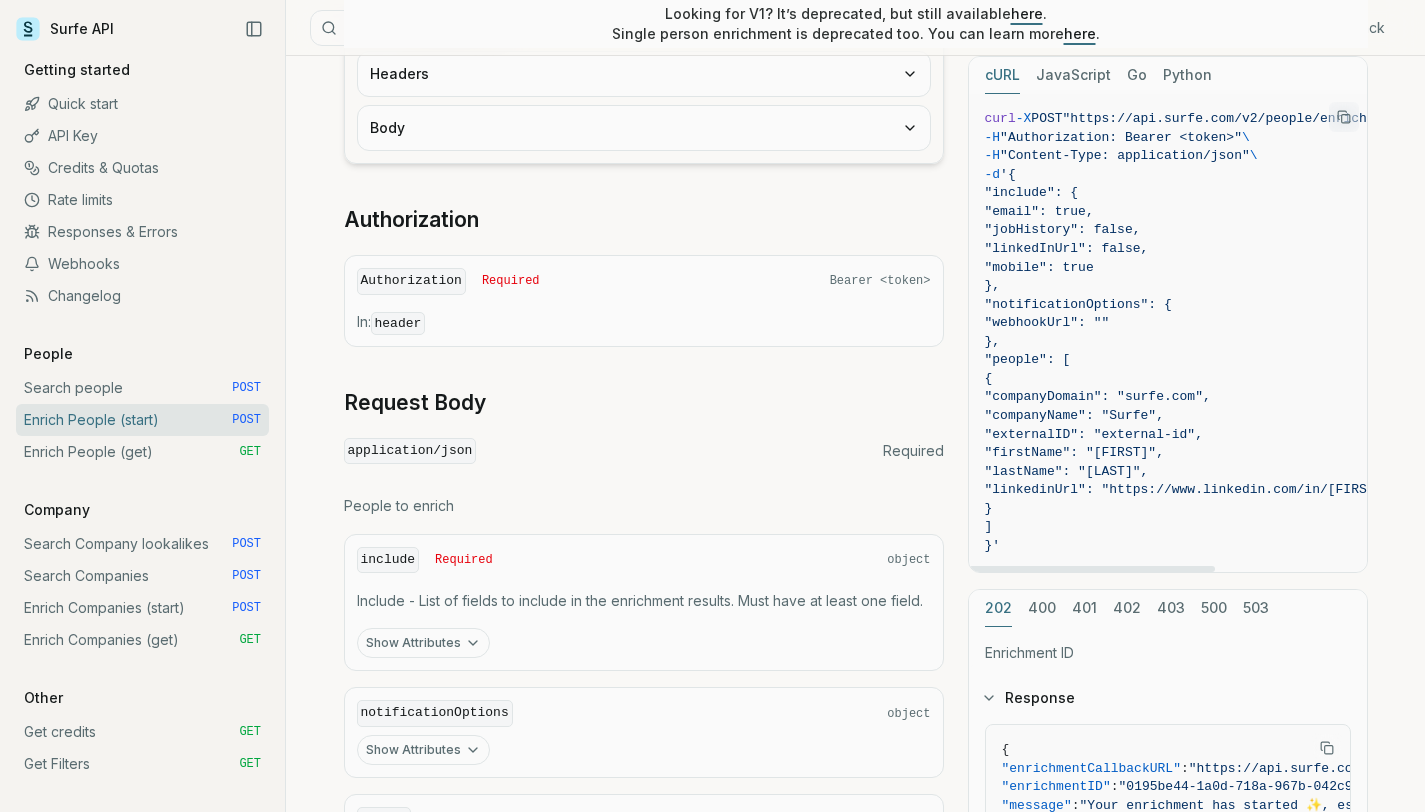 drag, startPoint x: 1080, startPoint y: 393, endPoint x: 1250, endPoint y: 470, distance: 186.62529 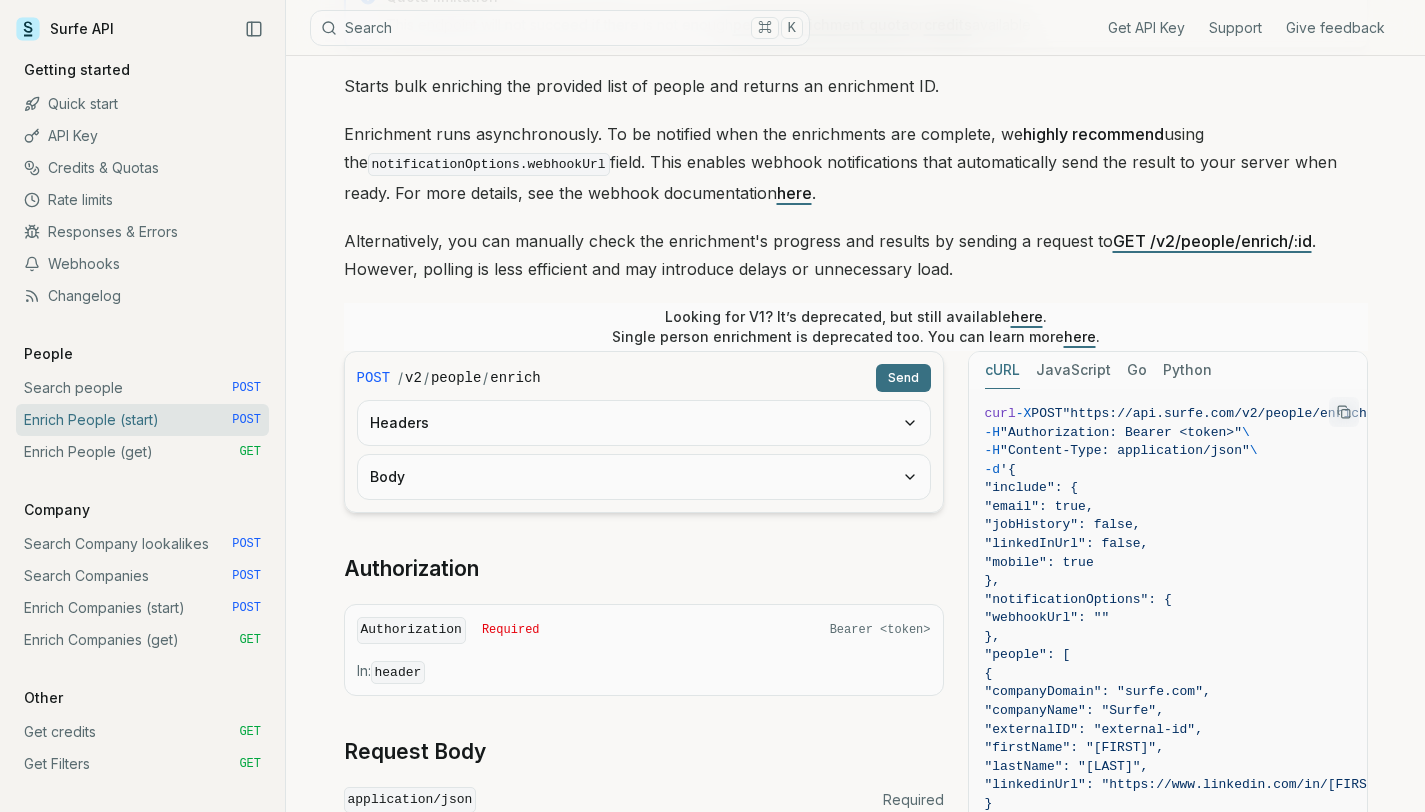 scroll, scrollTop: 0, scrollLeft: 0, axis: both 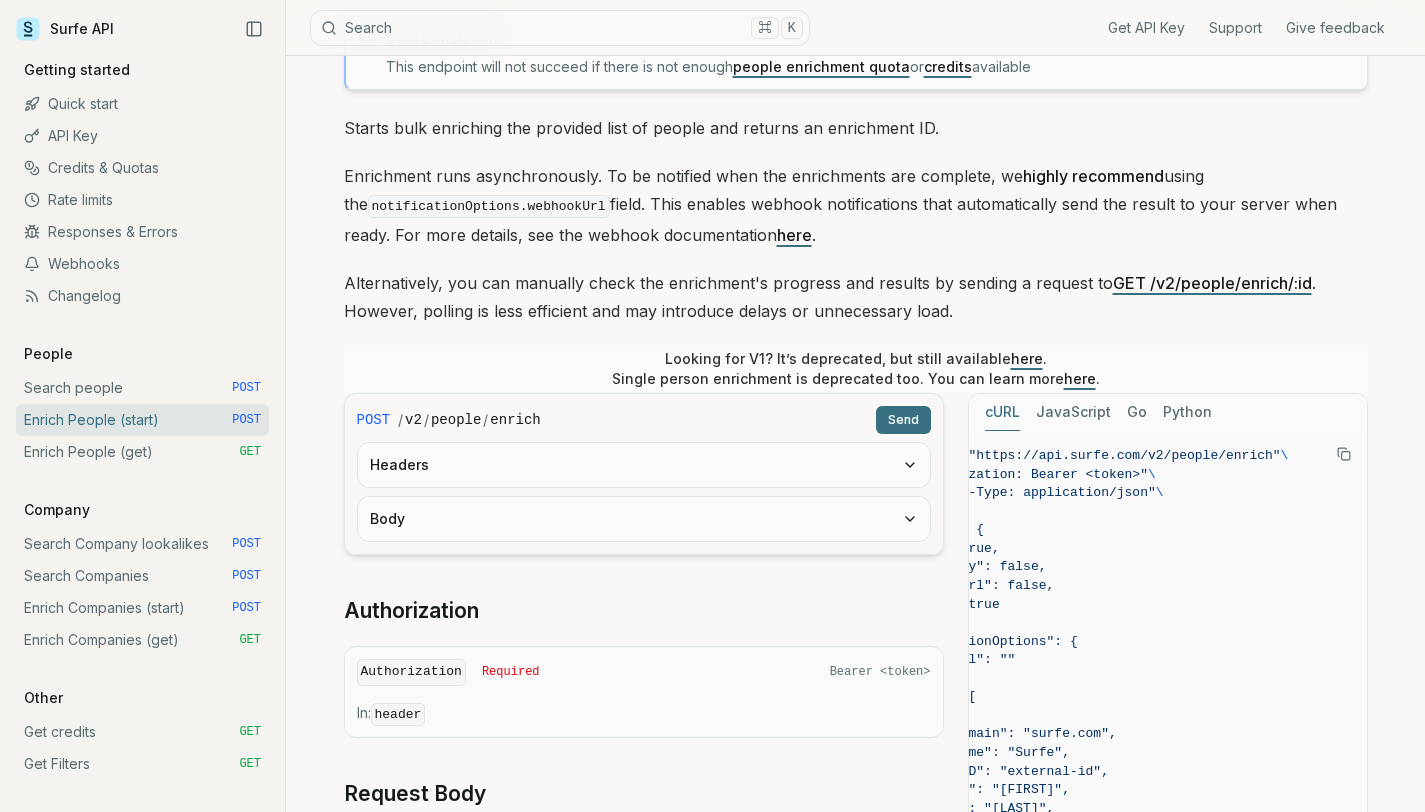 click on "Looking for V1? It’s deprecated, but still available  here .
Single person enrichment is deprecated too. You can learn more  here ." at bounding box center (856, 369) 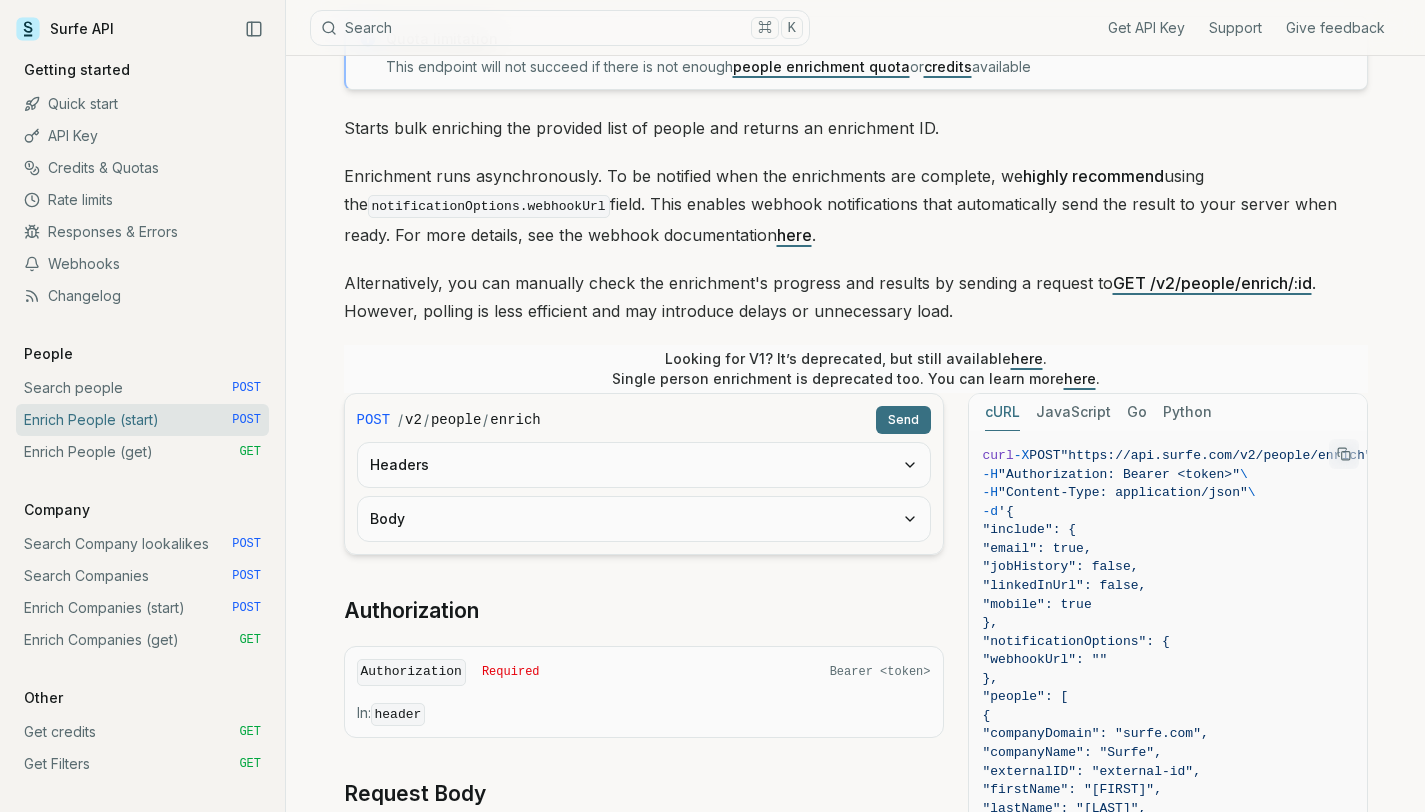 scroll, scrollTop: 0, scrollLeft: 0, axis: both 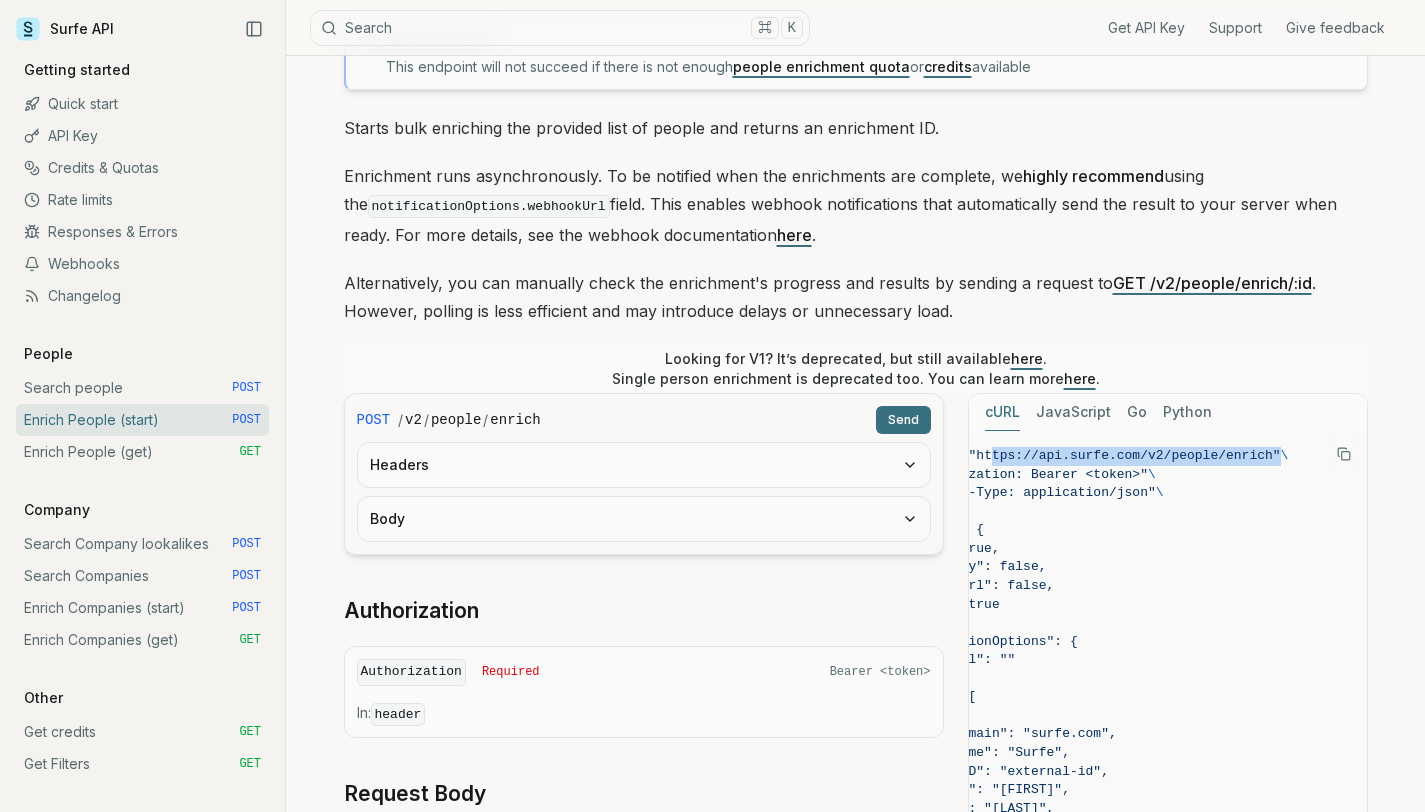 drag, startPoint x: 1101, startPoint y: 456, endPoint x: 1165, endPoint y: 461, distance: 64.195015 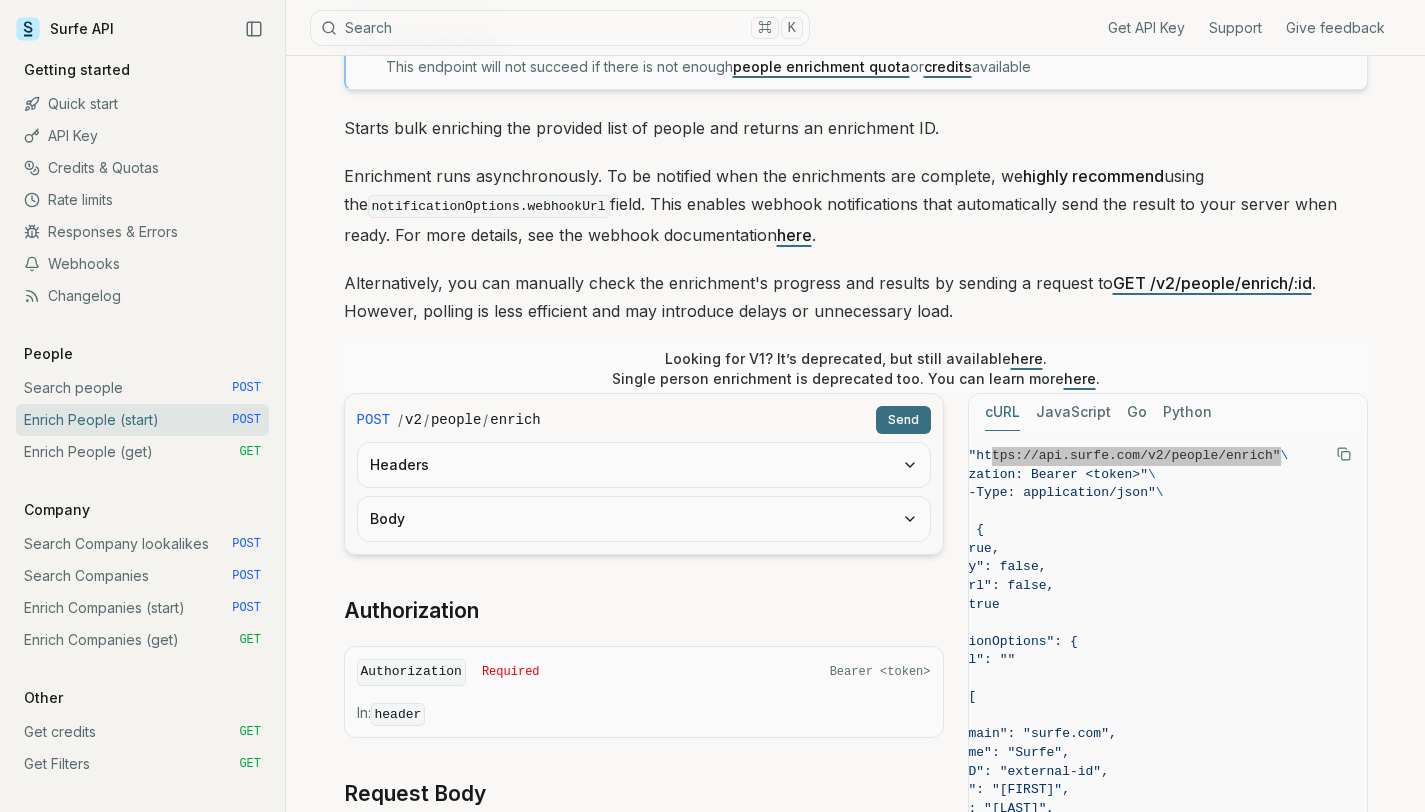 scroll, scrollTop: 0, scrollLeft: 0, axis: both 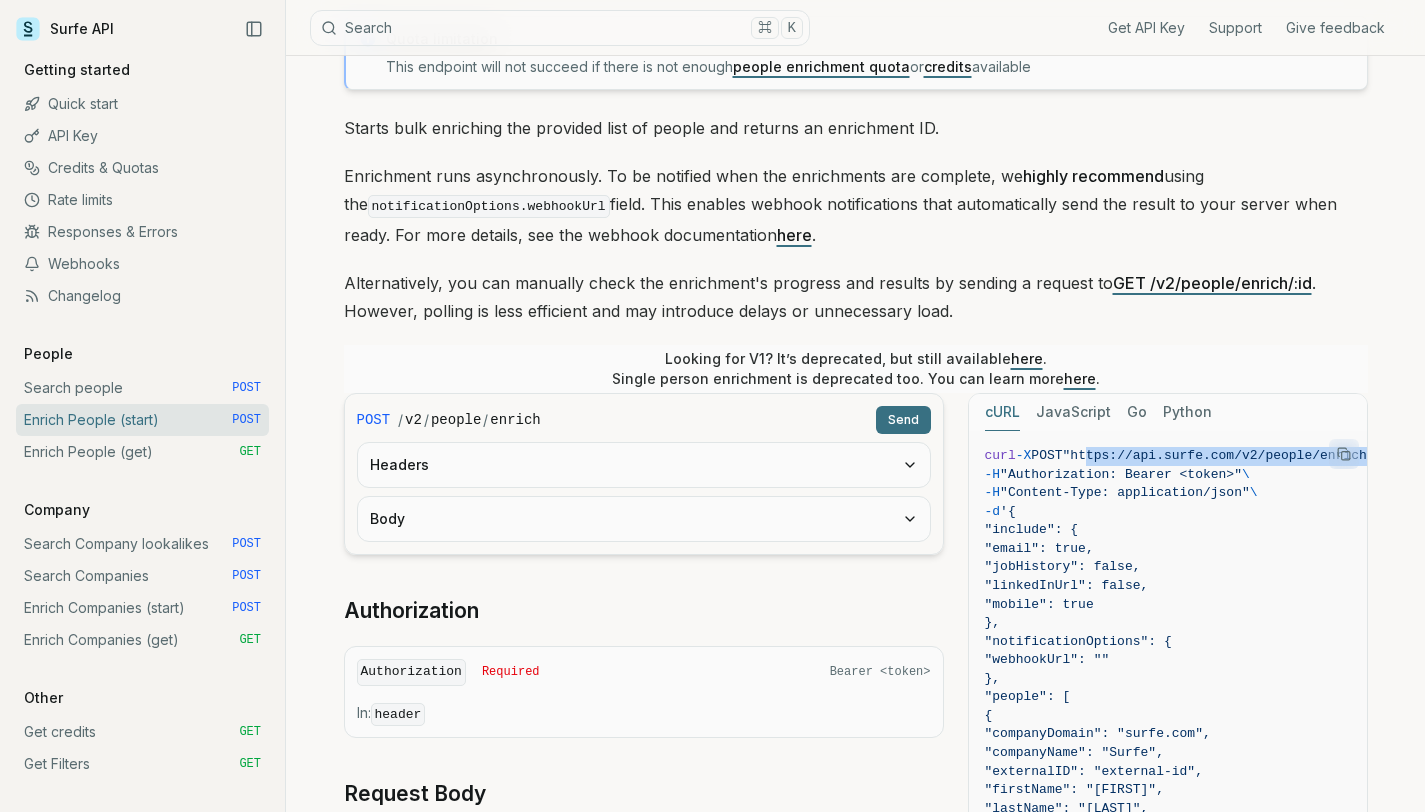 click on "Headers" at bounding box center (644, 465) 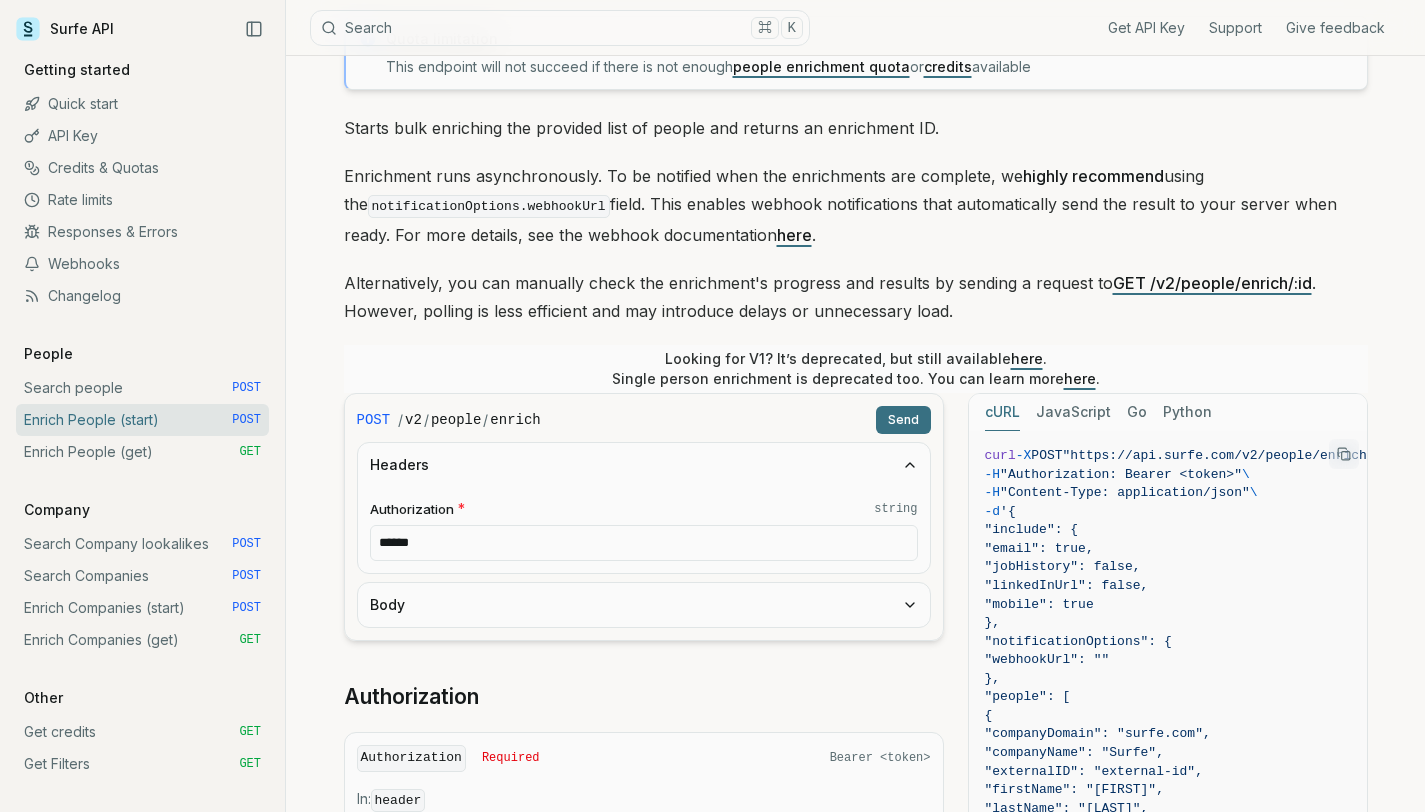 click on "******" at bounding box center (644, 543) 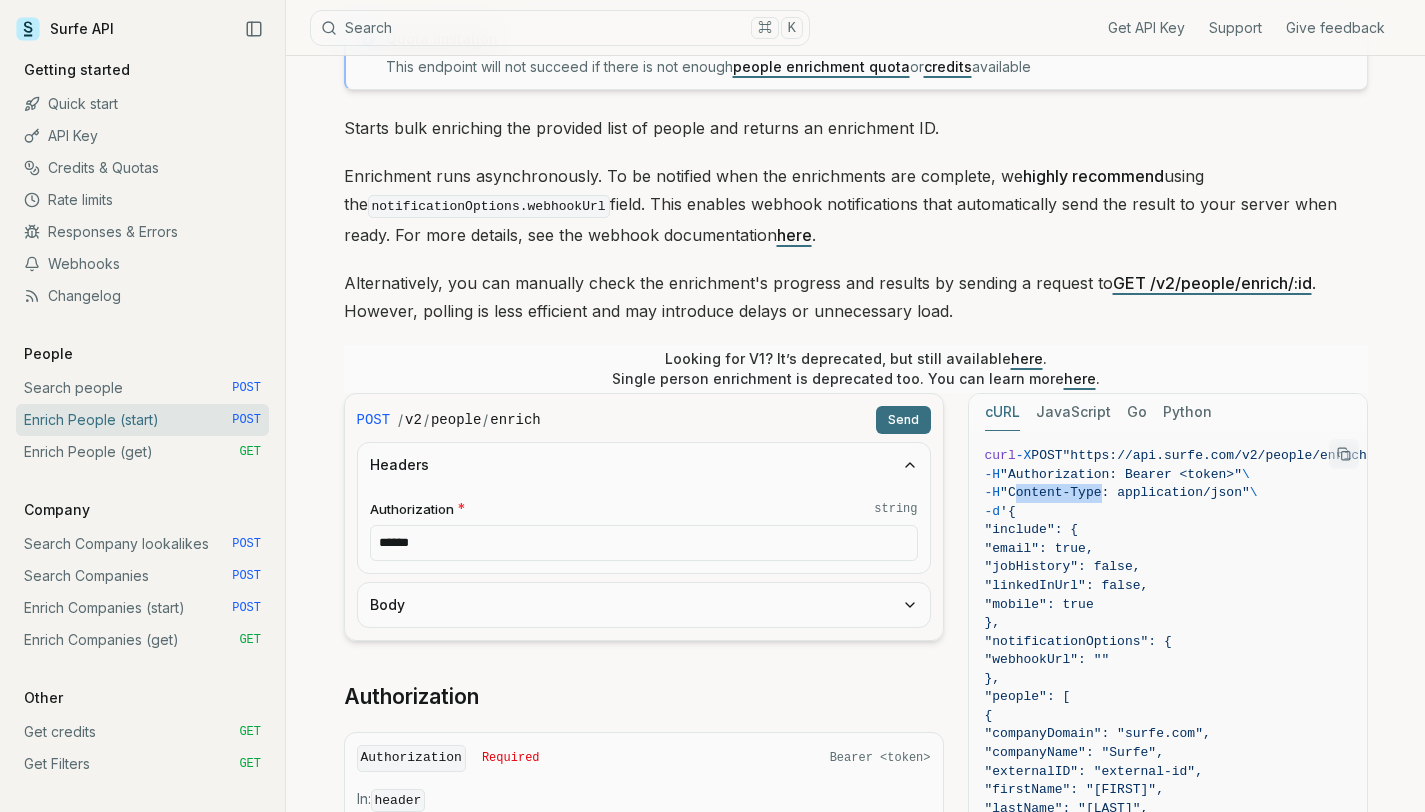 drag, startPoint x: 1123, startPoint y: 487, endPoint x: 1035, endPoint y: 485, distance: 88.02273 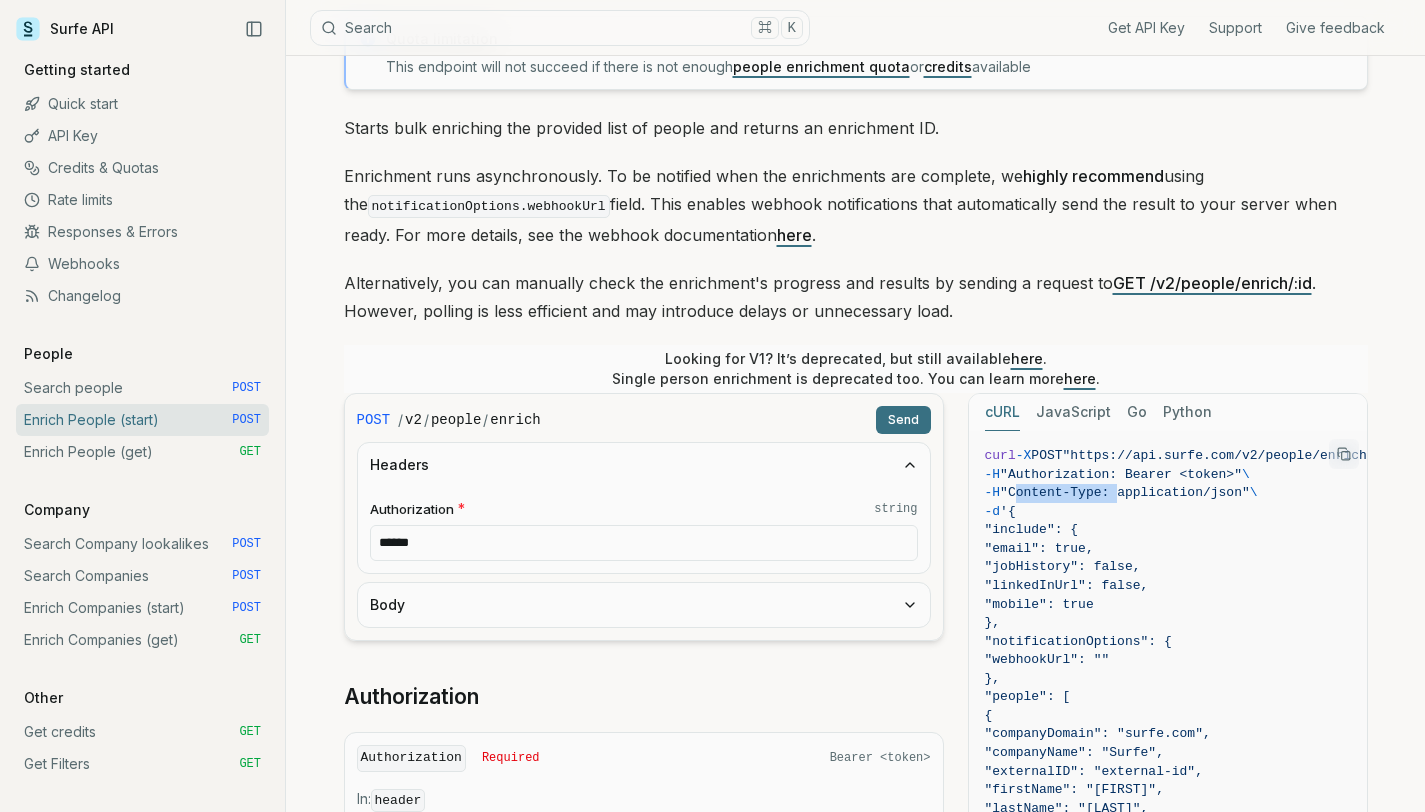 drag, startPoint x: 1035, startPoint y: 485, endPoint x: 1125, endPoint y: 494, distance: 90.44888 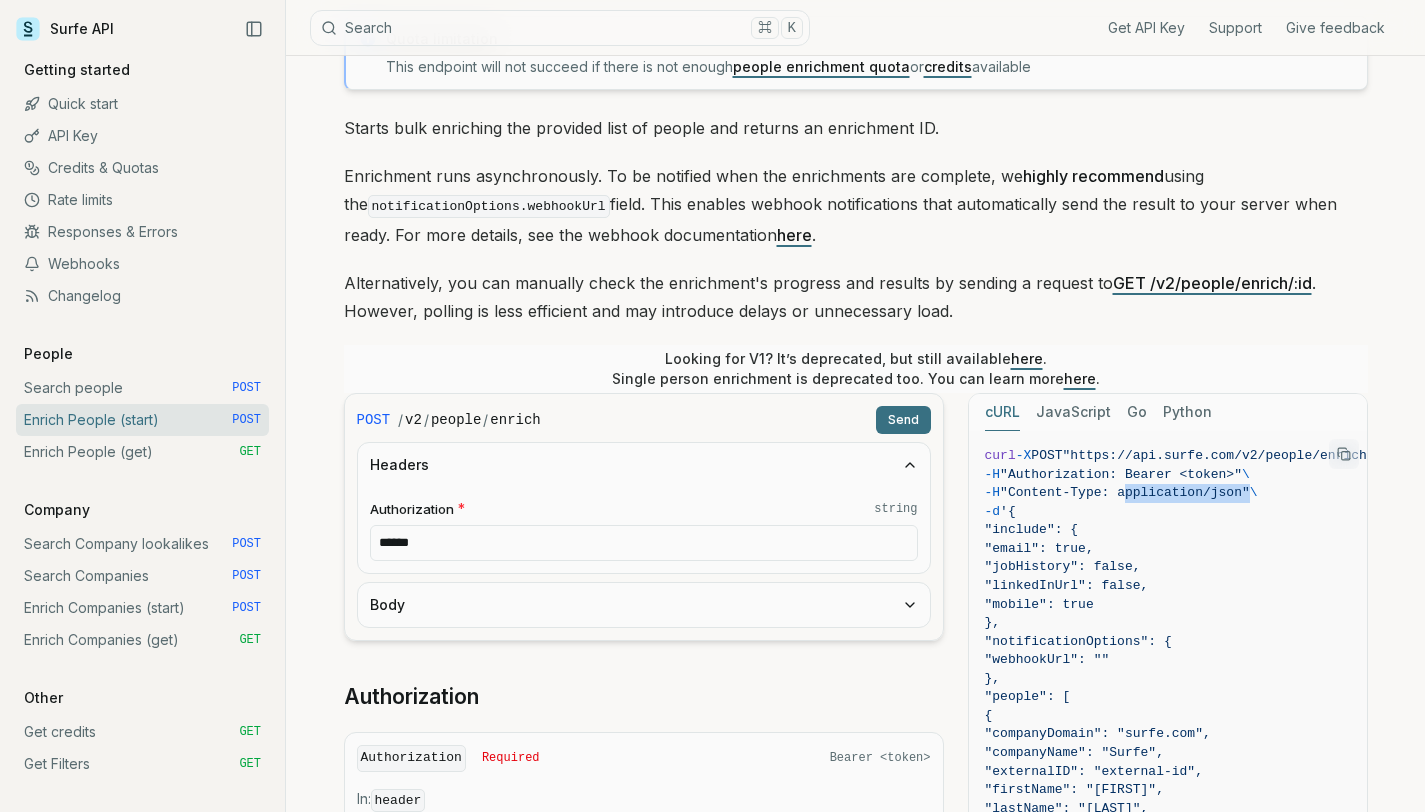 drag, startPoint x: 1274, startPoint y: 491, endPoint x: 1144, endPoint y: 494, distance: 130.0346 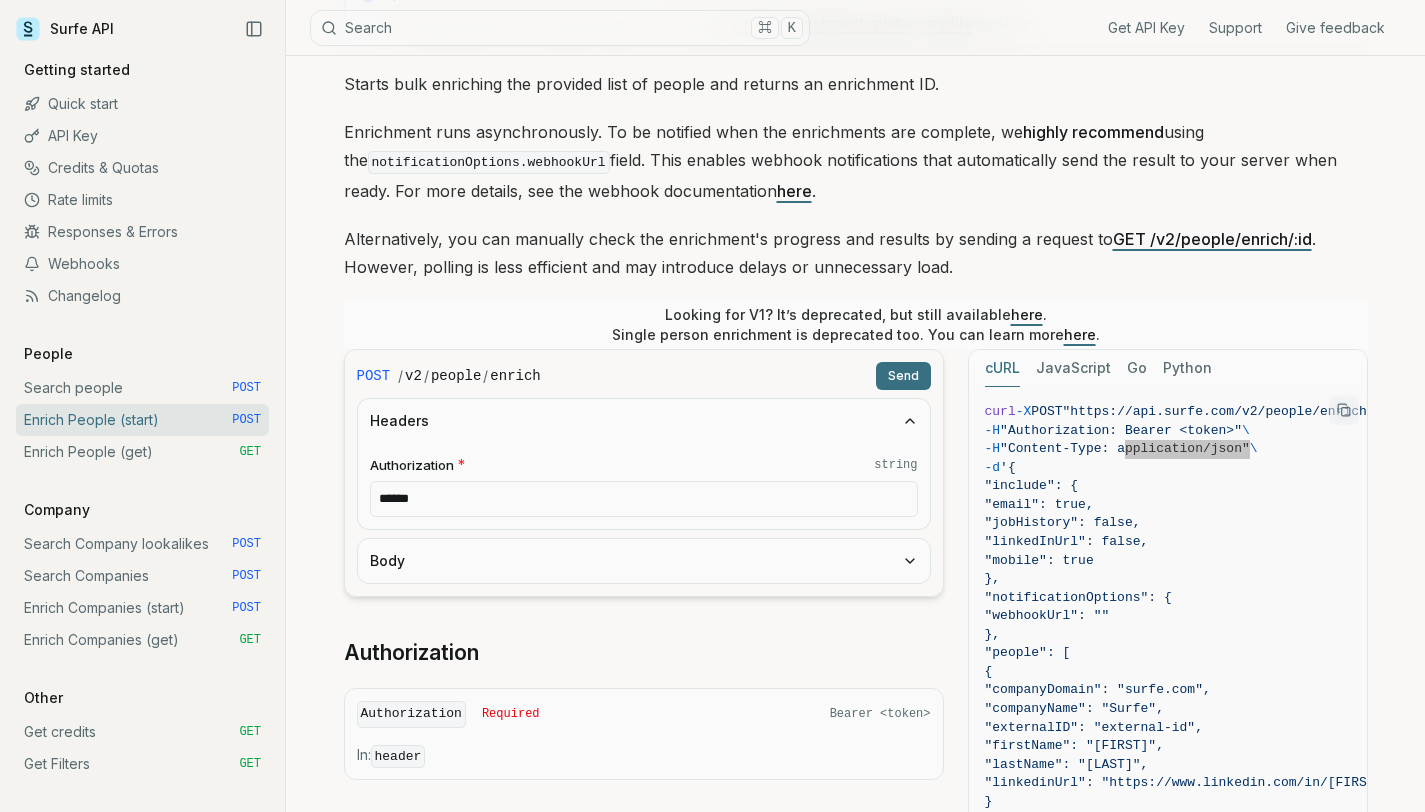 scroll, scrollTop: 198, scrollLeft: 0, axis: vertical 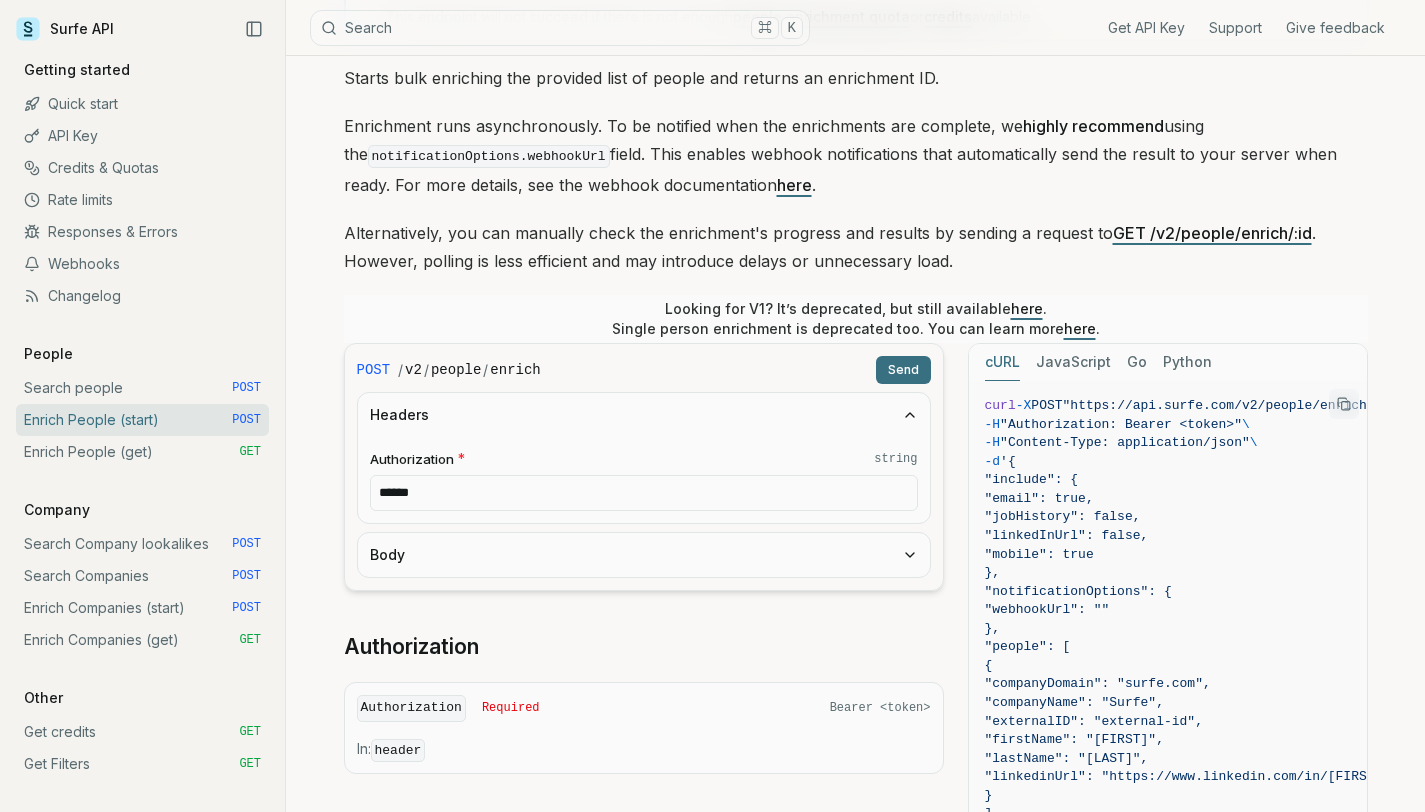 click on ""linkedInUrl": false," at bounding box center (1067, 535) 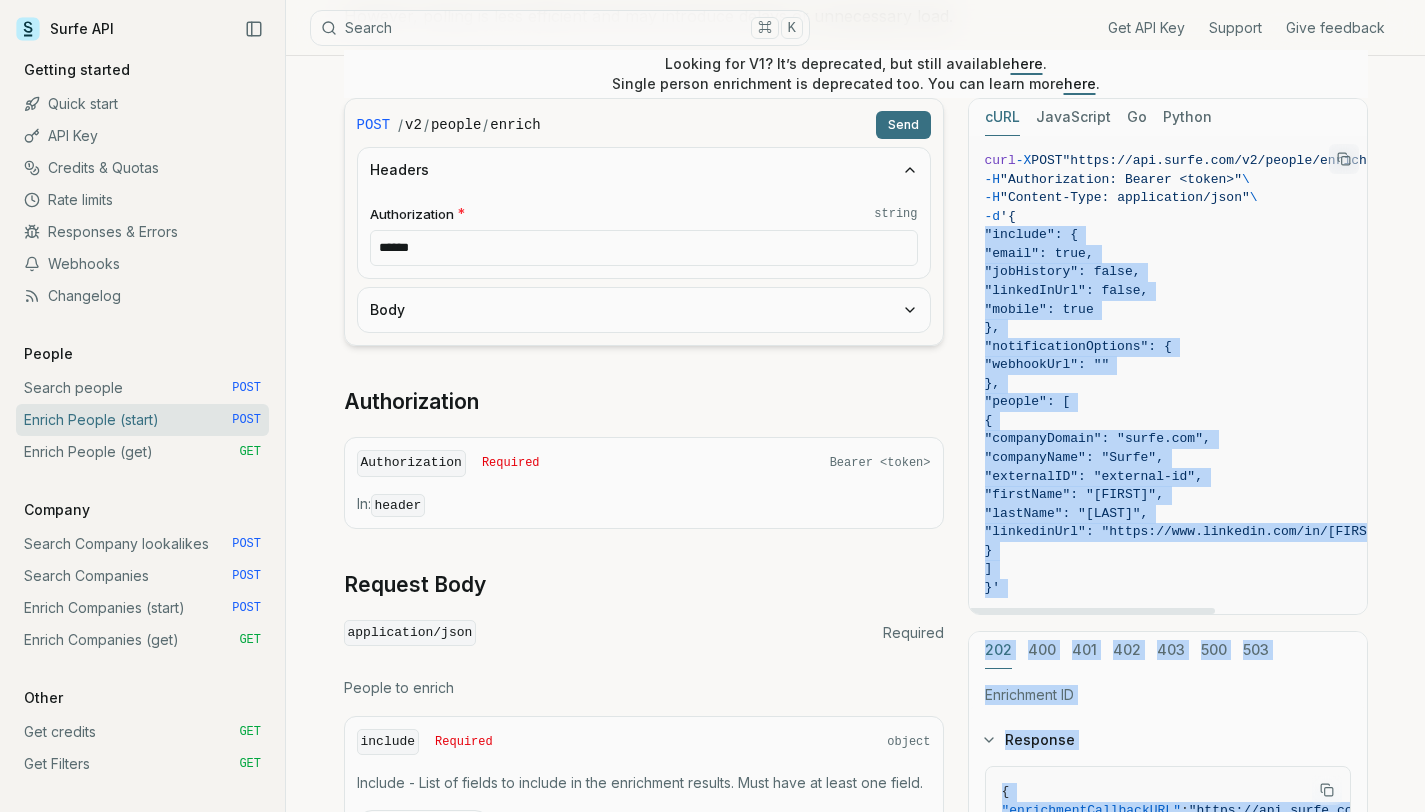 scroll, scrollTop: 873, scrollLeft: 0, axis: vertical 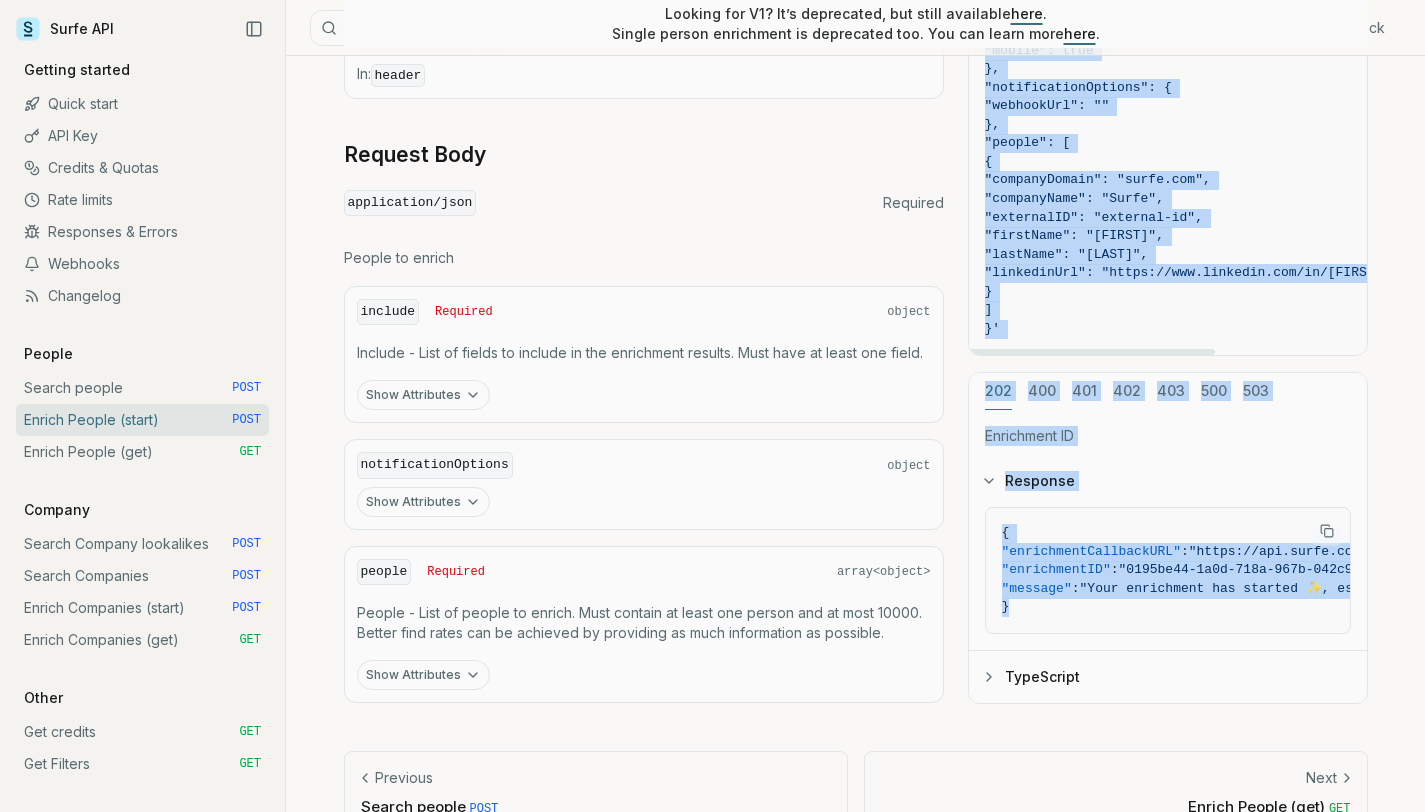 drag, startPoint x: 1034, startPoint y: 462, endPoint x: 1005, endPoint y: 330, distance: 135.14807 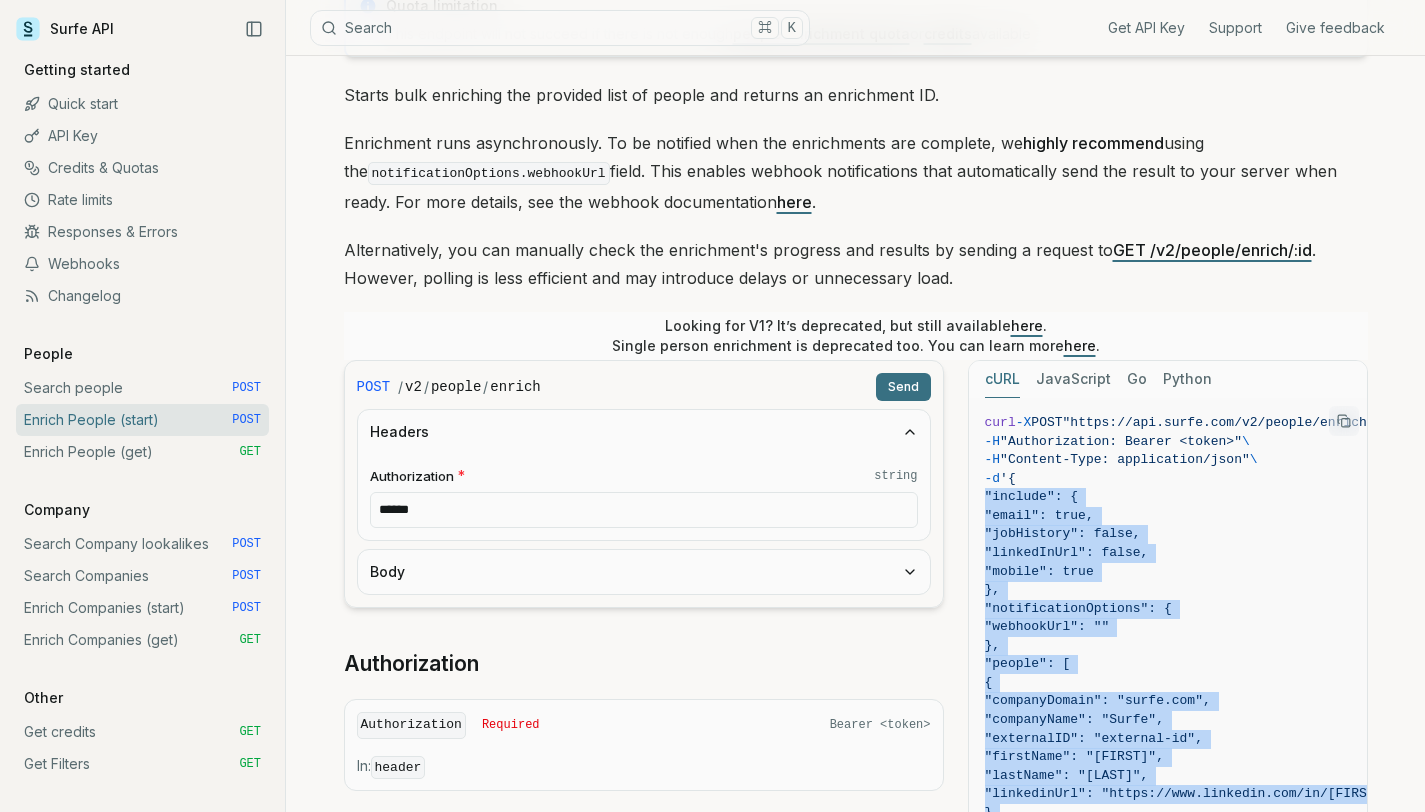 scroll, scrollTop: 389, scrollLeft: 0, axis: vertical 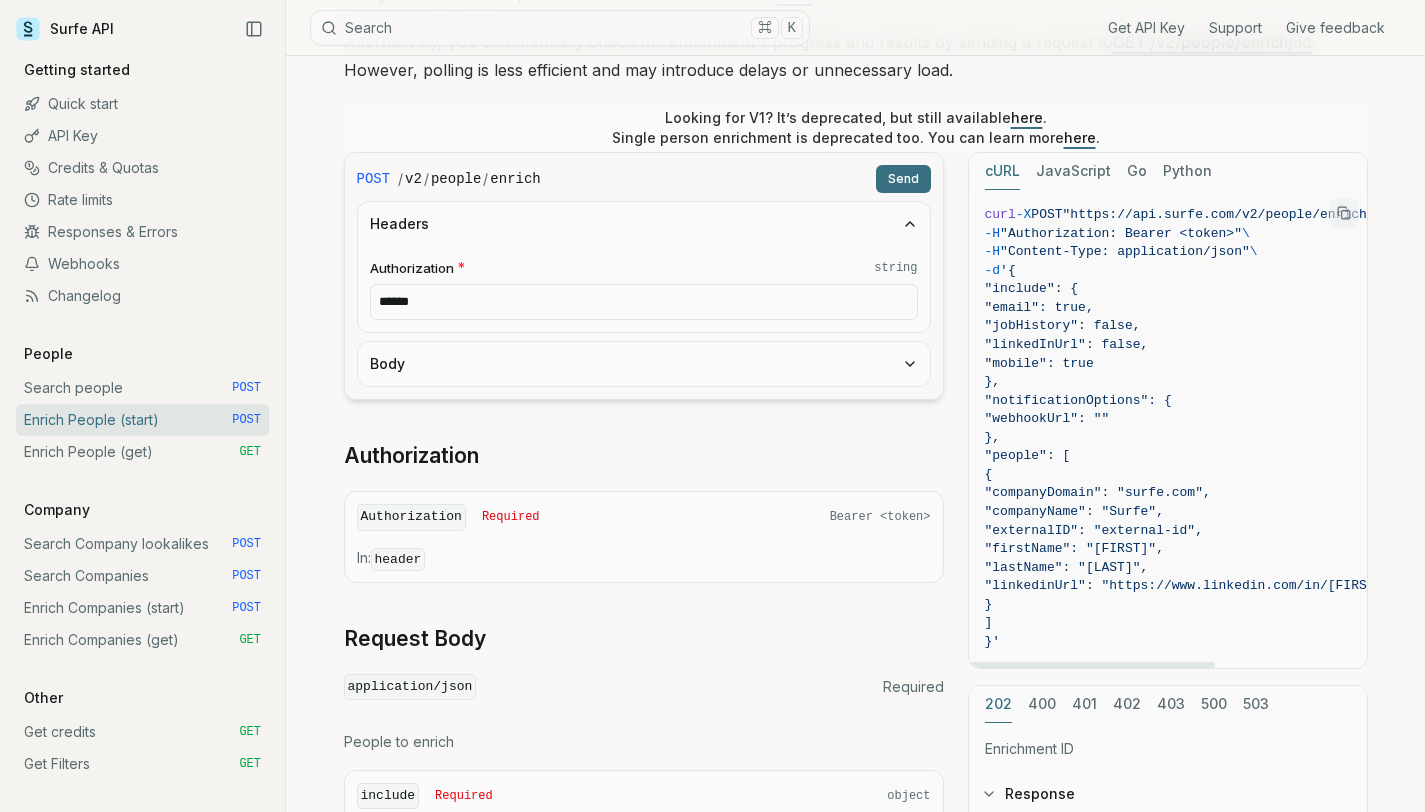 click on "-d  '{" at bounding box center (1215, 271) 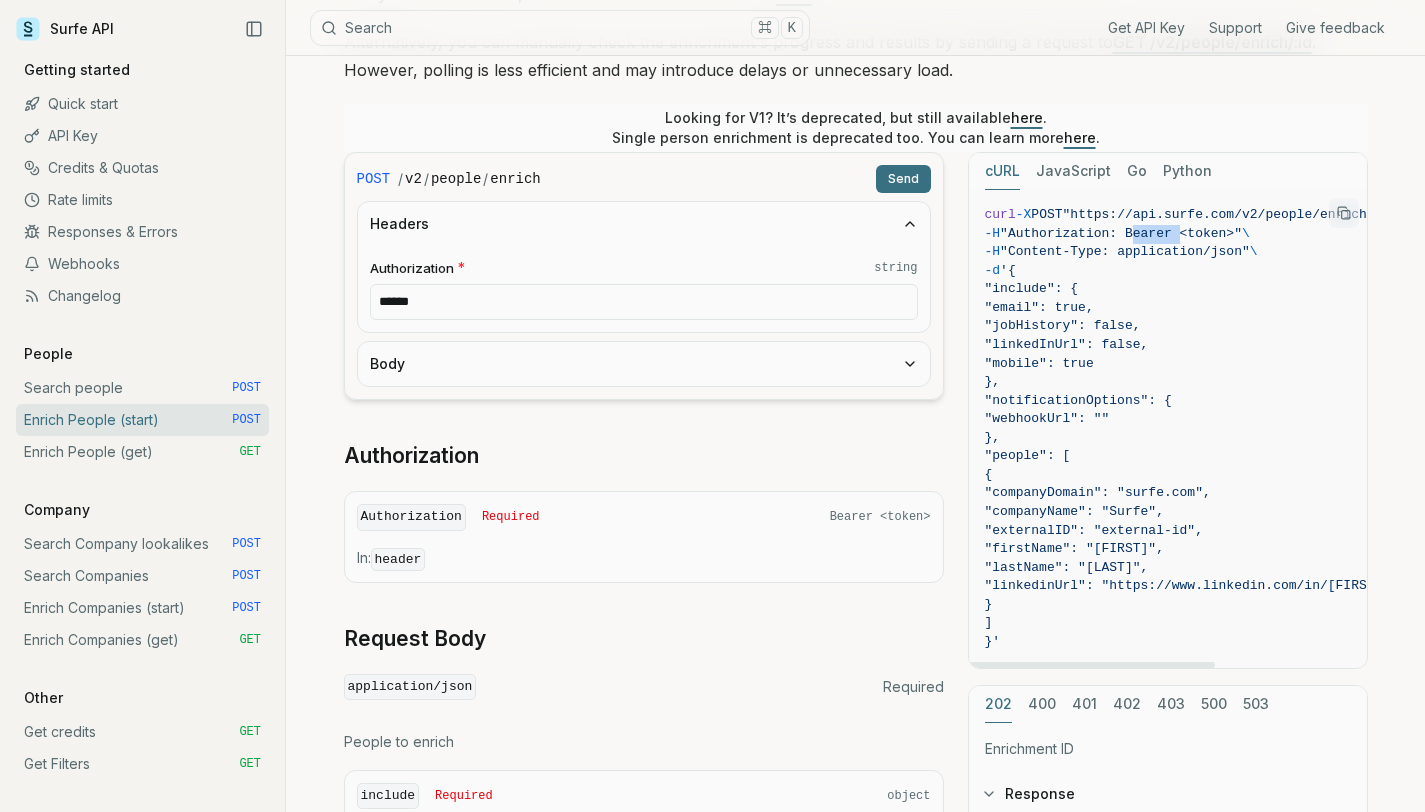 click on ""Authorization: Bearer <token>"" at bounding box center (1121, 233) 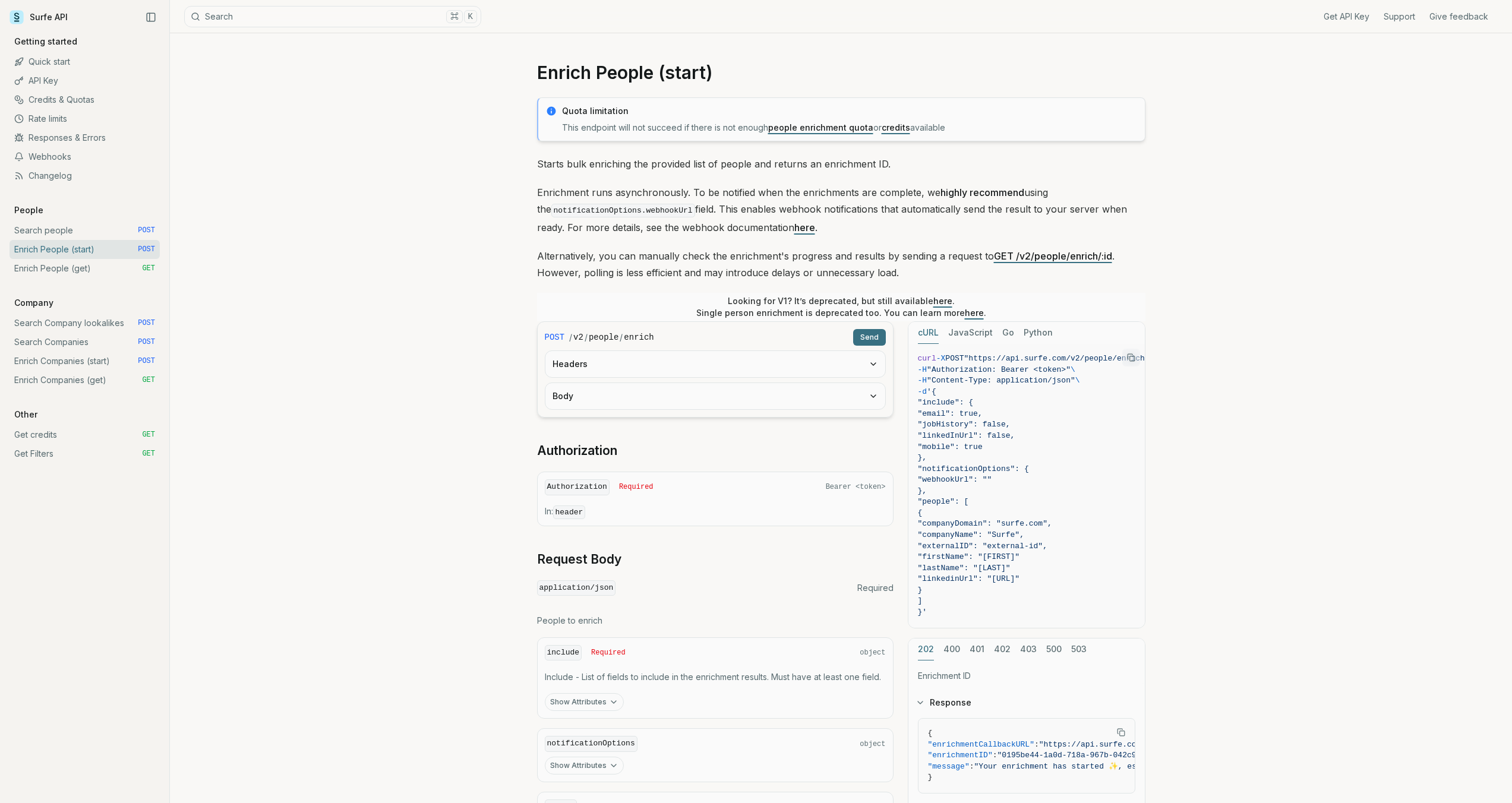 scroll, scrollTop: 0, scrollLeft: 0, axis: both 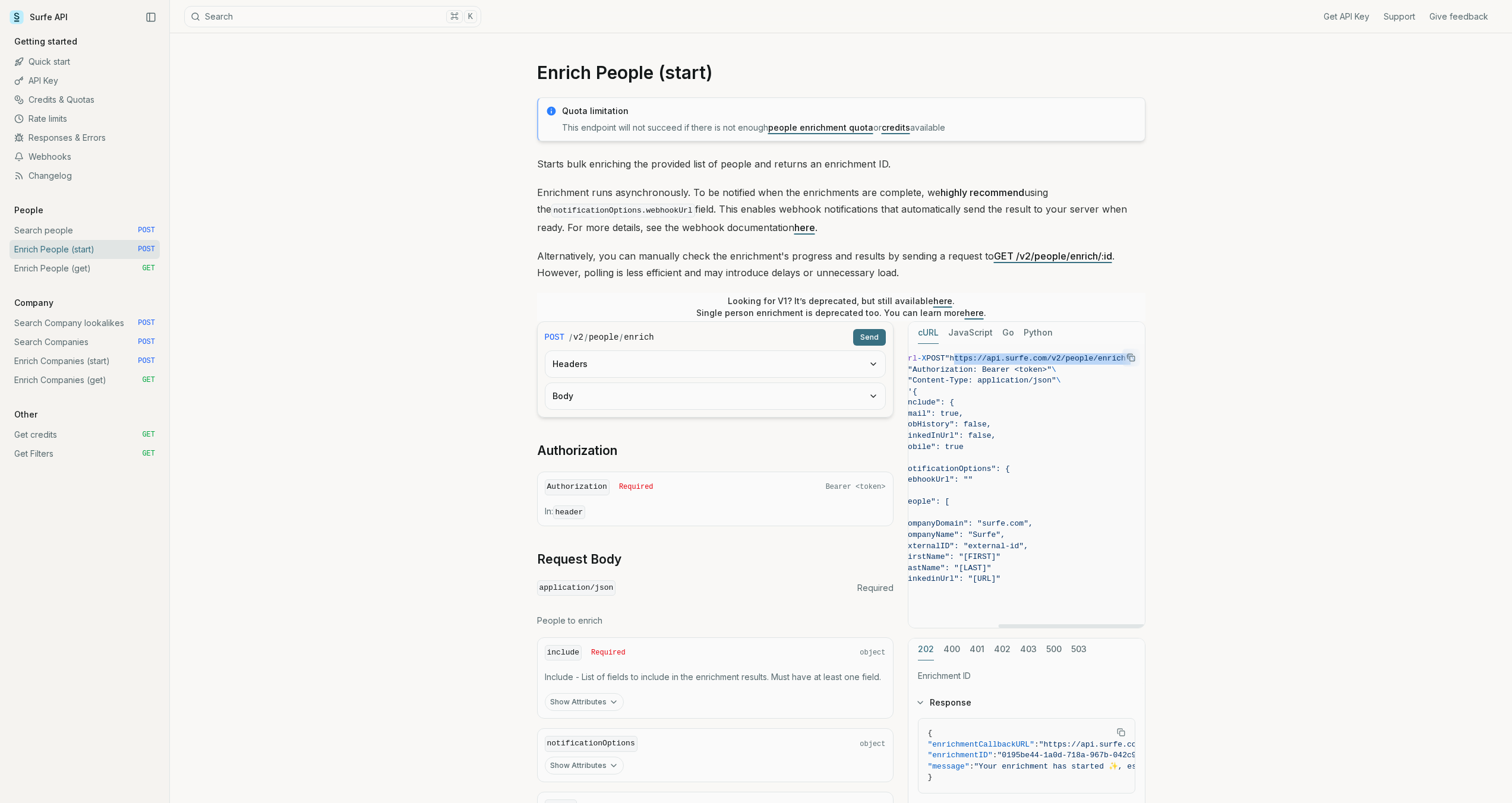 drag, startPoint x: 985, startPoint y: 358, endPoint x: 1022, endPoint y: 358, distance: 37 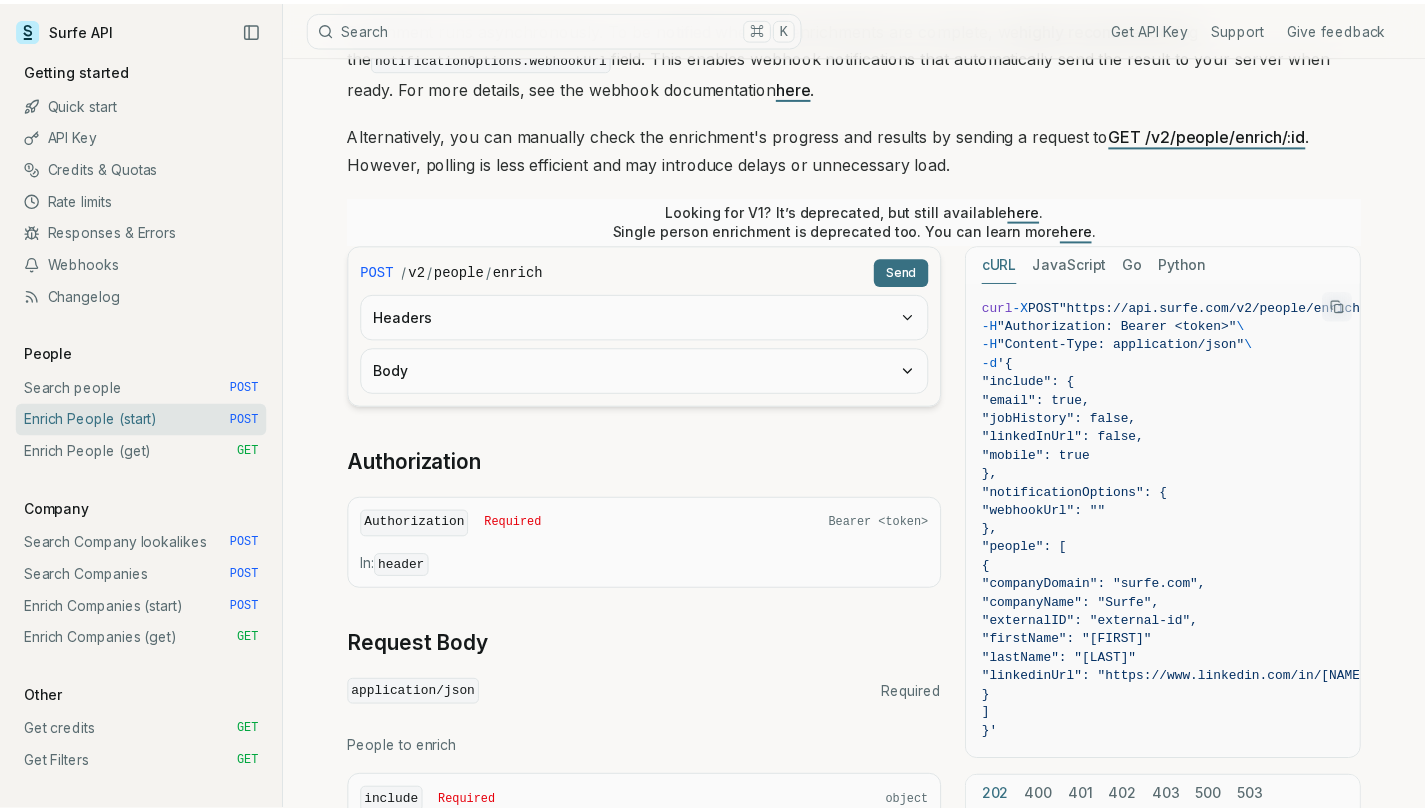 scroll, scrollTop: 439, scrollLeft: 0, axis: vertical 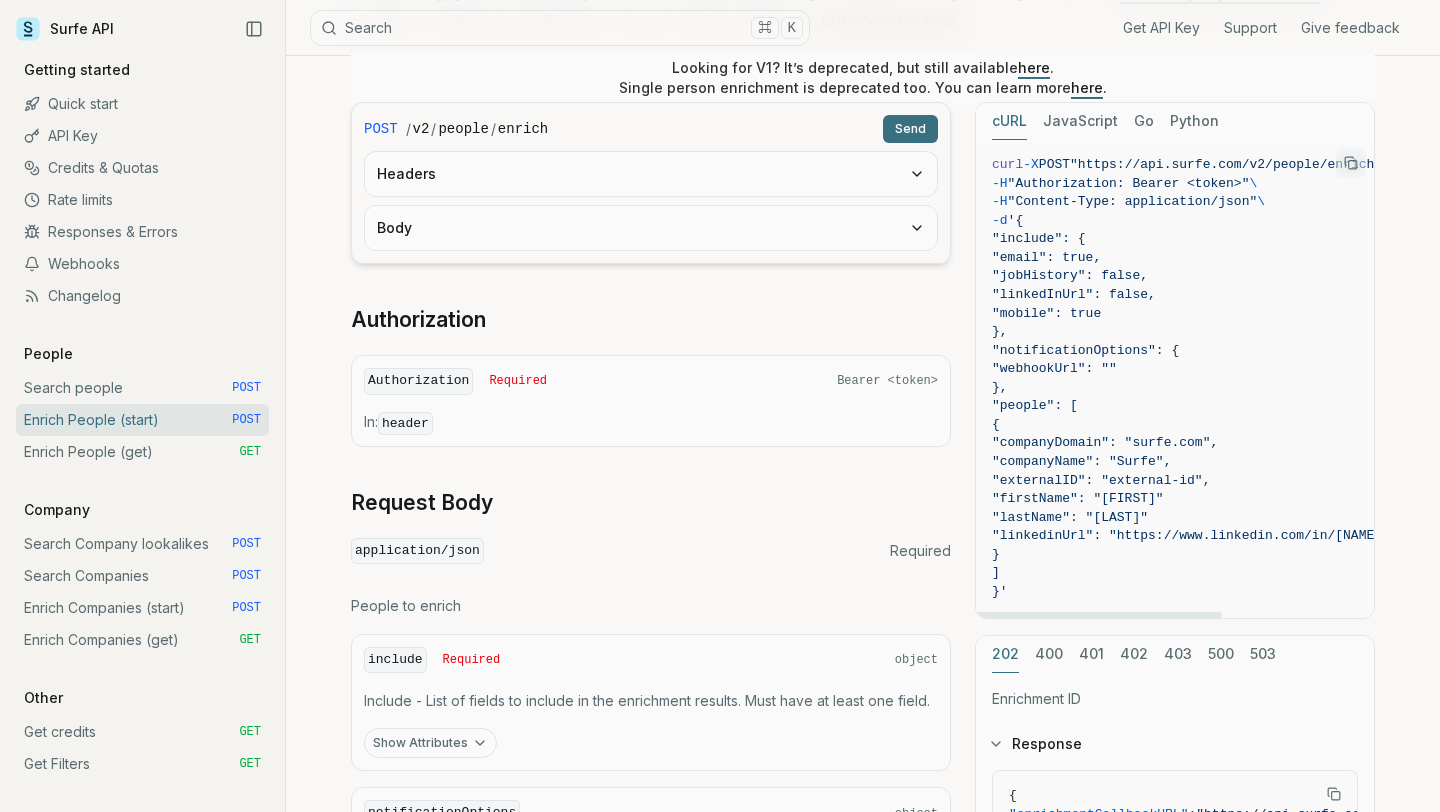 click on ""people": [" at bounding box center (1035, 405) 